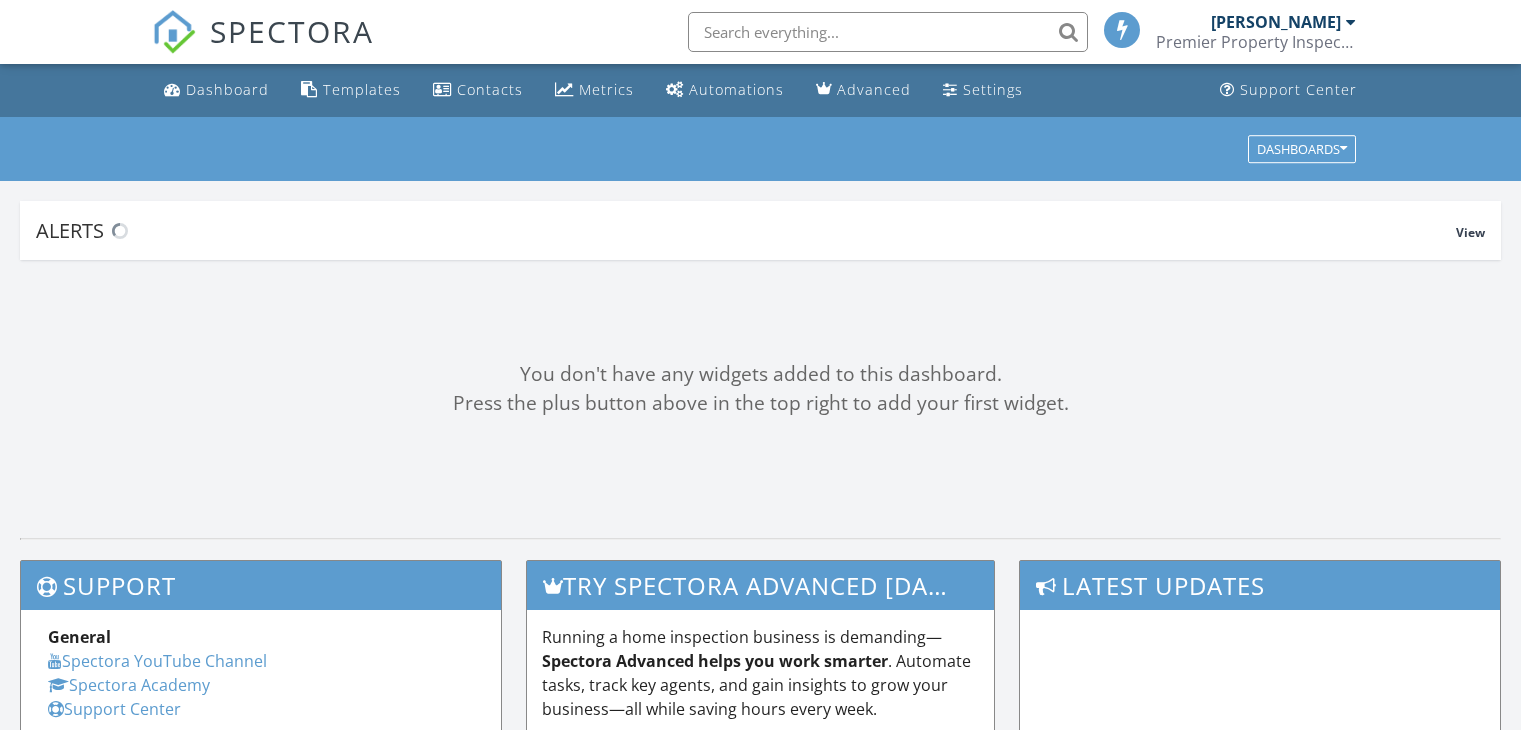 scroll, scrollTop: 0, scrollLeft: 0, axis: both 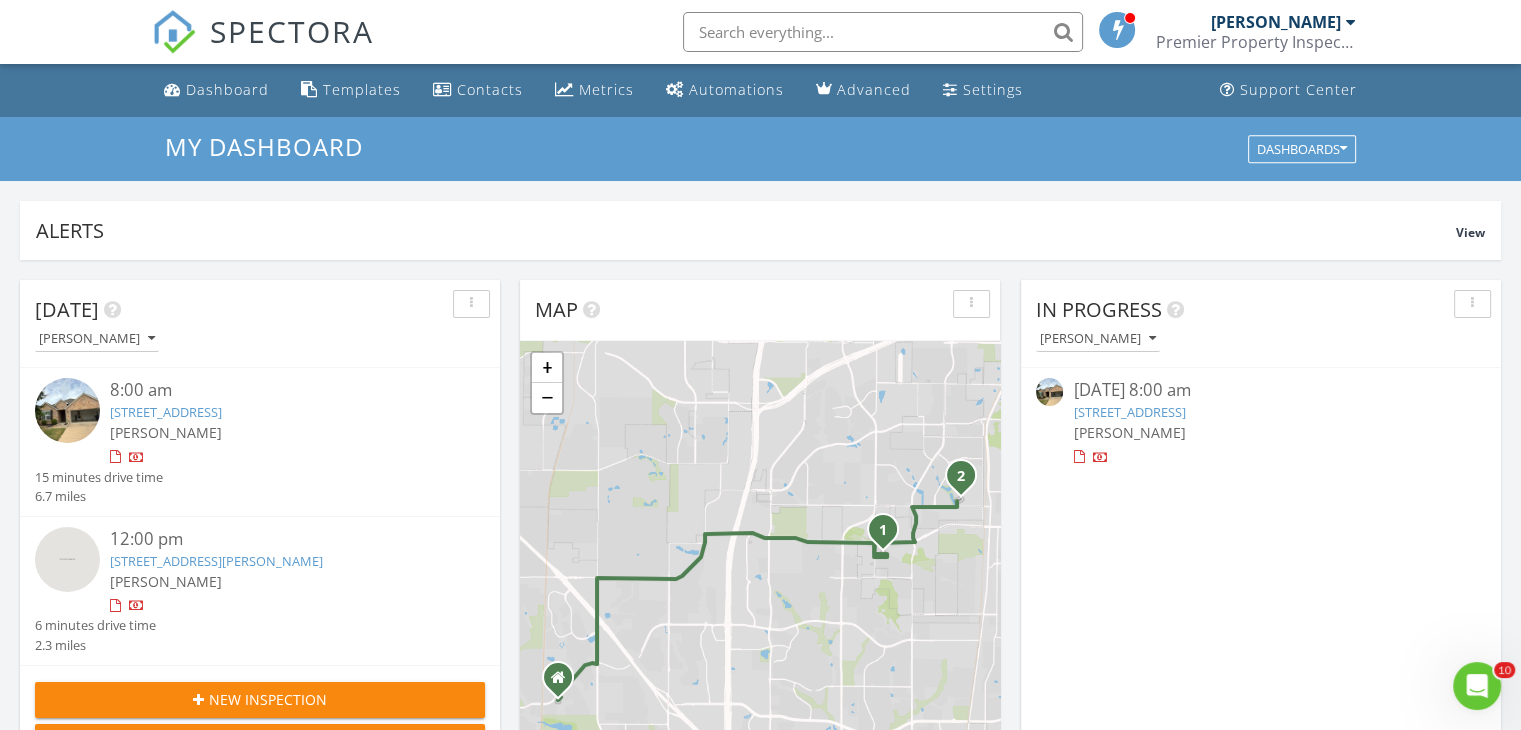 click on "10701 Wesson Dr, Fort Worth, TX 76244" at bounding box center (166, 412) 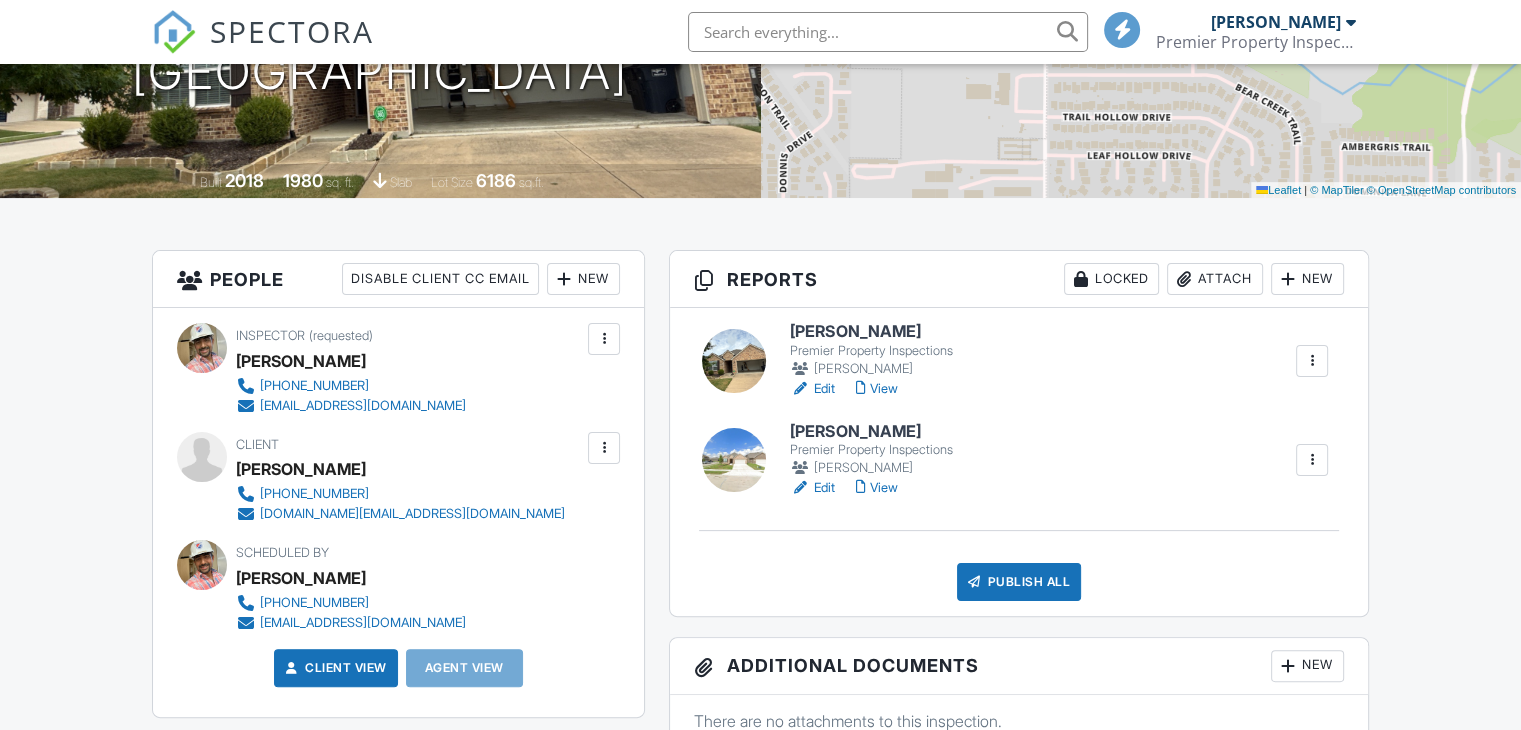 scroll, scrollTop: 336, scrollLeft: 0, axis: vertical 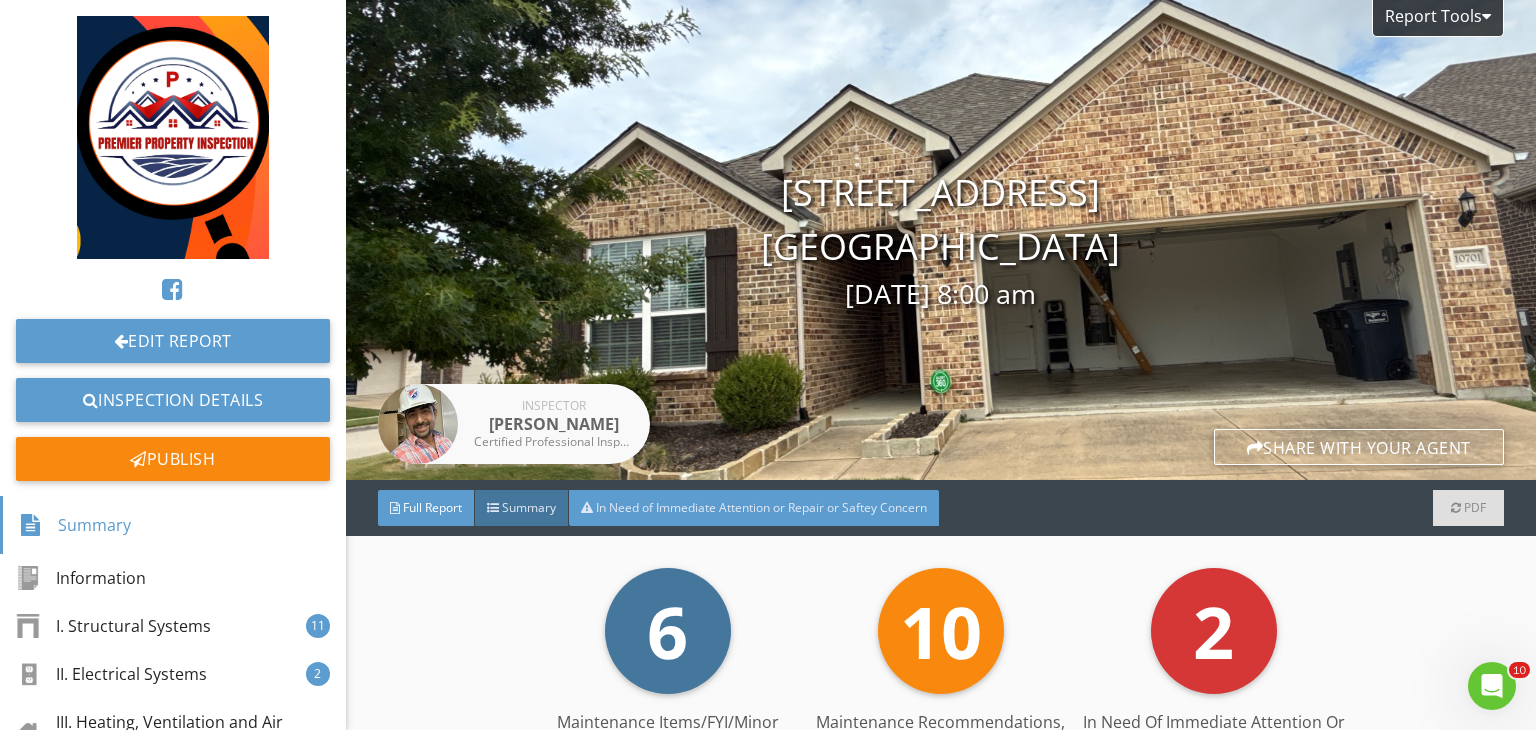 click on "In Need of Immediate Attention or Repair or Saftey Concern" at bounding box center [754, 508] 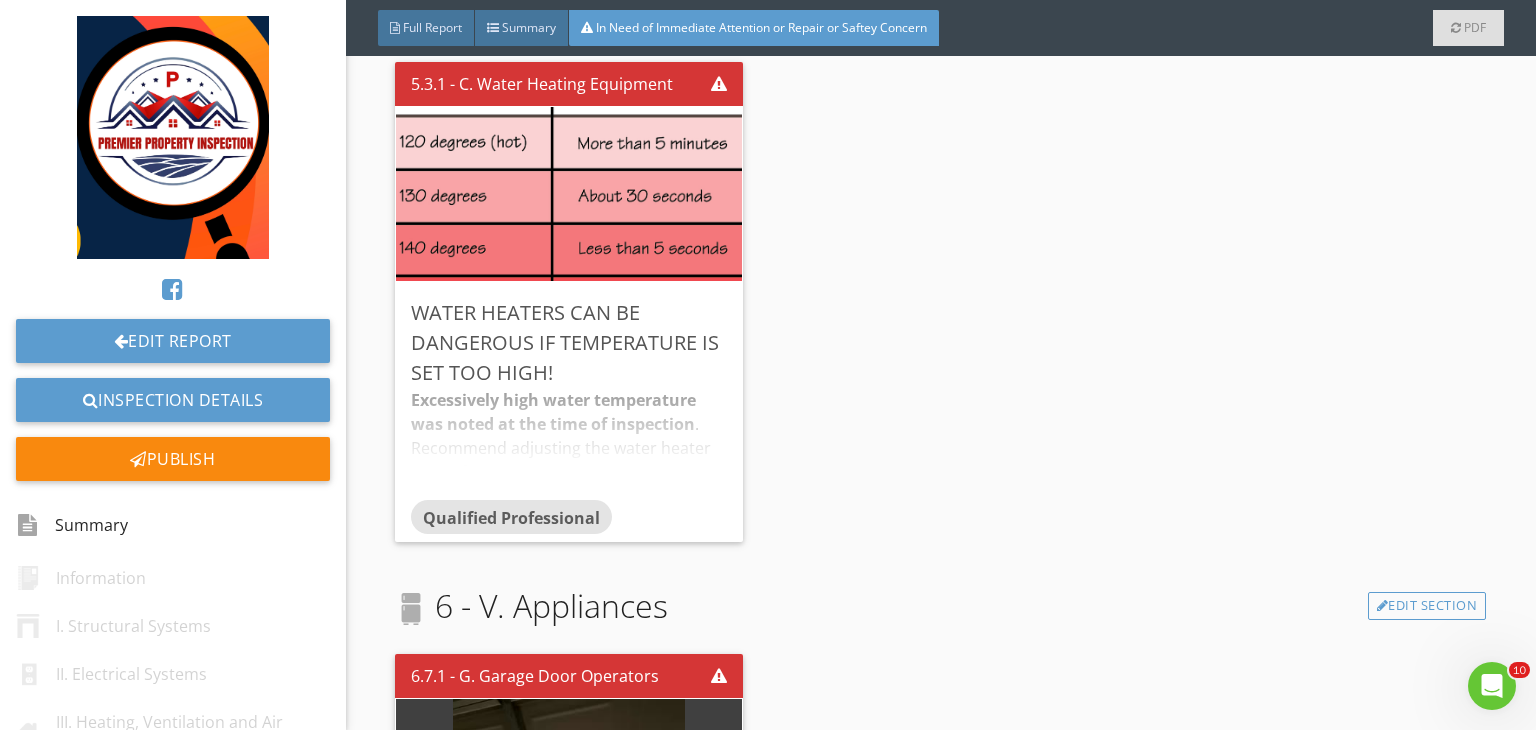 scroll, scrollTop: 528, scrollLeft: 0, axis: vertical 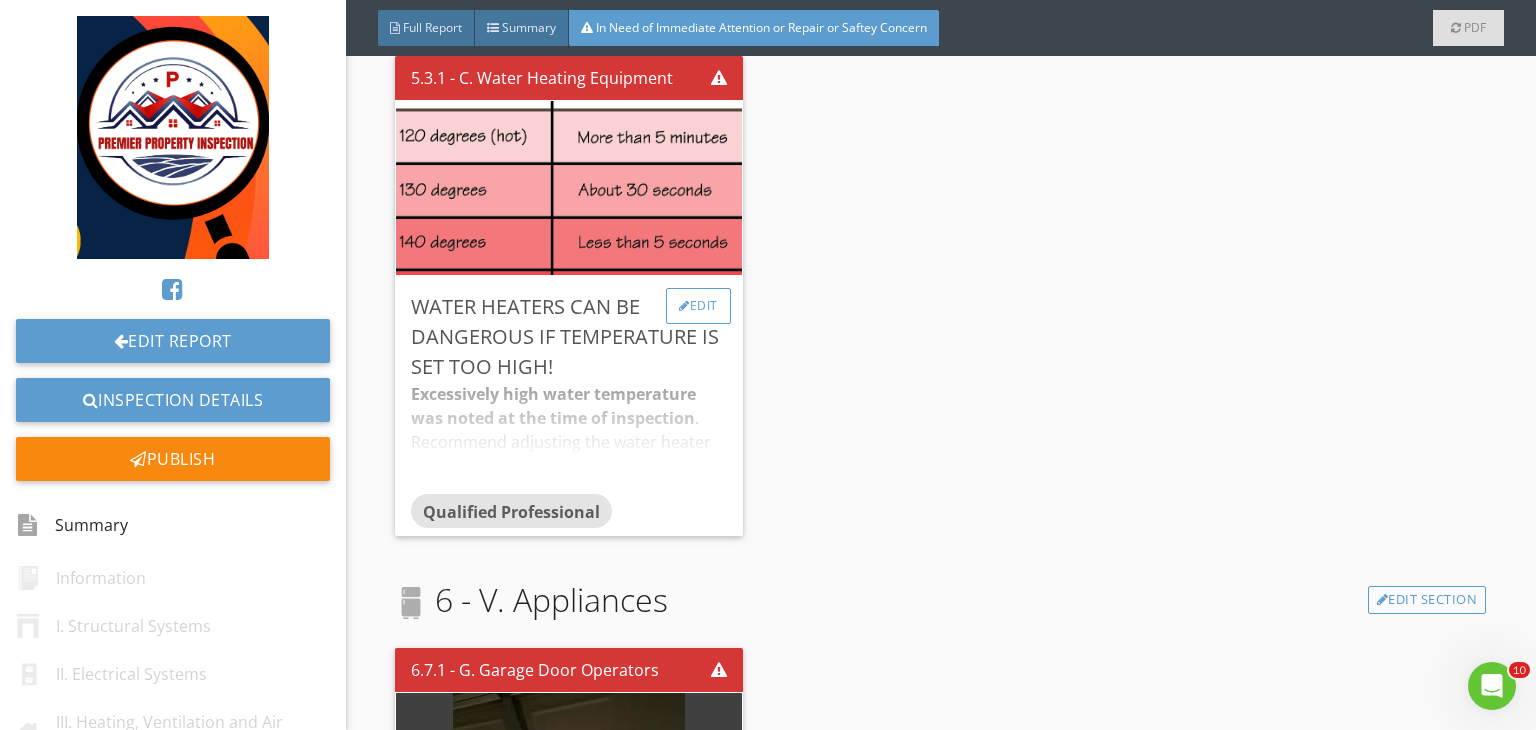 click on "Edit" at bounding box center (698, 306) 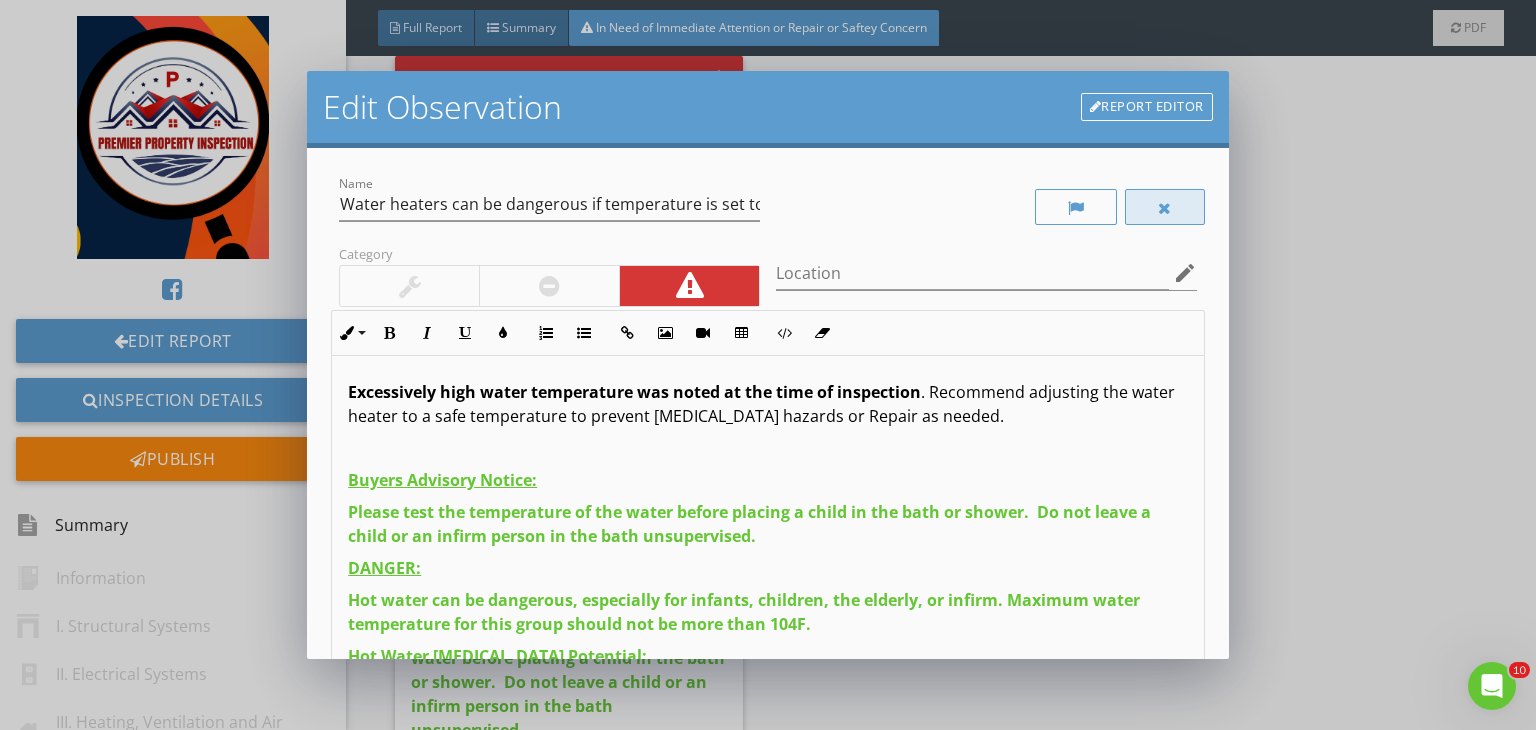 click at bounding box center (1165, 208) 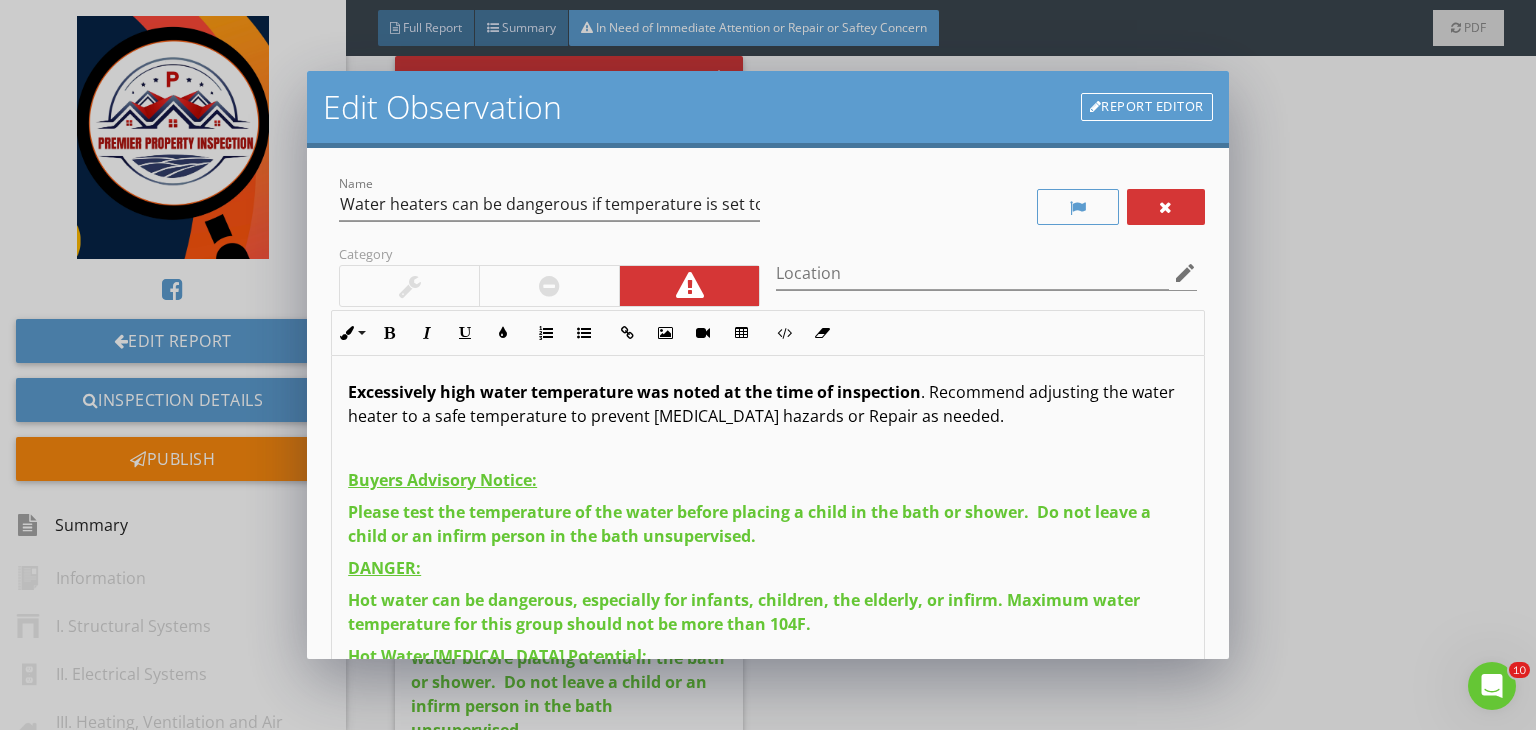 scroll, scrollTop: 76, scrollLeft: 0, axis: vertical 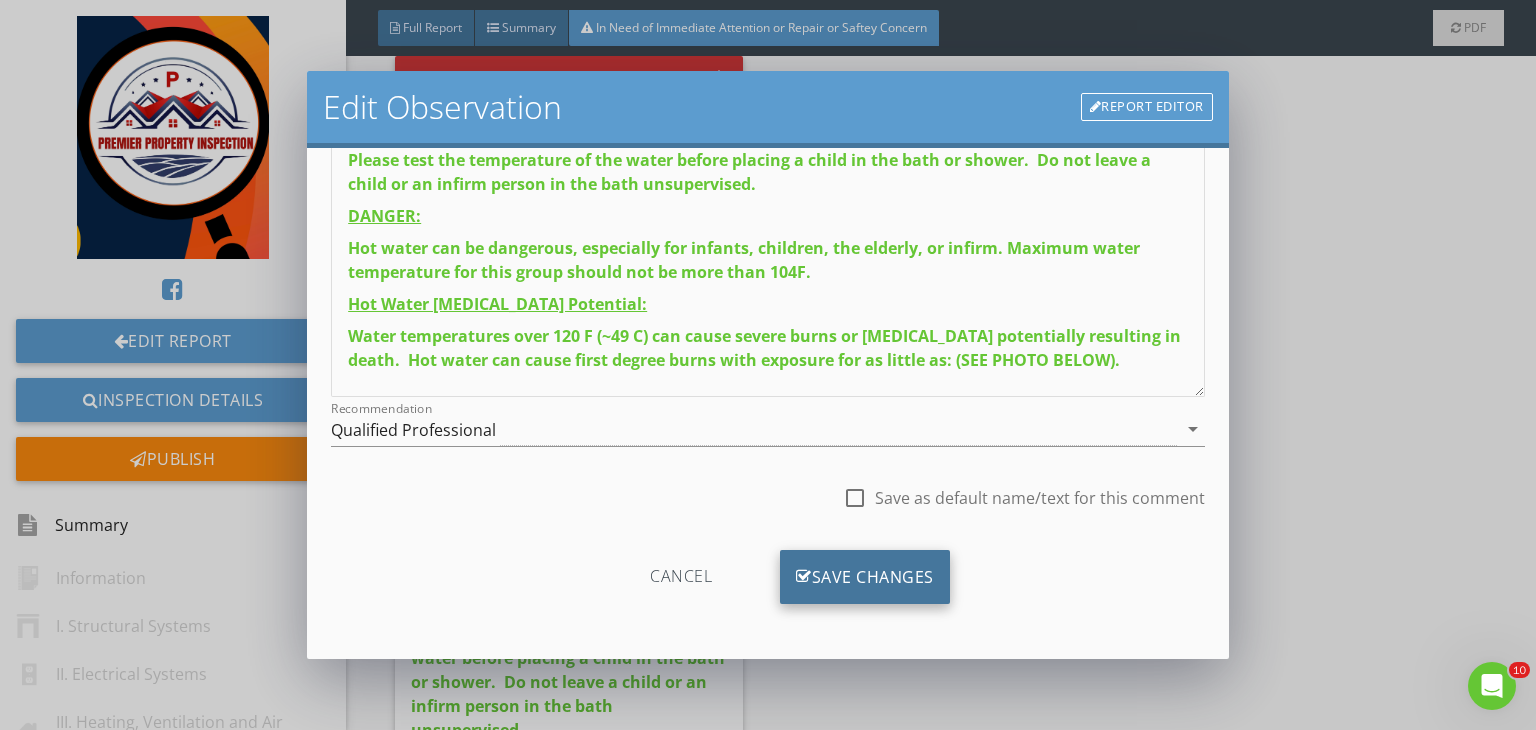 click on "Save Changes" at bounding box center [865, 577] 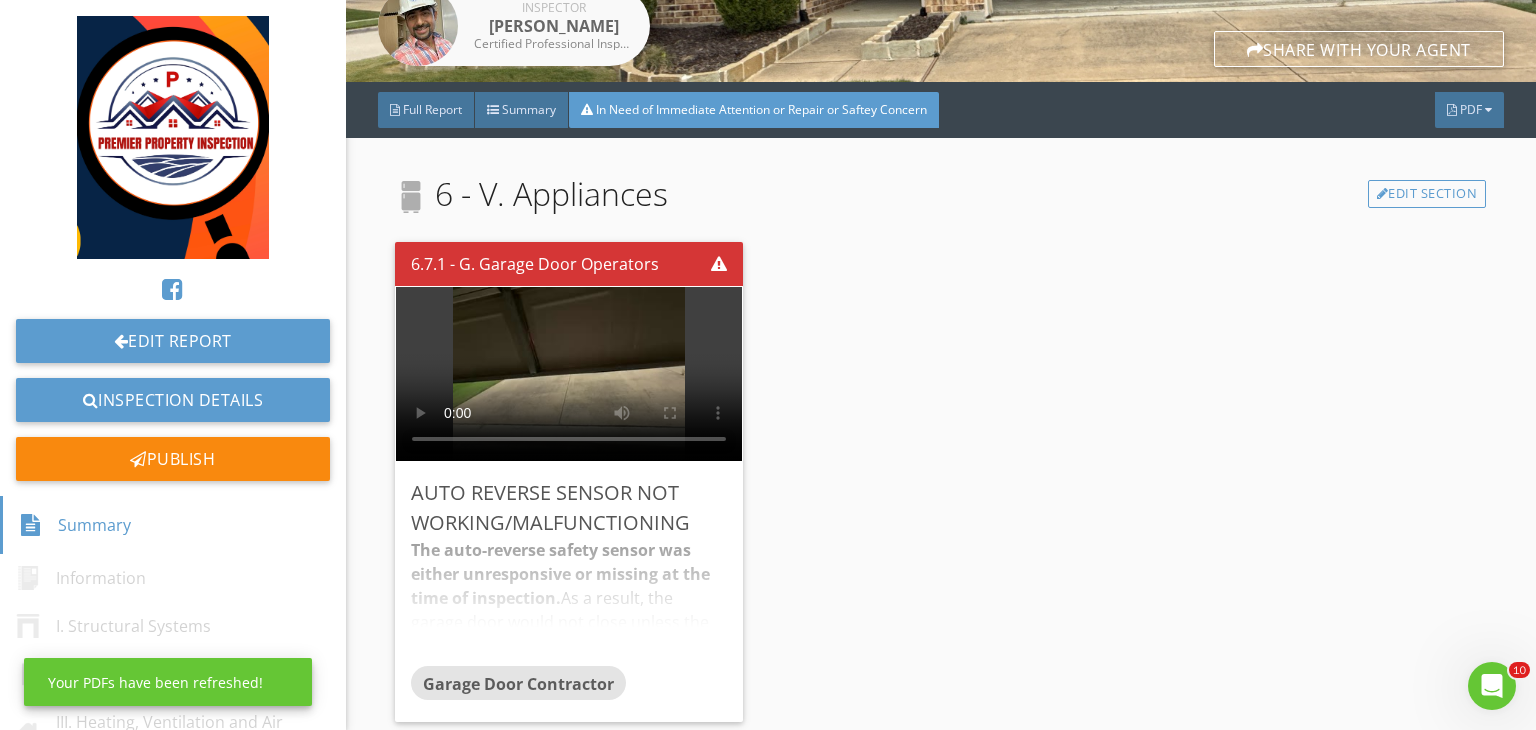 scroll, scrollTop: 357, scrollLeft: 0, axis: vertical 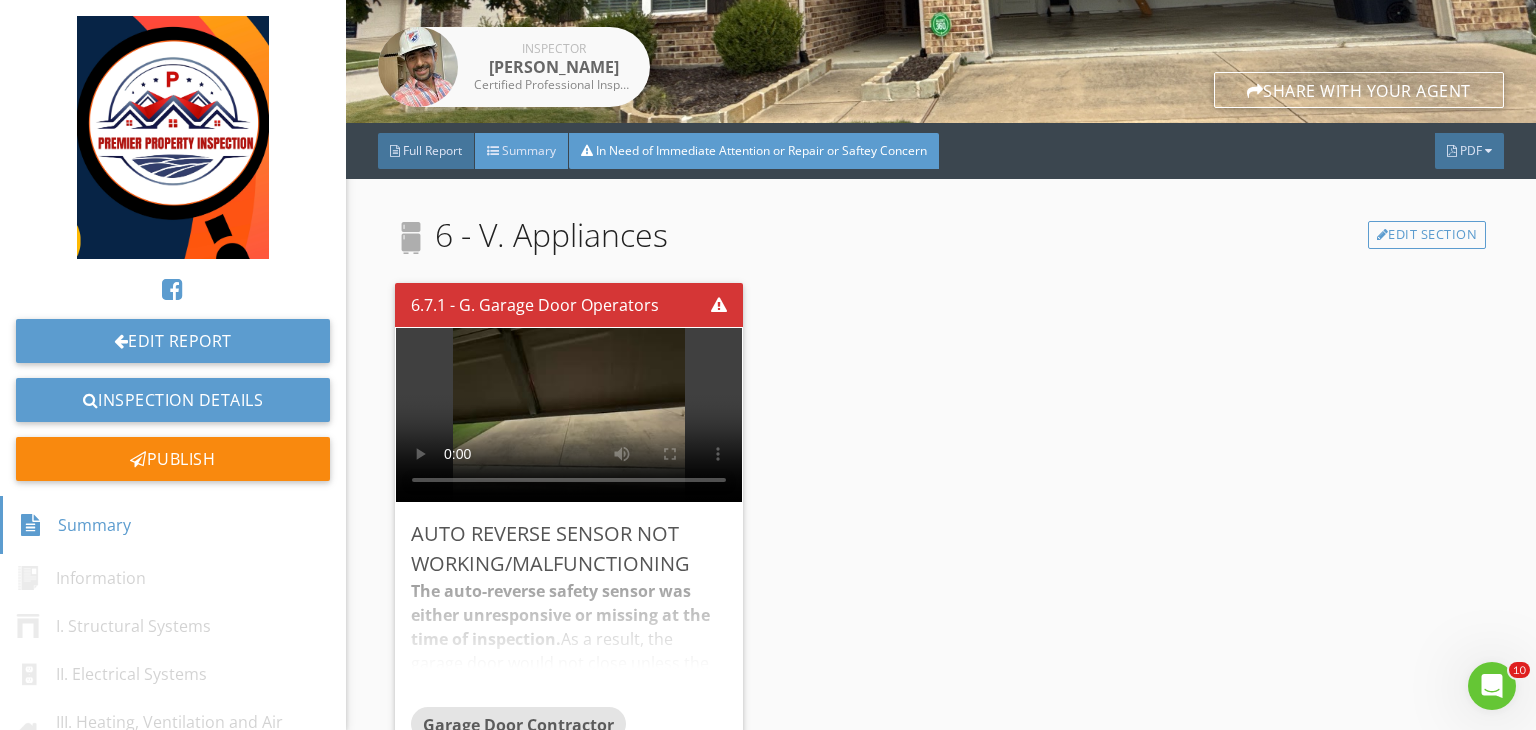click on "Summary" at bounding box center (522, 151) 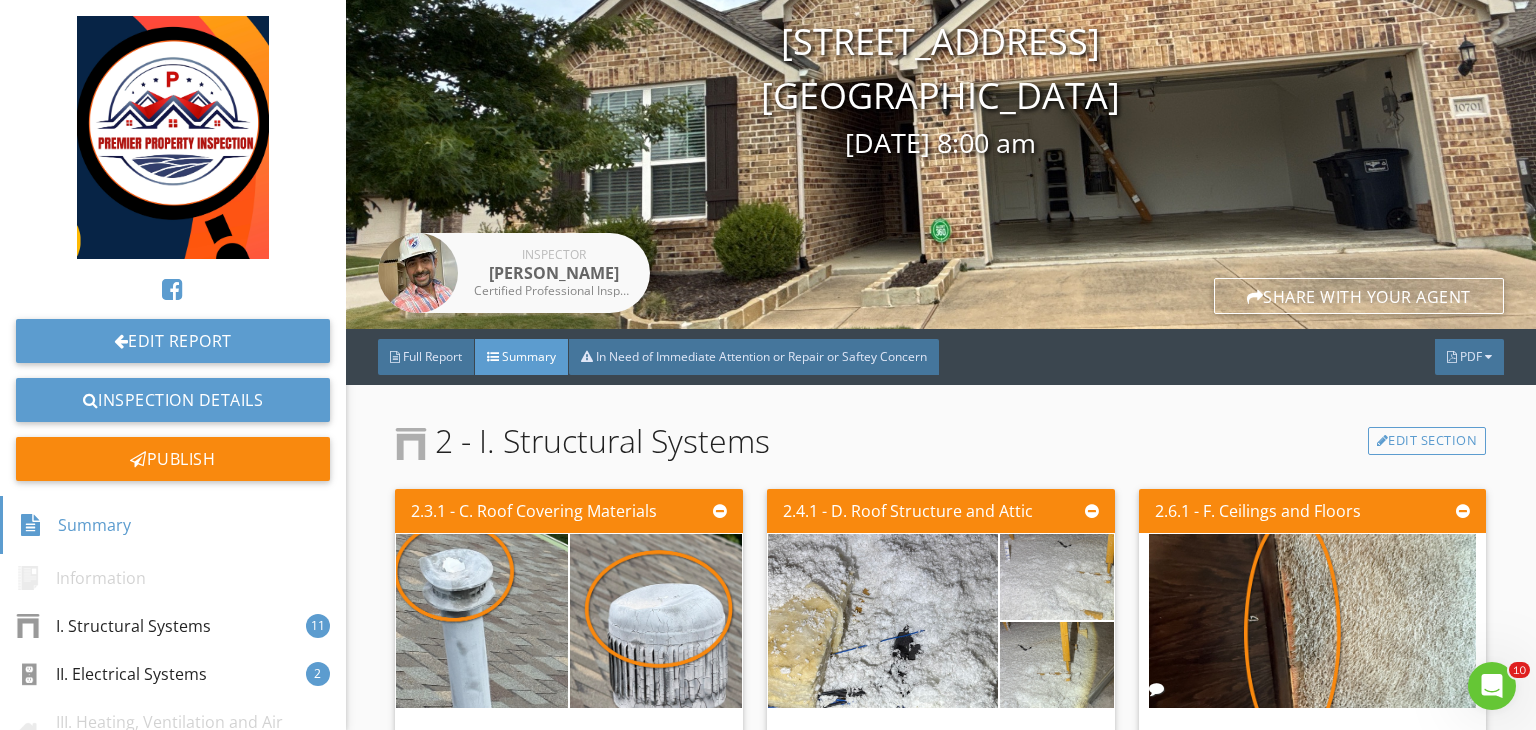 scroll, scrollTop: 0, scrollLeft: 0, axis: both 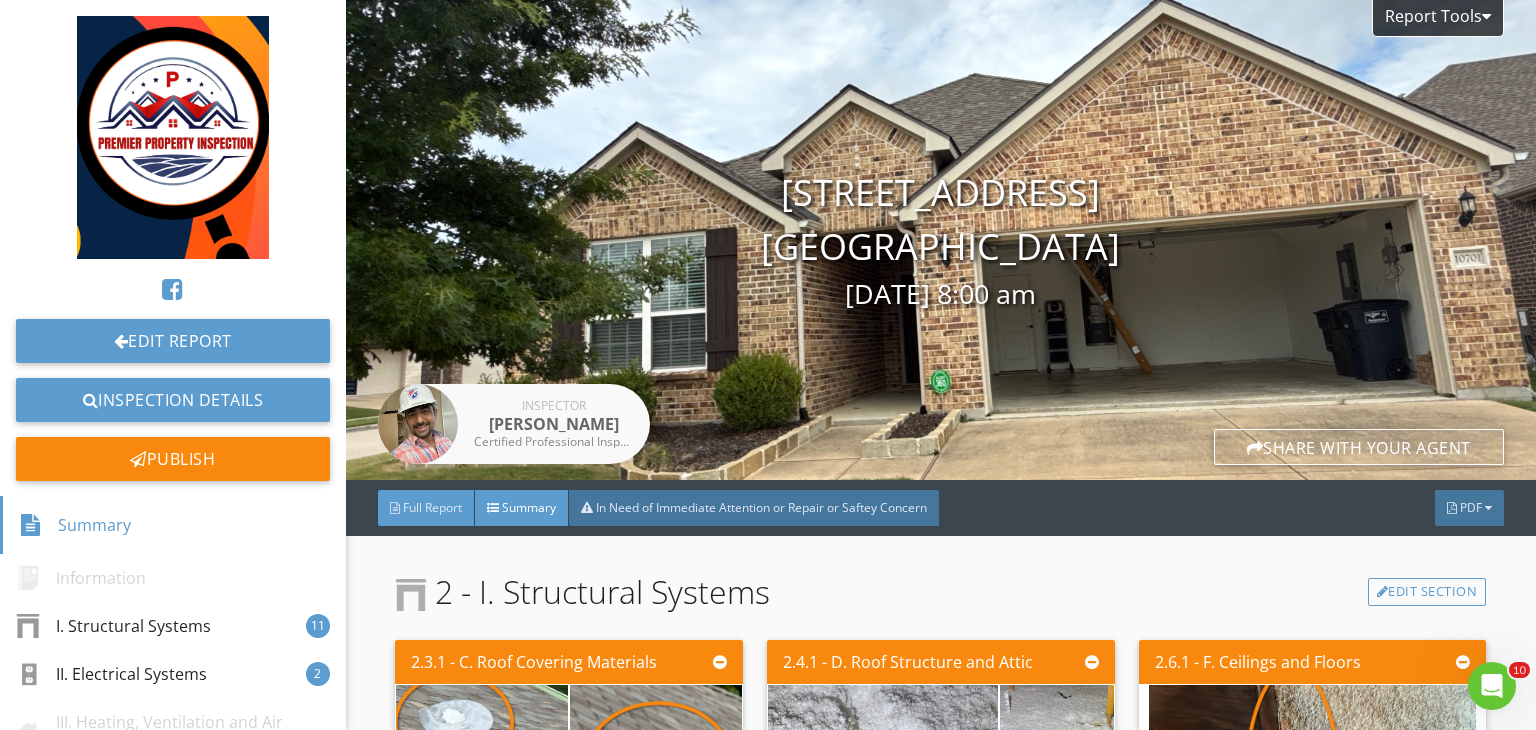 click on "Full Report" at bounding box center (432, 507) 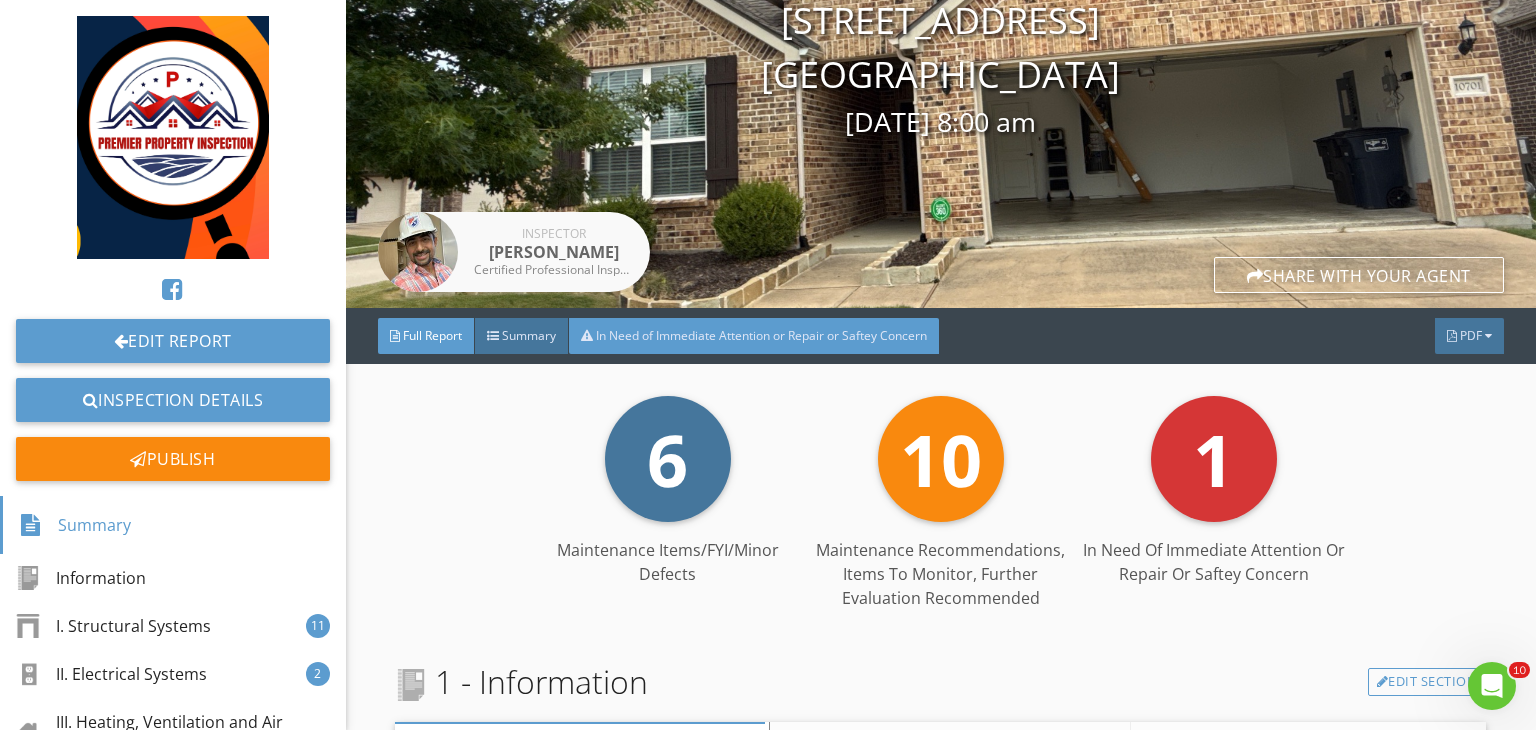 scroll, scrollTop: 192, scrollLeft: 0, axis: vertical 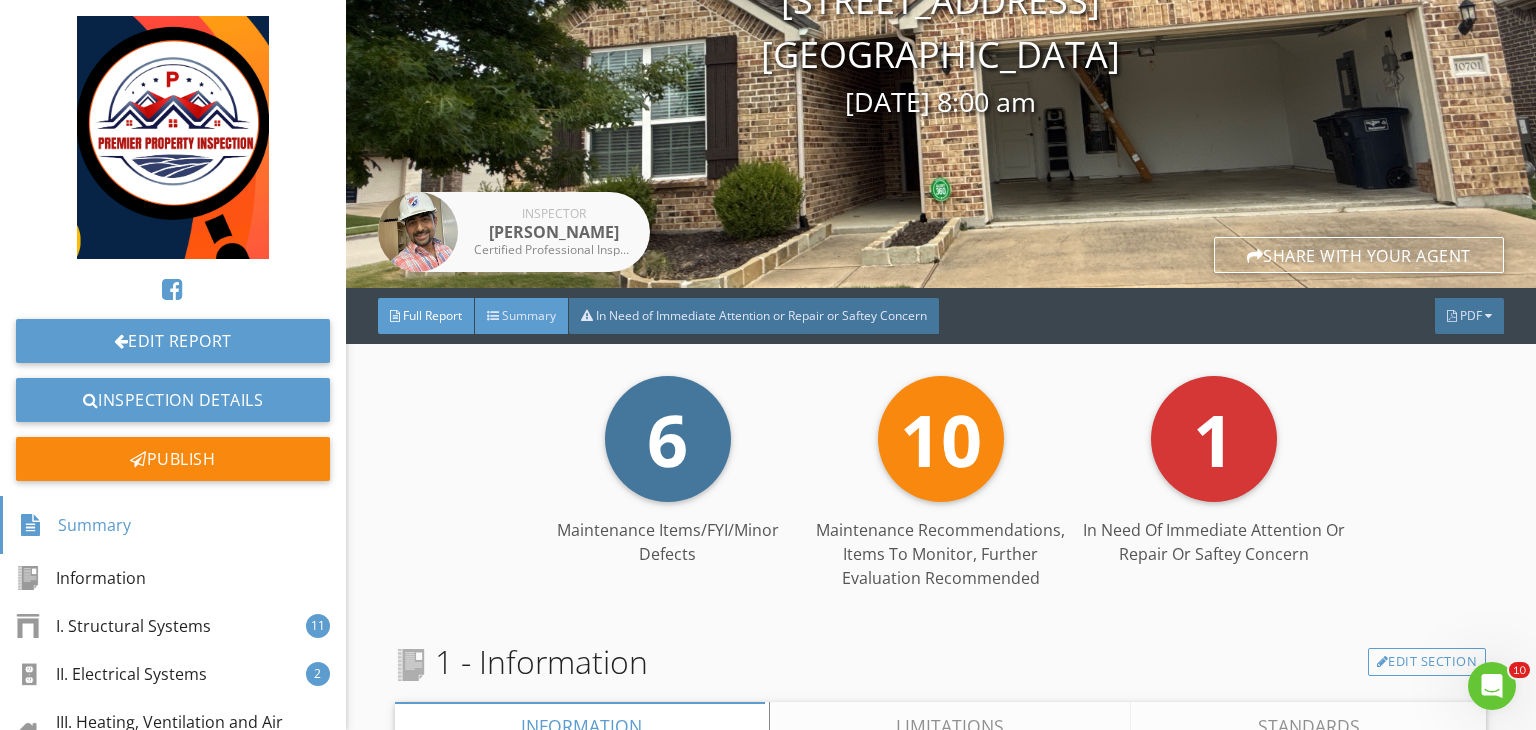 click on "Summary" at bounding box center [522, 316] 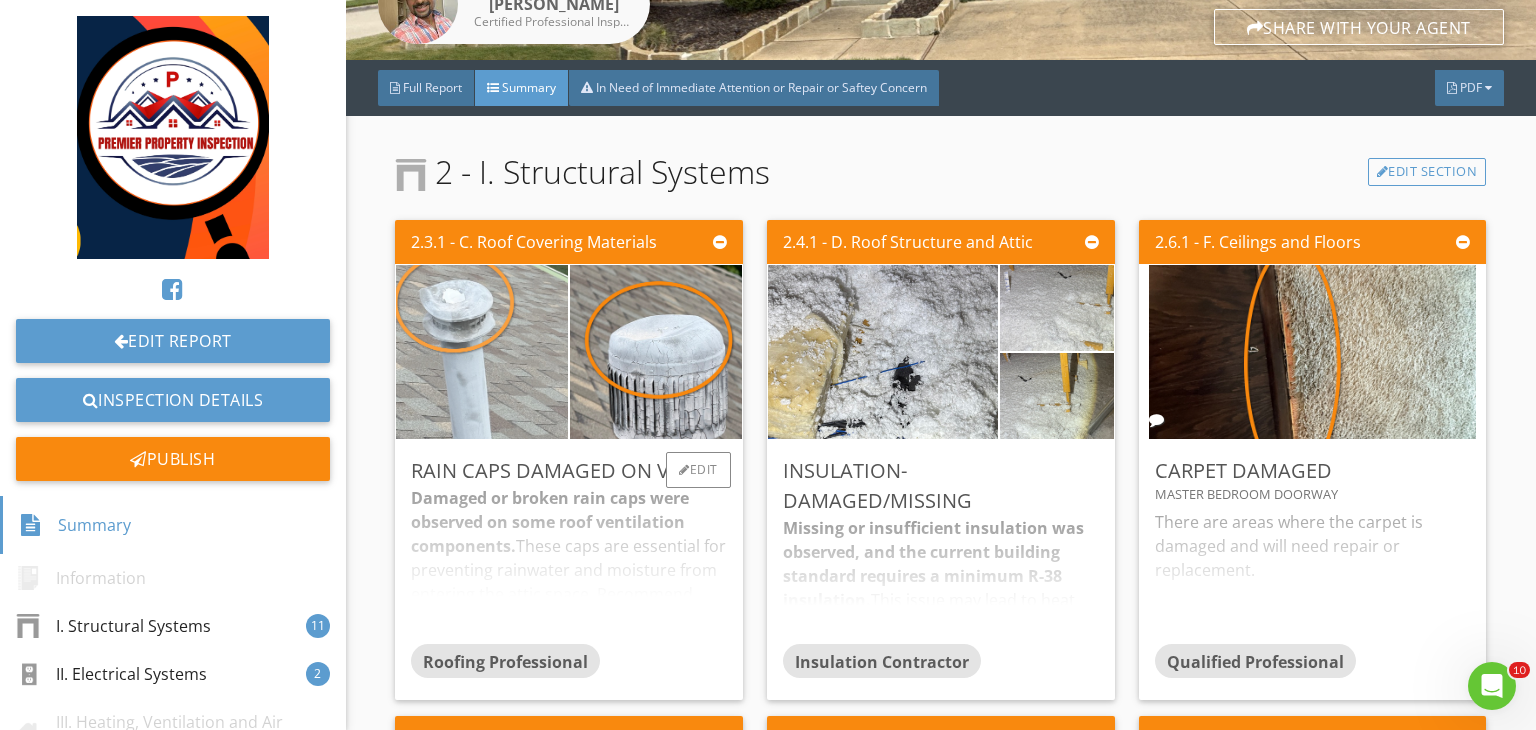 scroll, scrollTop: 420, scrollLeft: 0, axis: vertical 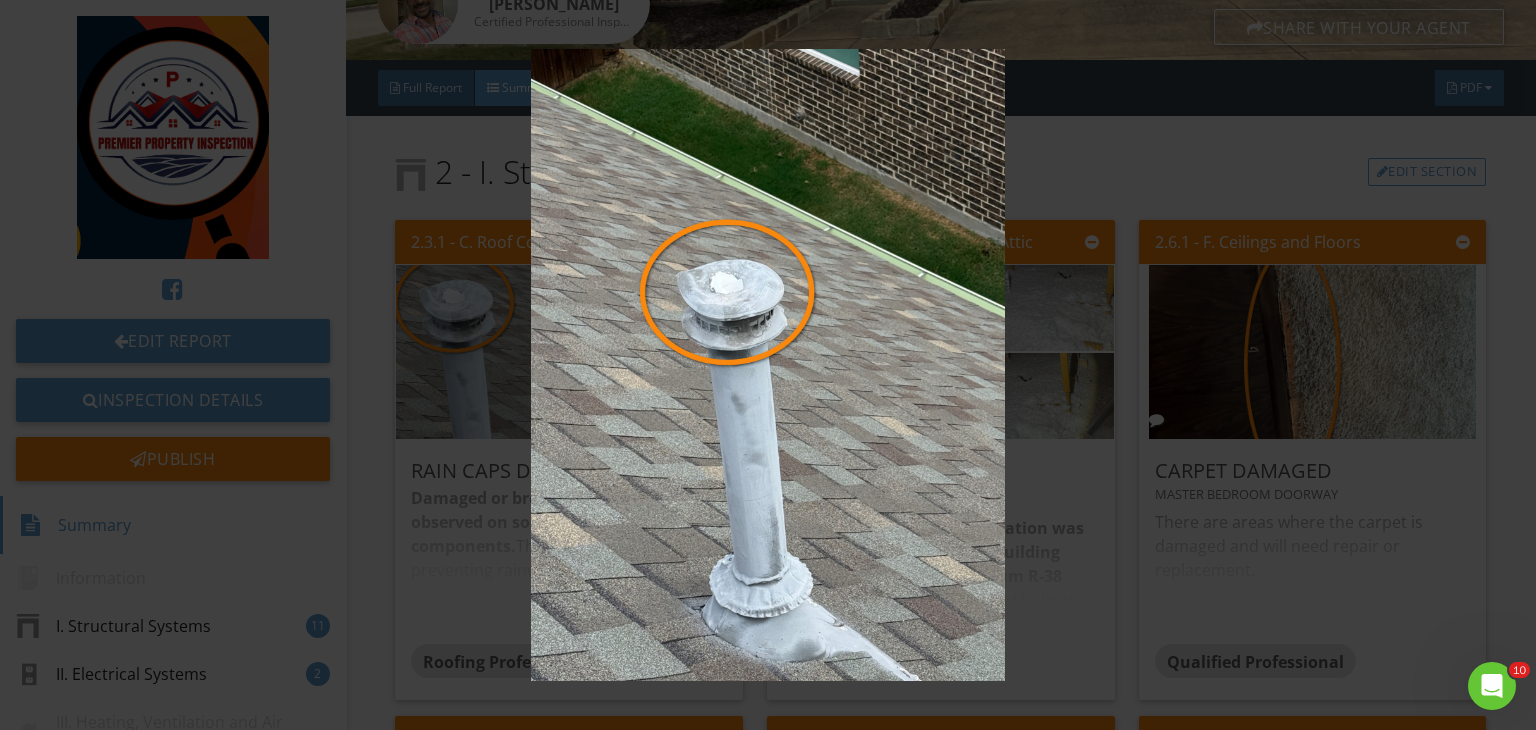 click at bounding box center [768, 365] 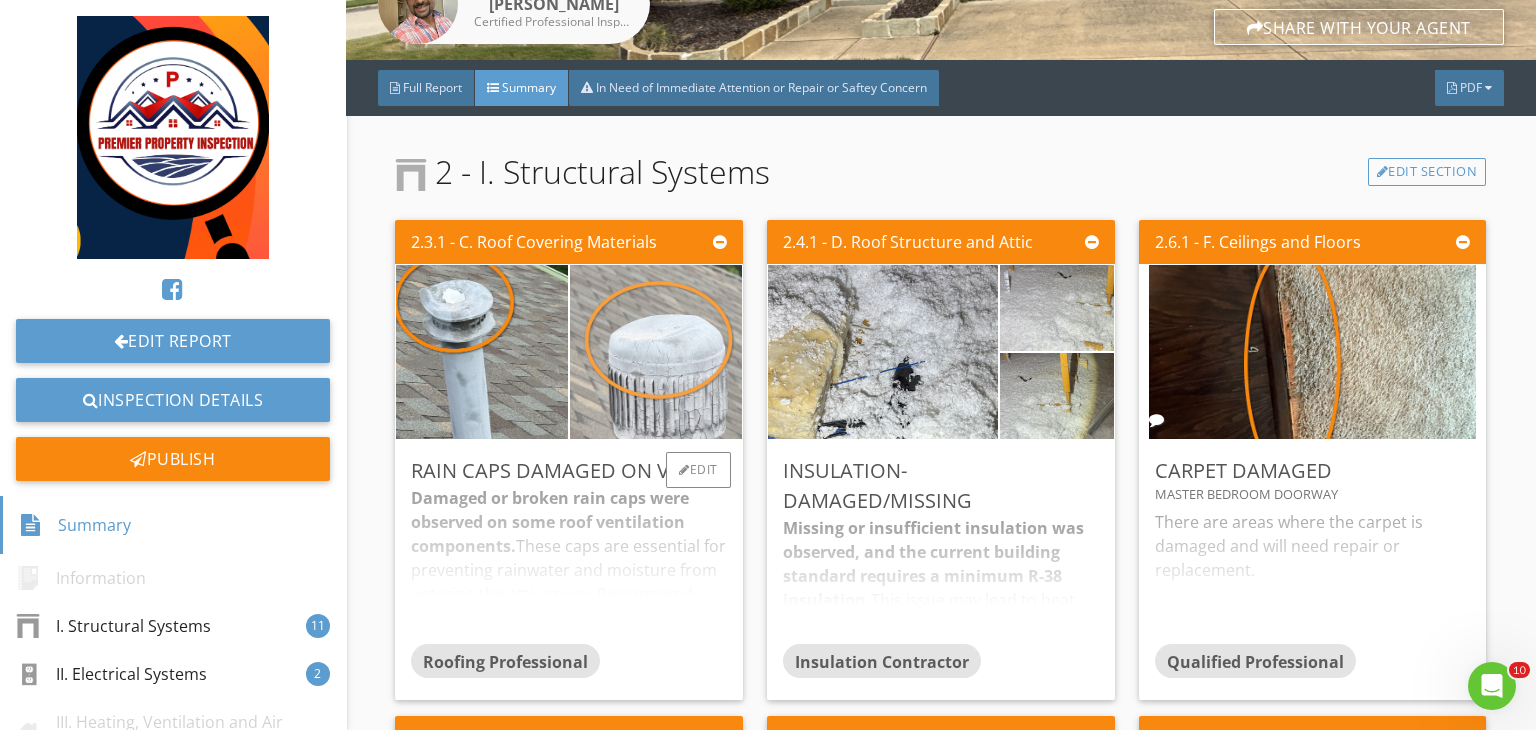 click at bounding box center (656, 352) 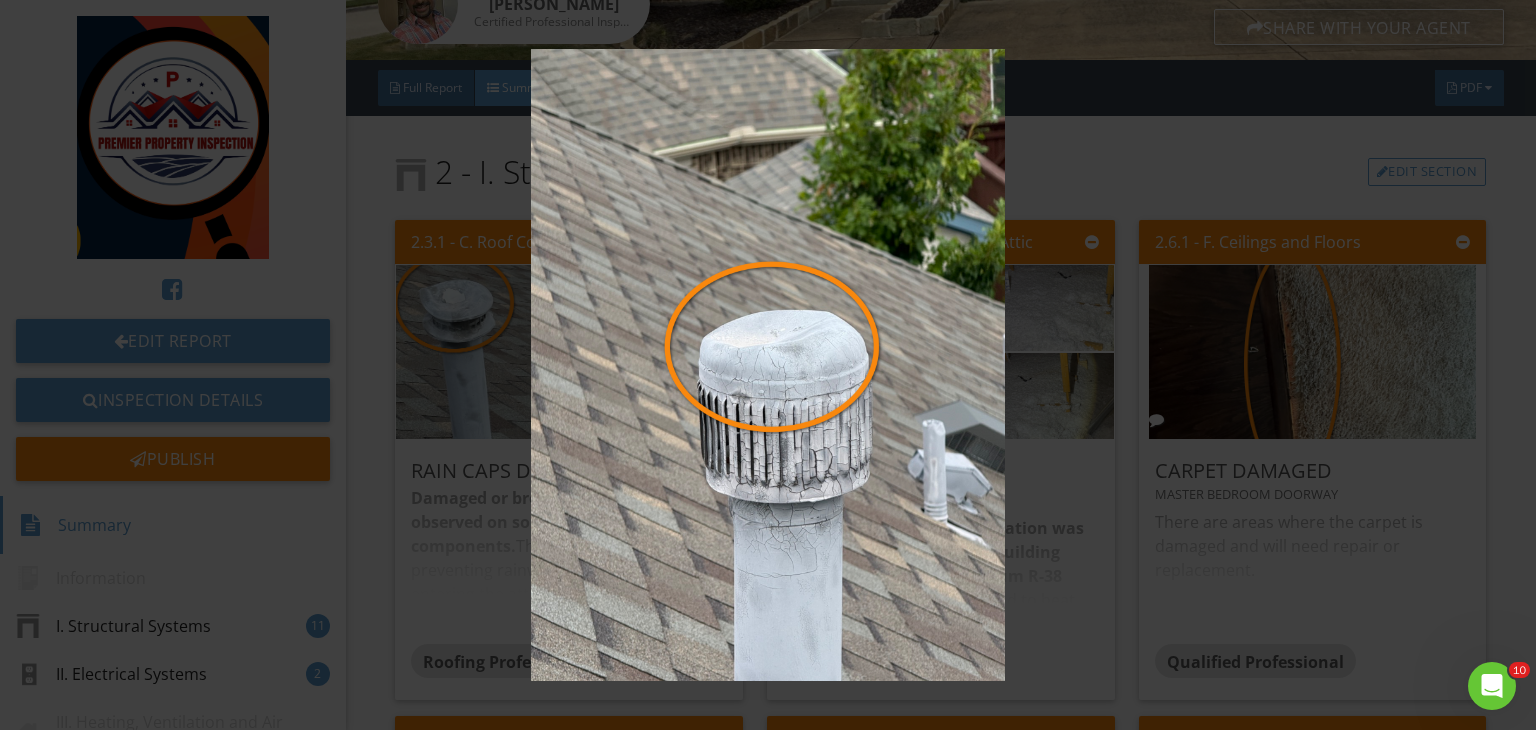 click at bounding box center (768, 365) 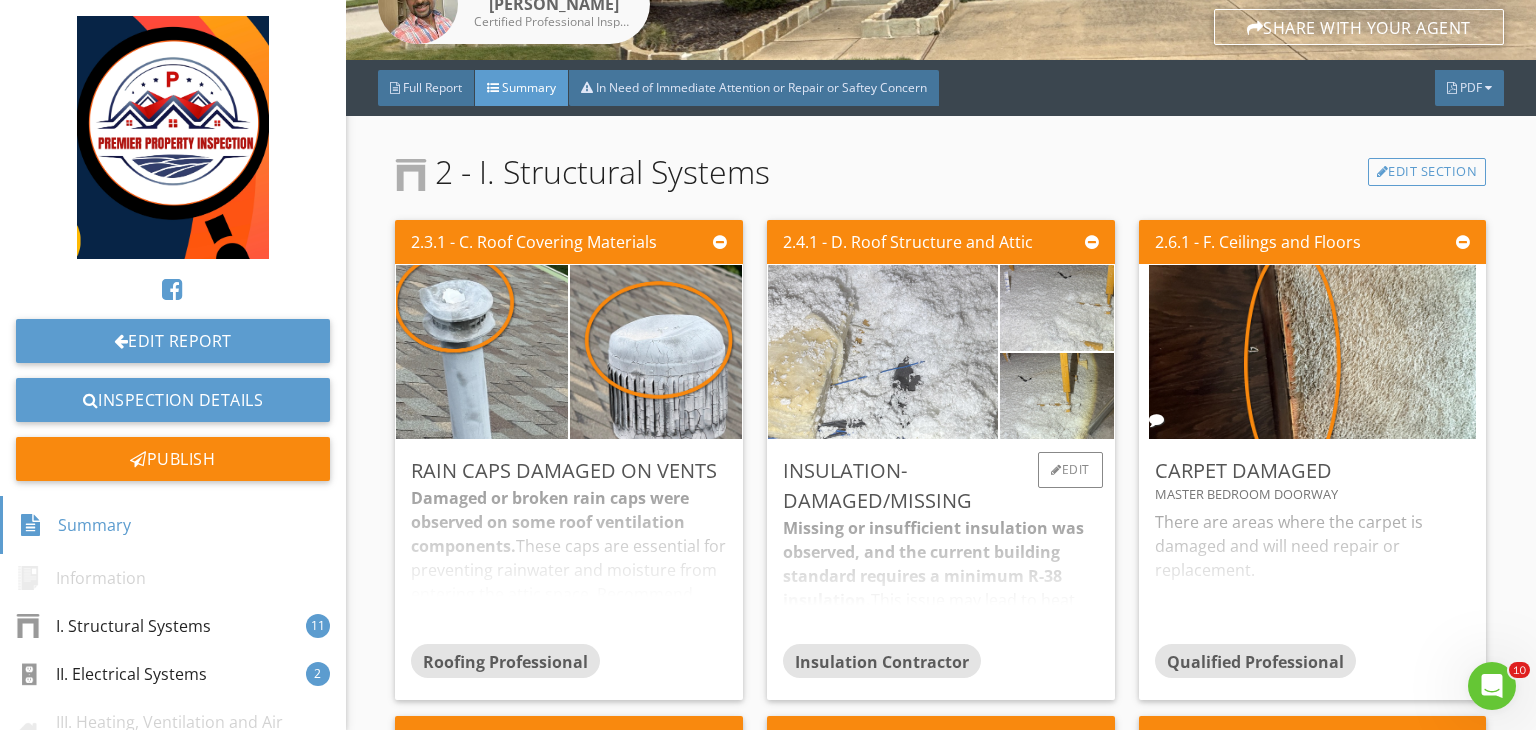 click at bounding box center (883, 352) 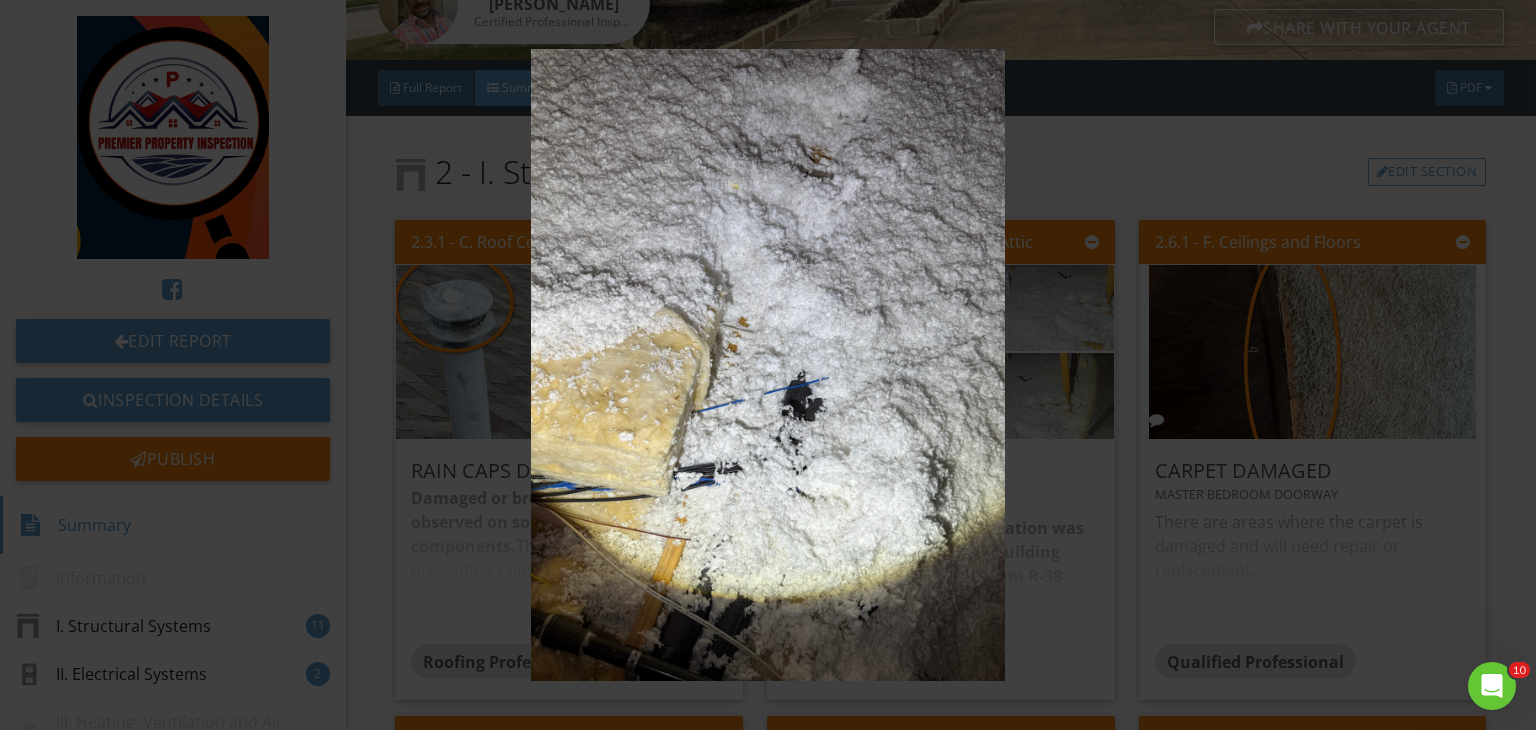 click at bounding box center (768, 365) 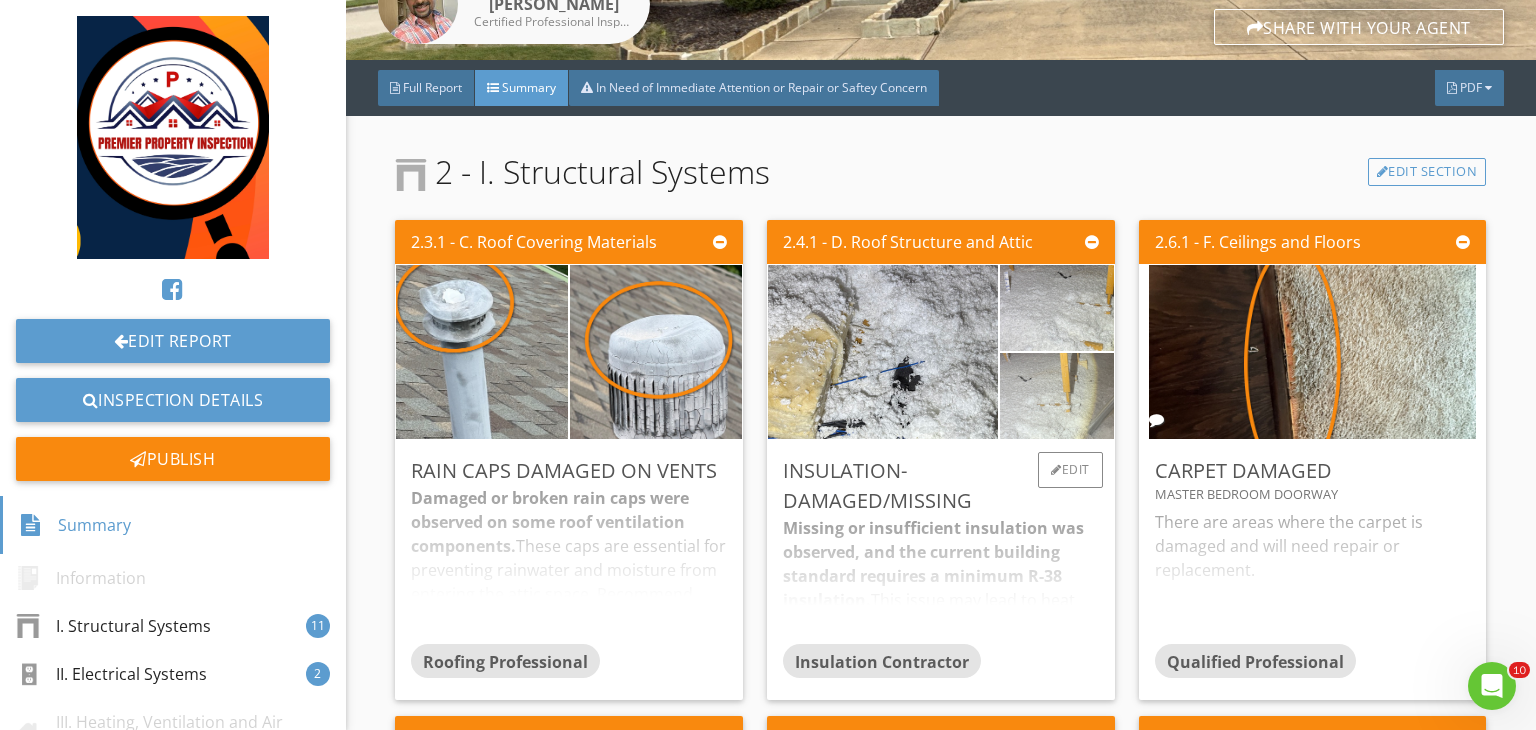 click at bounding box center [1056, 396] 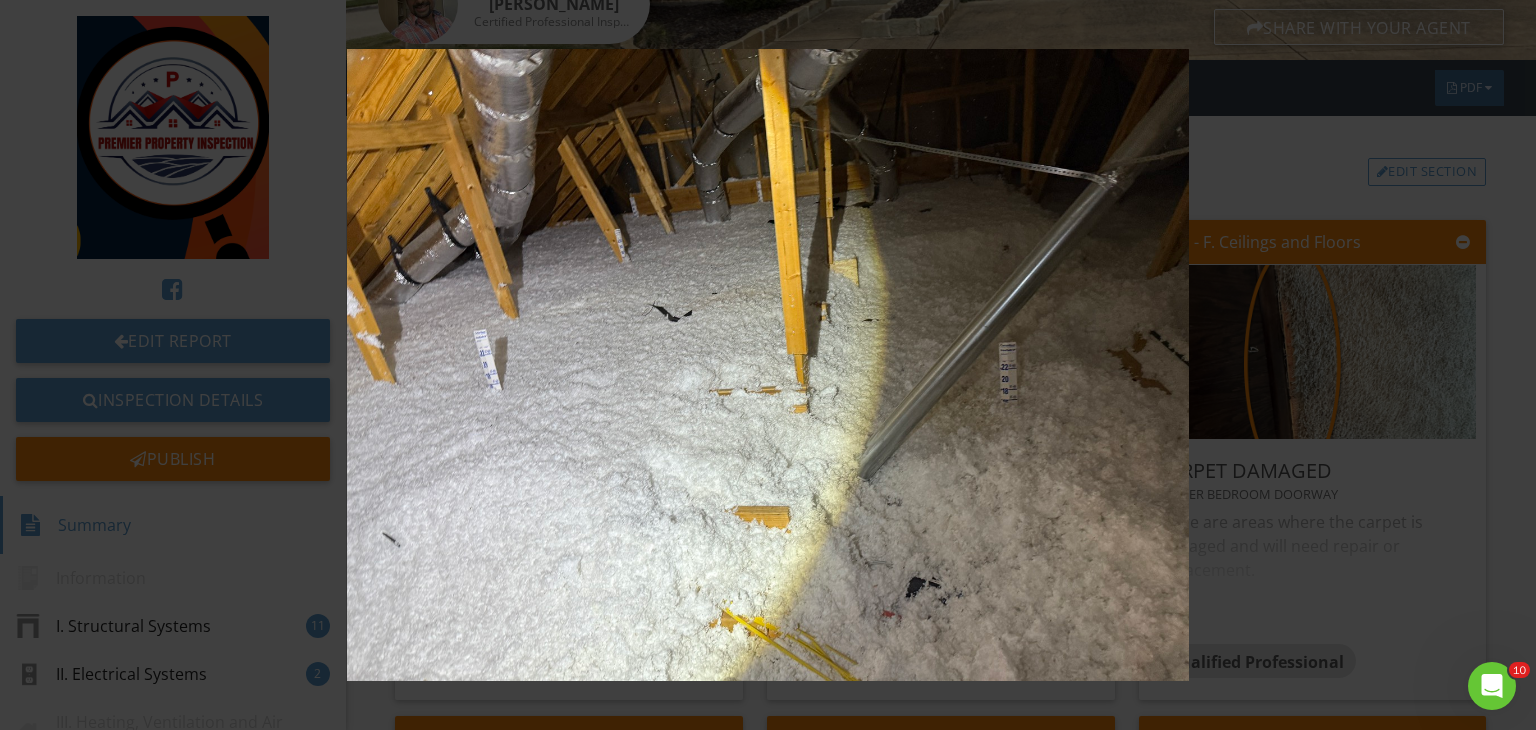 click at bounding box center [768, 365] 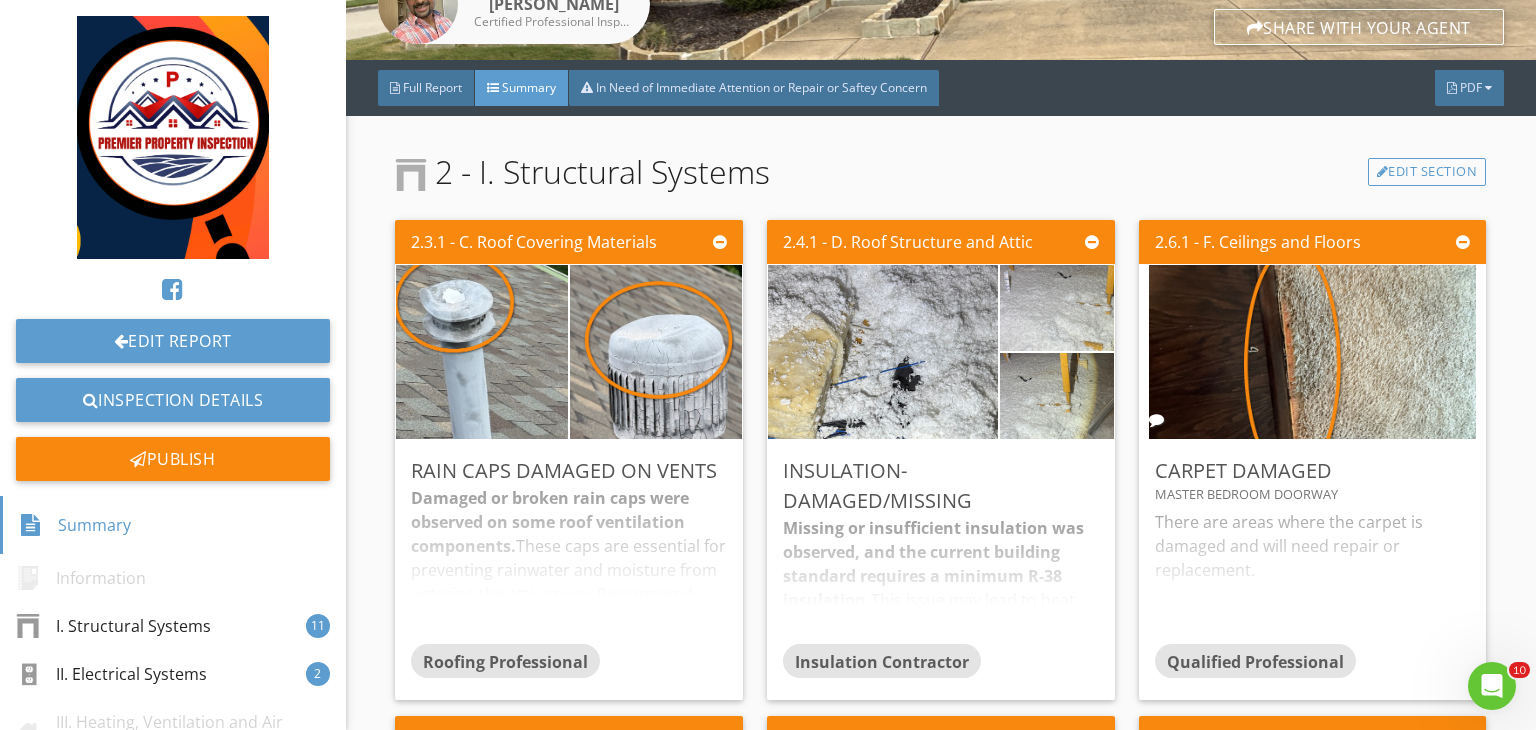 click at bounding box center (1312, 352) 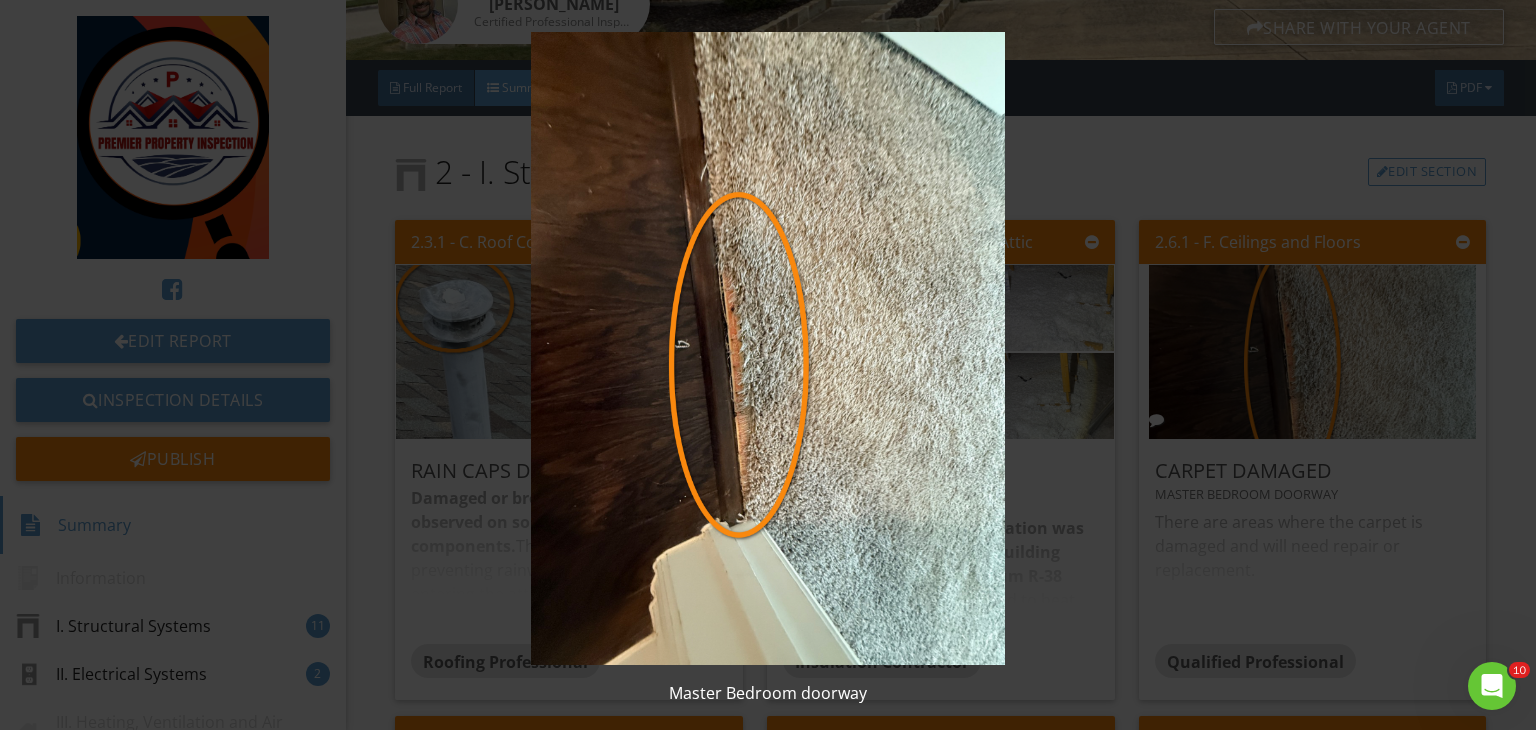 click at bounding box center (768, 348) 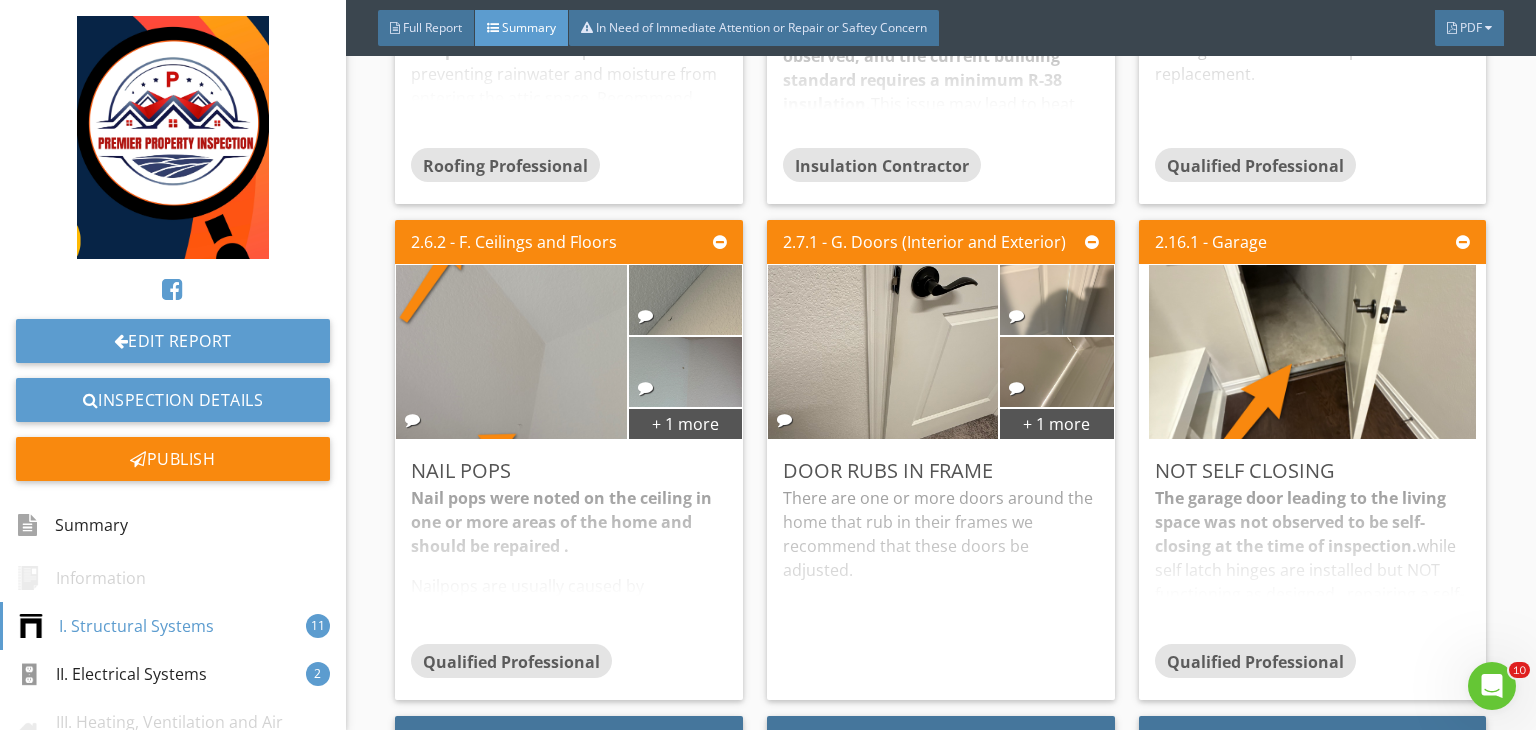 scroll, scrollTop: 866, scrollLeft: 0, axis: vertical 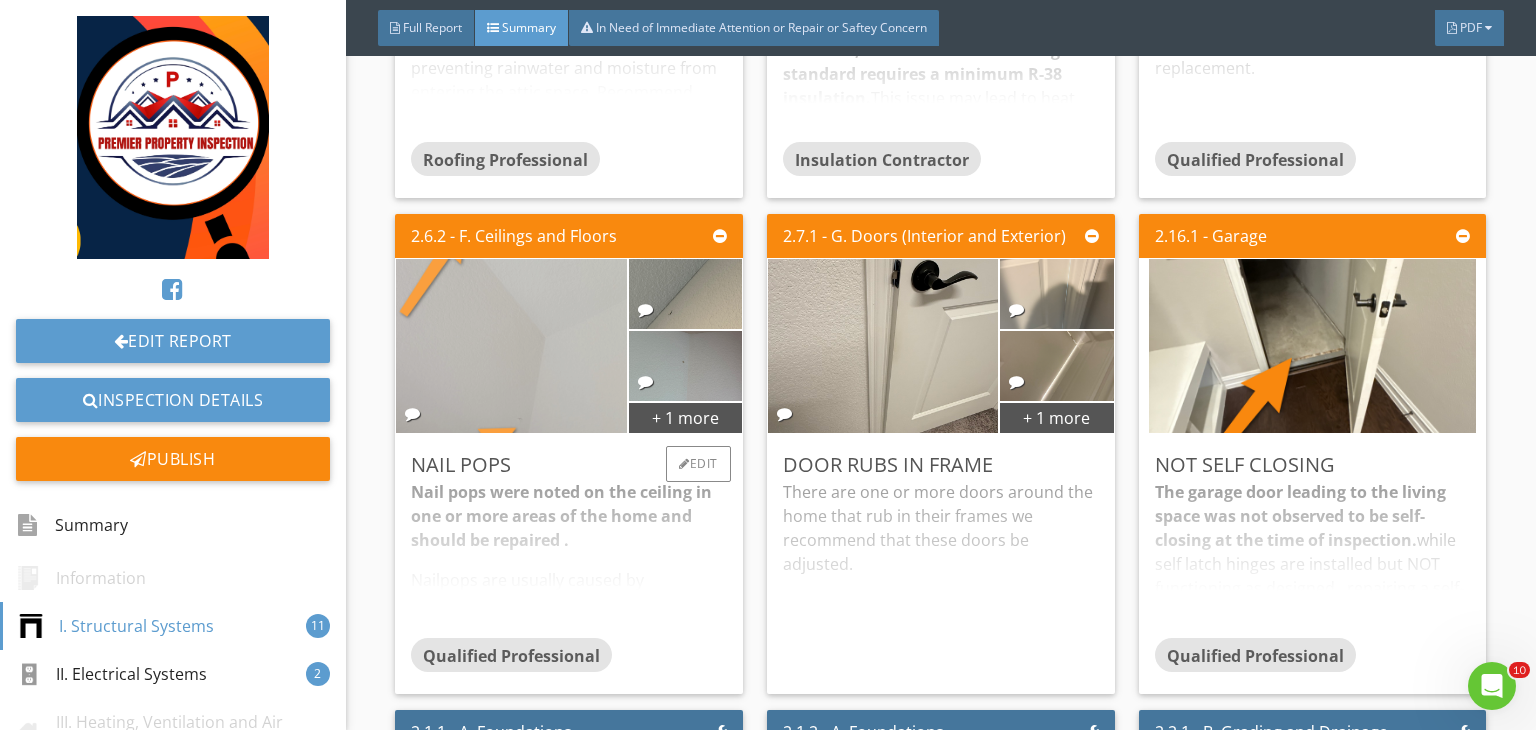 click at bounding box center (511, 346) 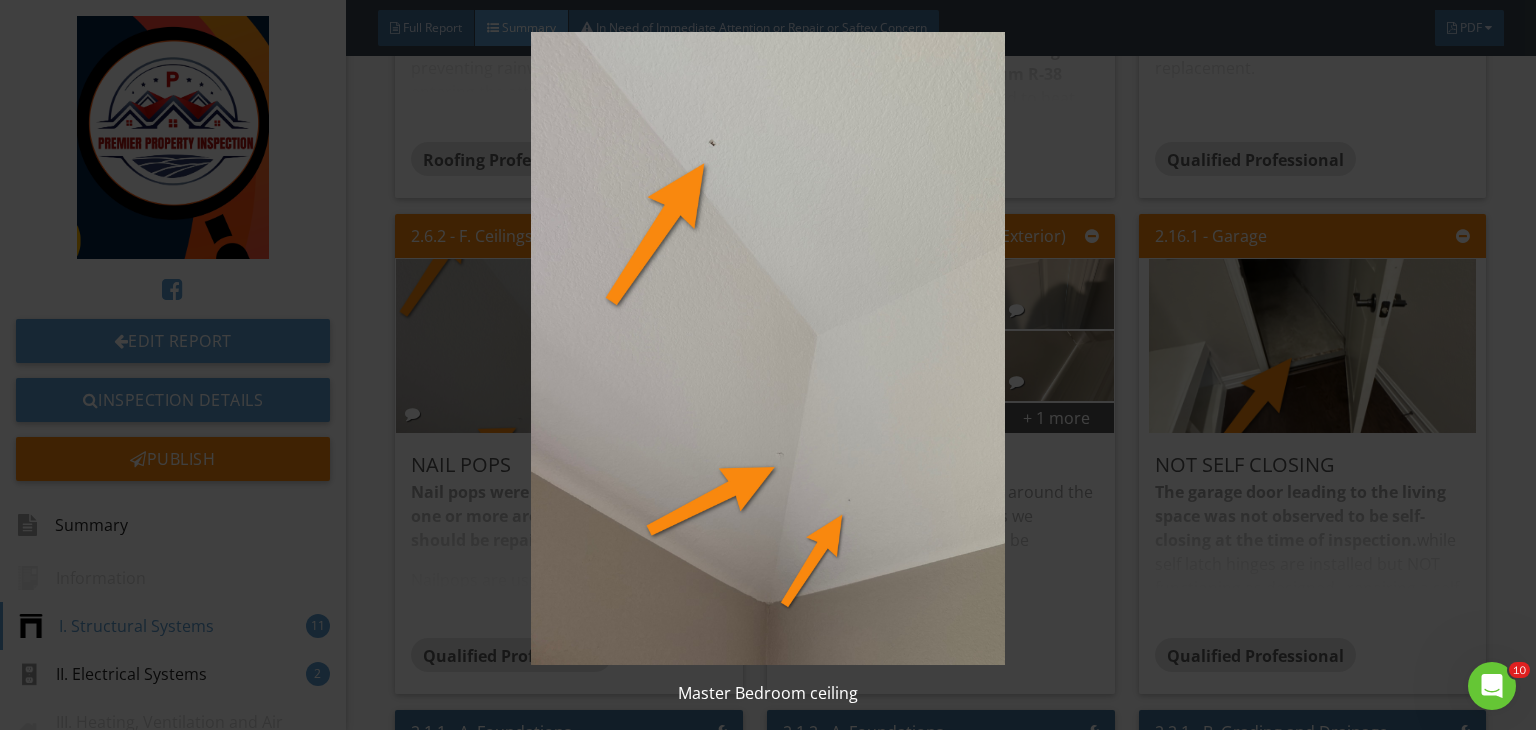 click at bounding box center (768, 348) 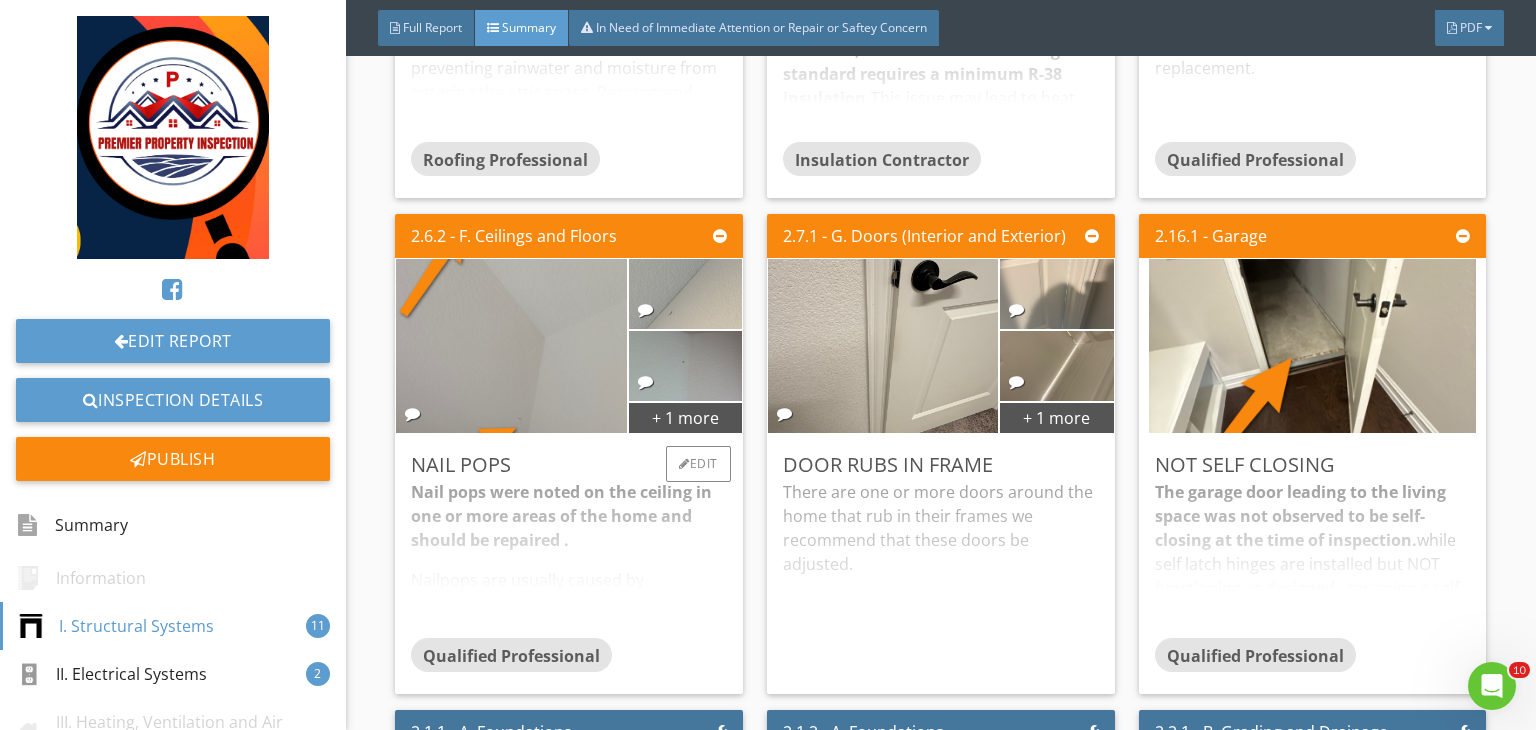 click at bounding box center (685, 294) 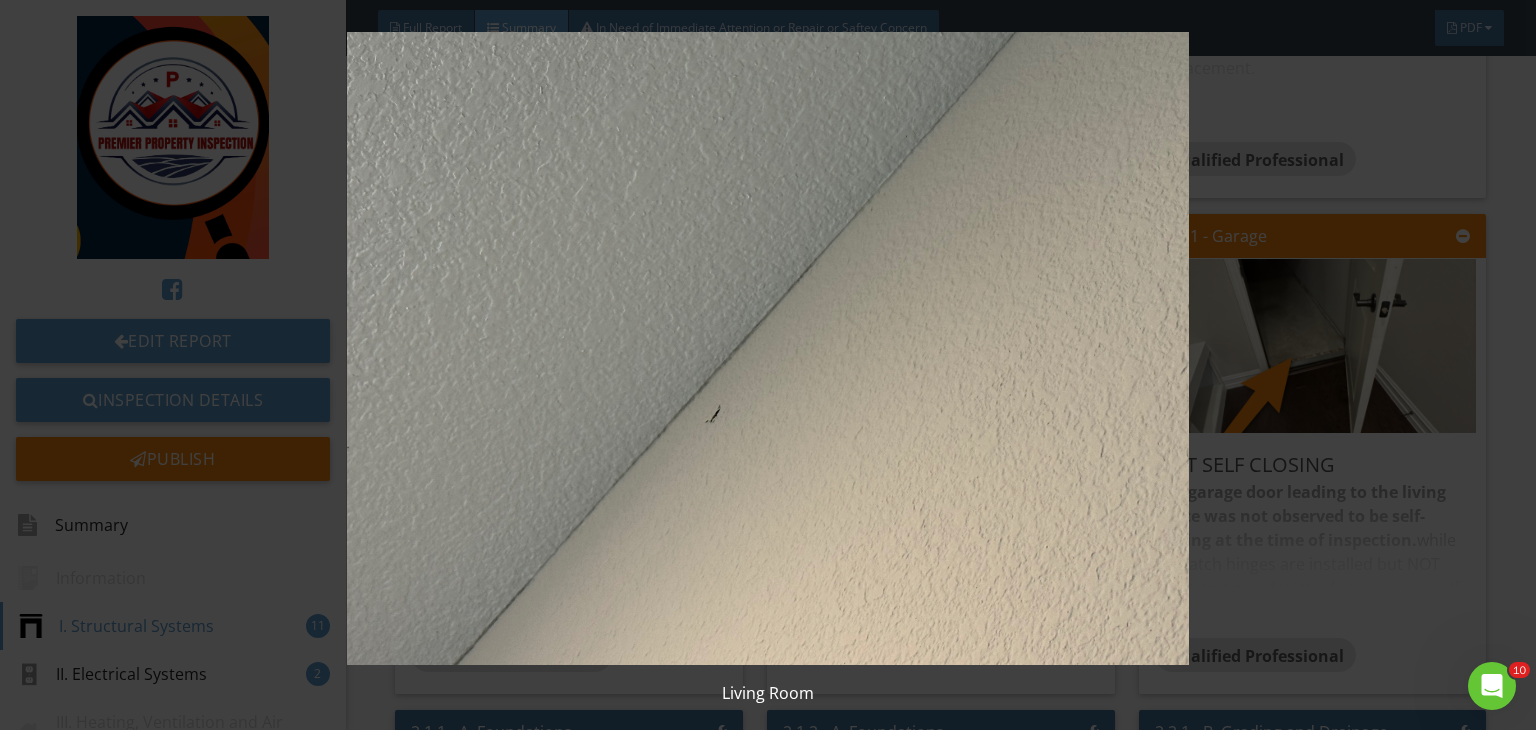 click at bounding box center (768, 348) 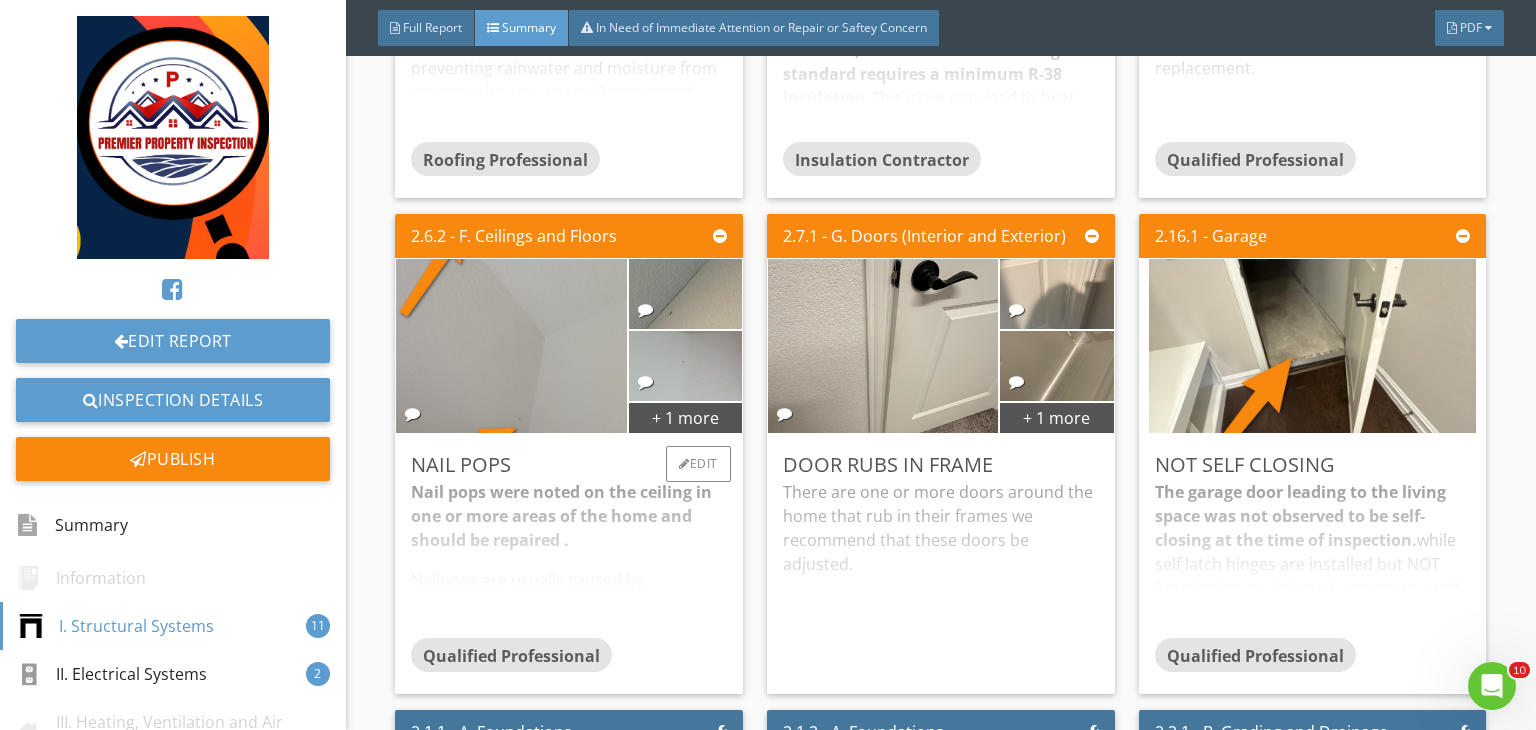 click at bounding box center [685, 366] 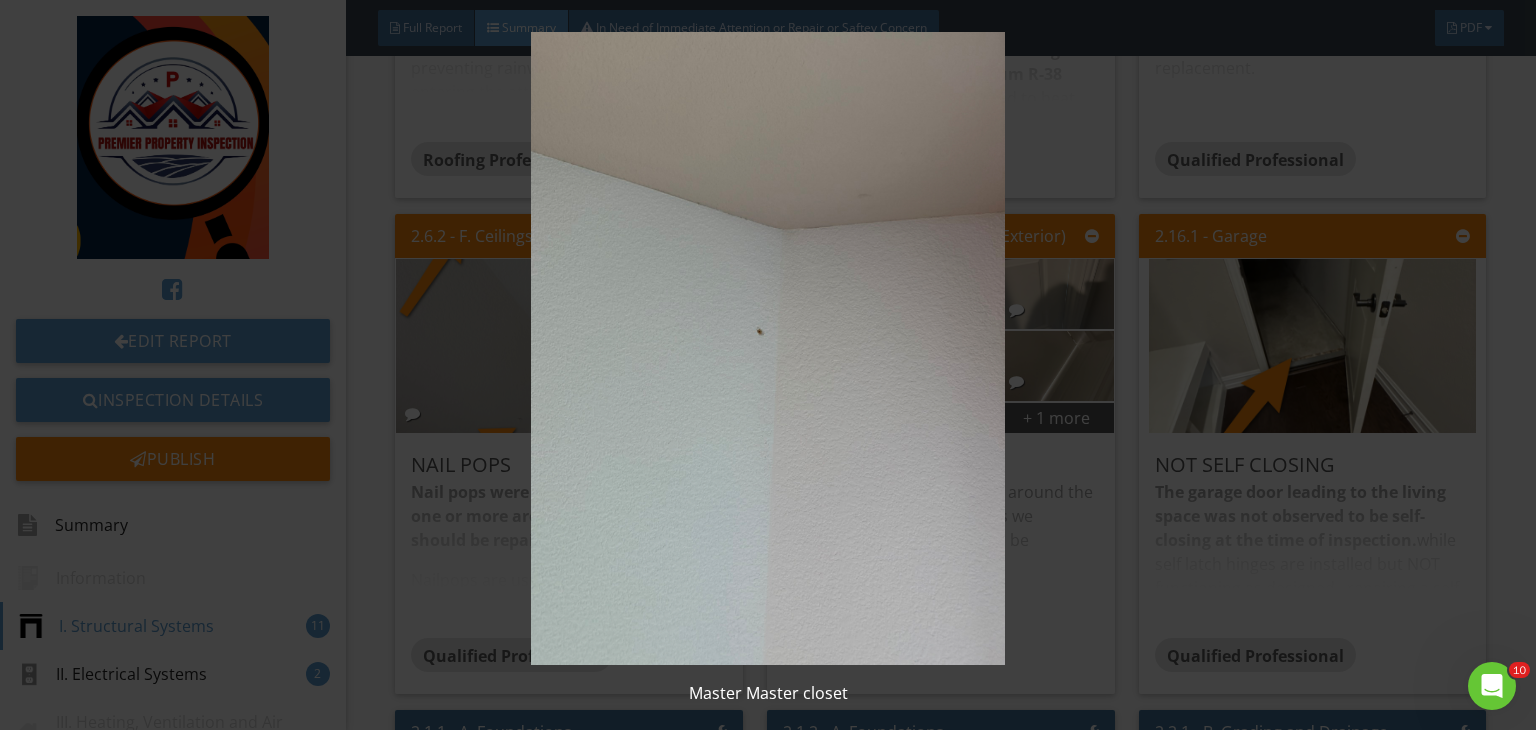 click at bounding box center [768, 348] 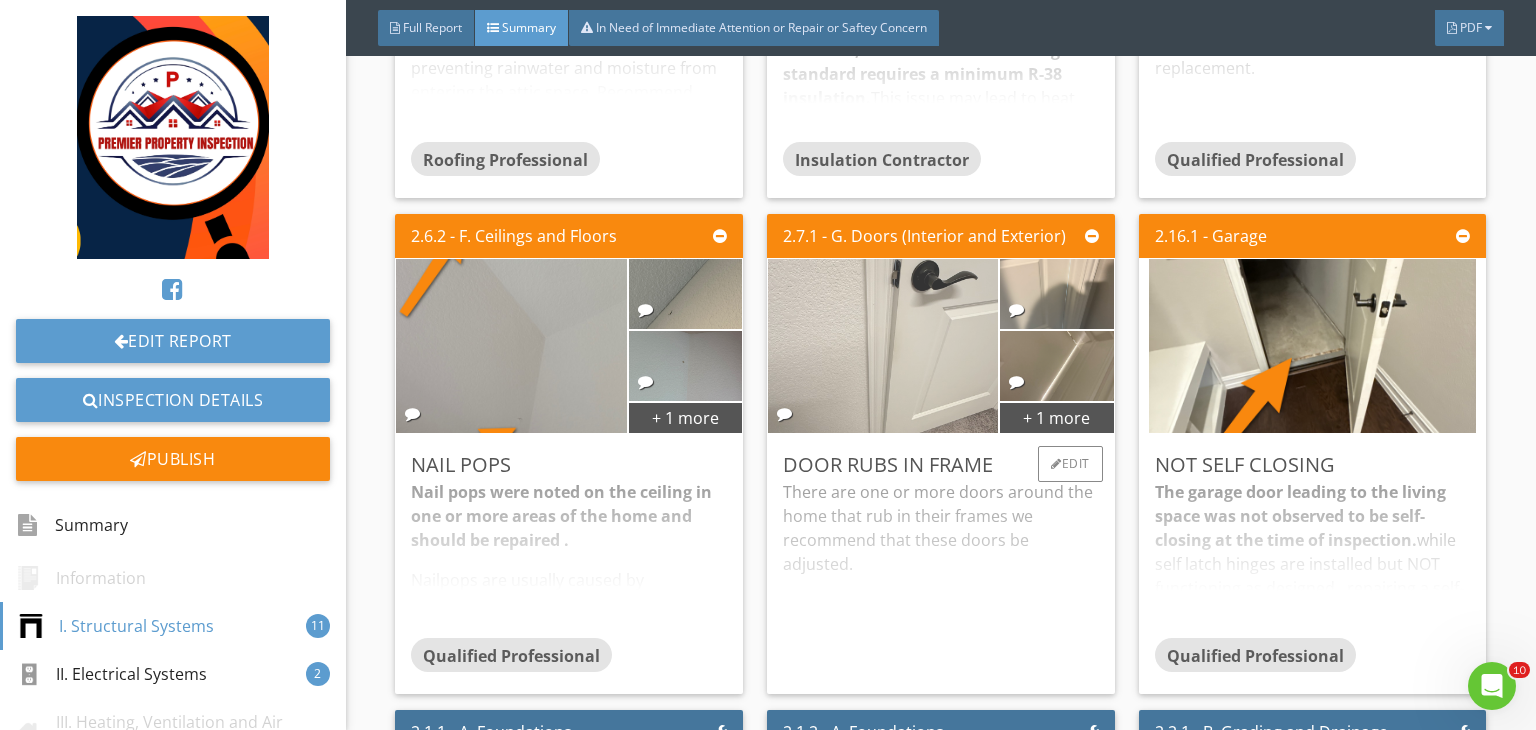 click at bounding box center [883, 346] 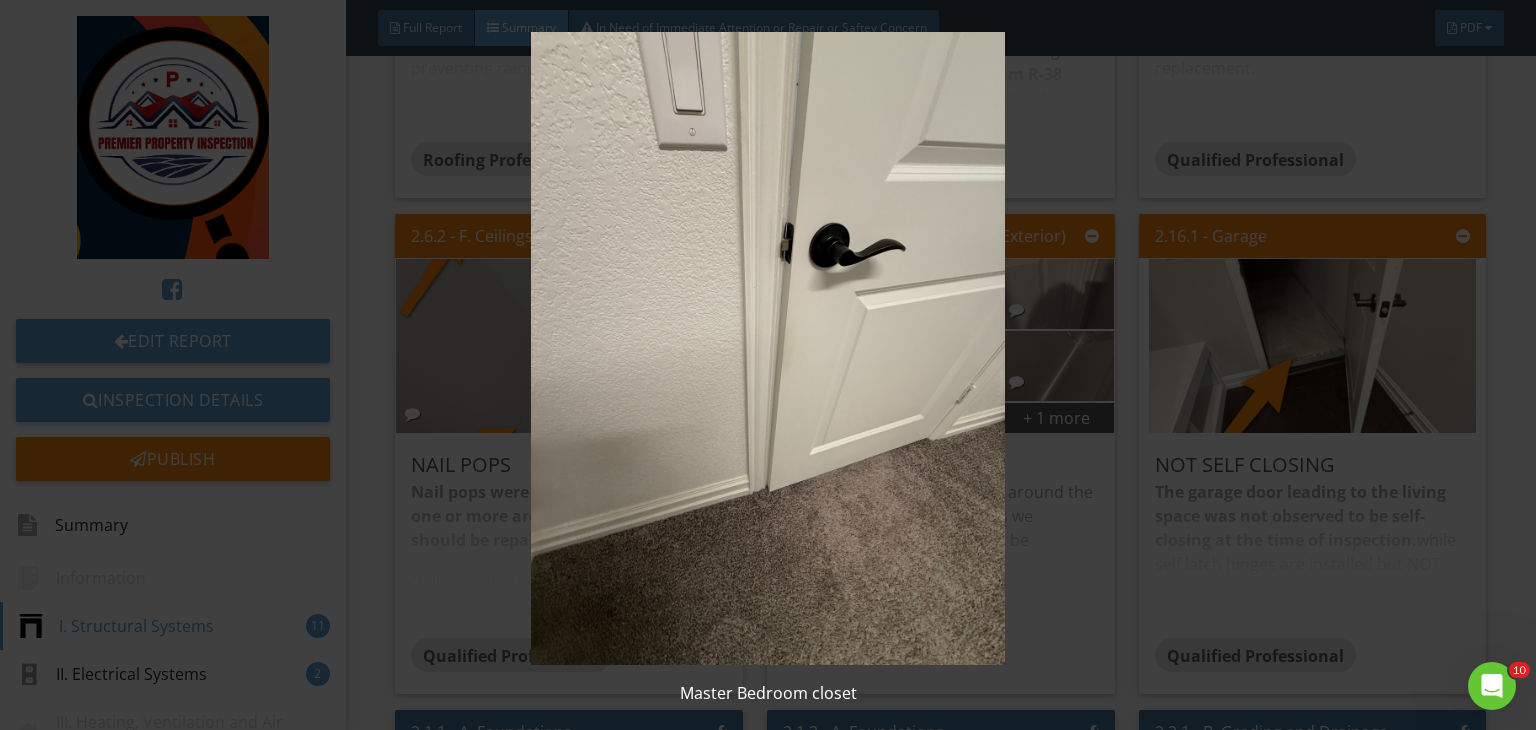 click at bounding box center [768, 348] 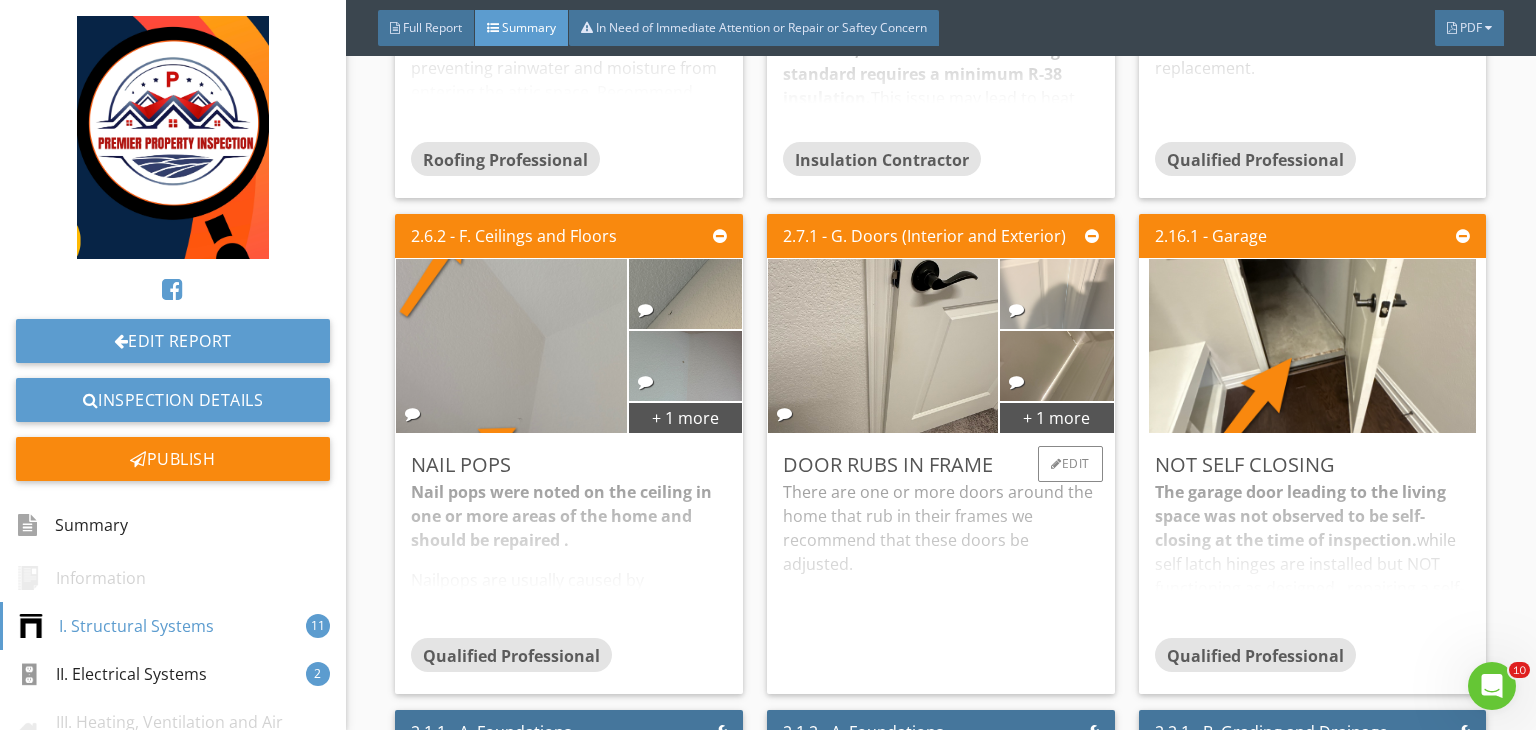 click at bounding box center (1056, 294) 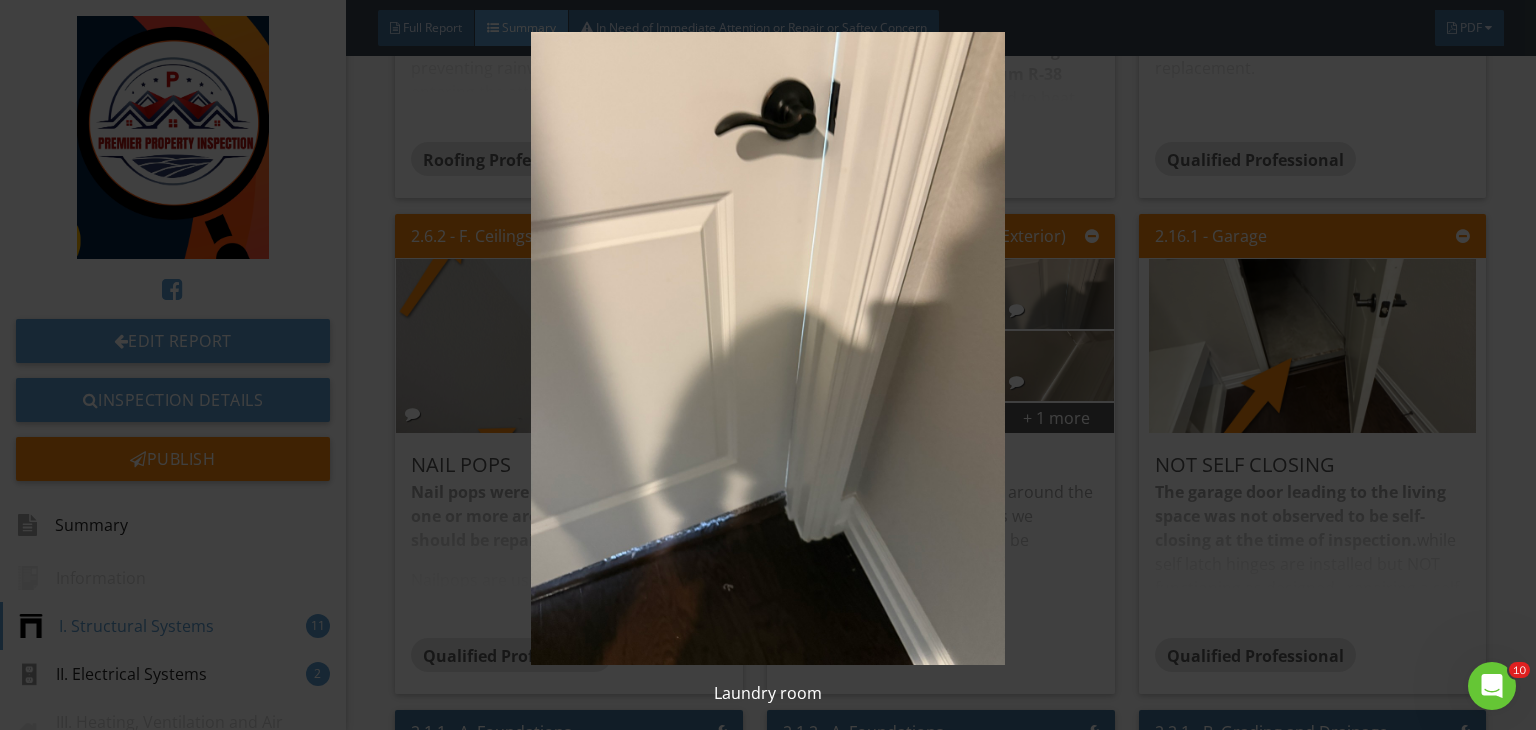 click at bounding box center [768, 348] 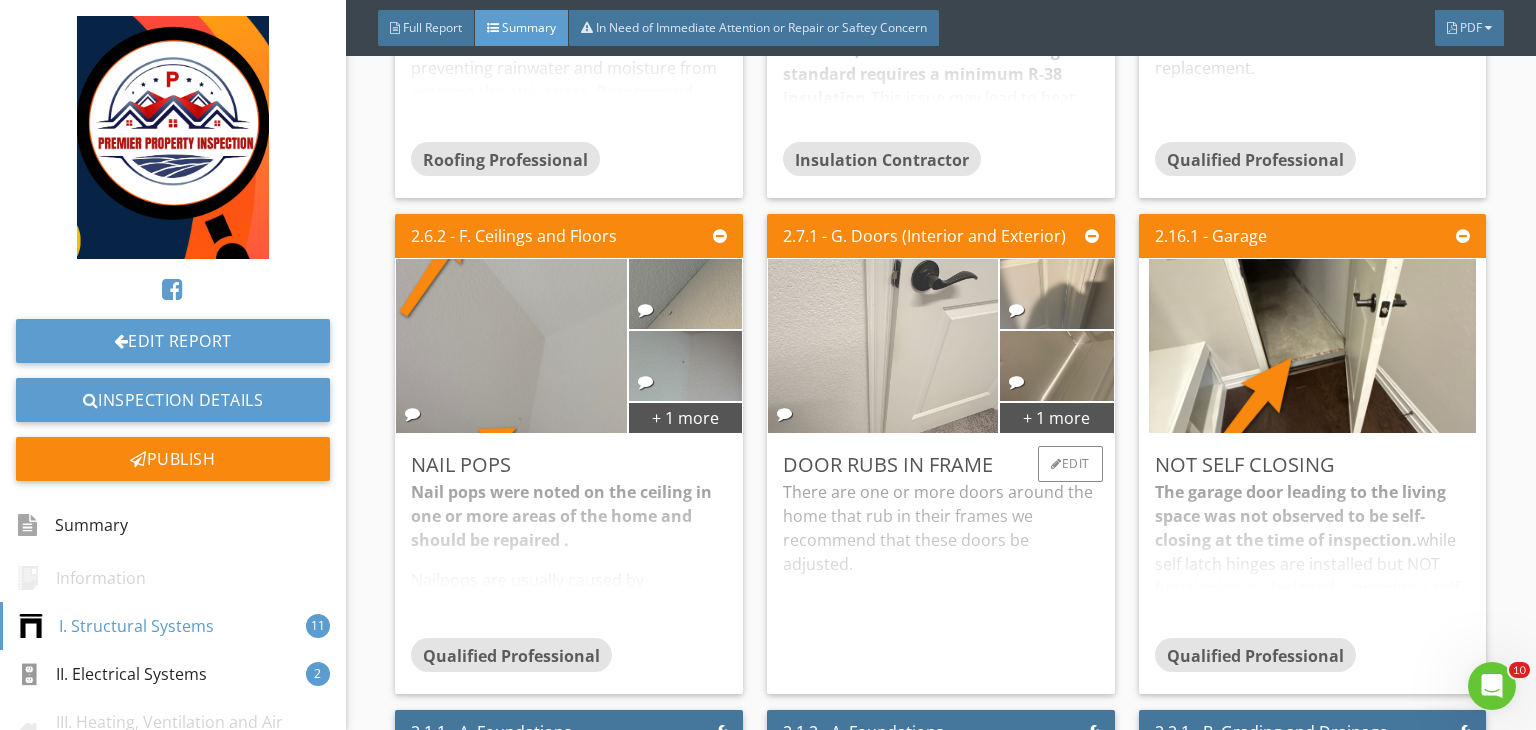 click at bounding box center (883, 346) 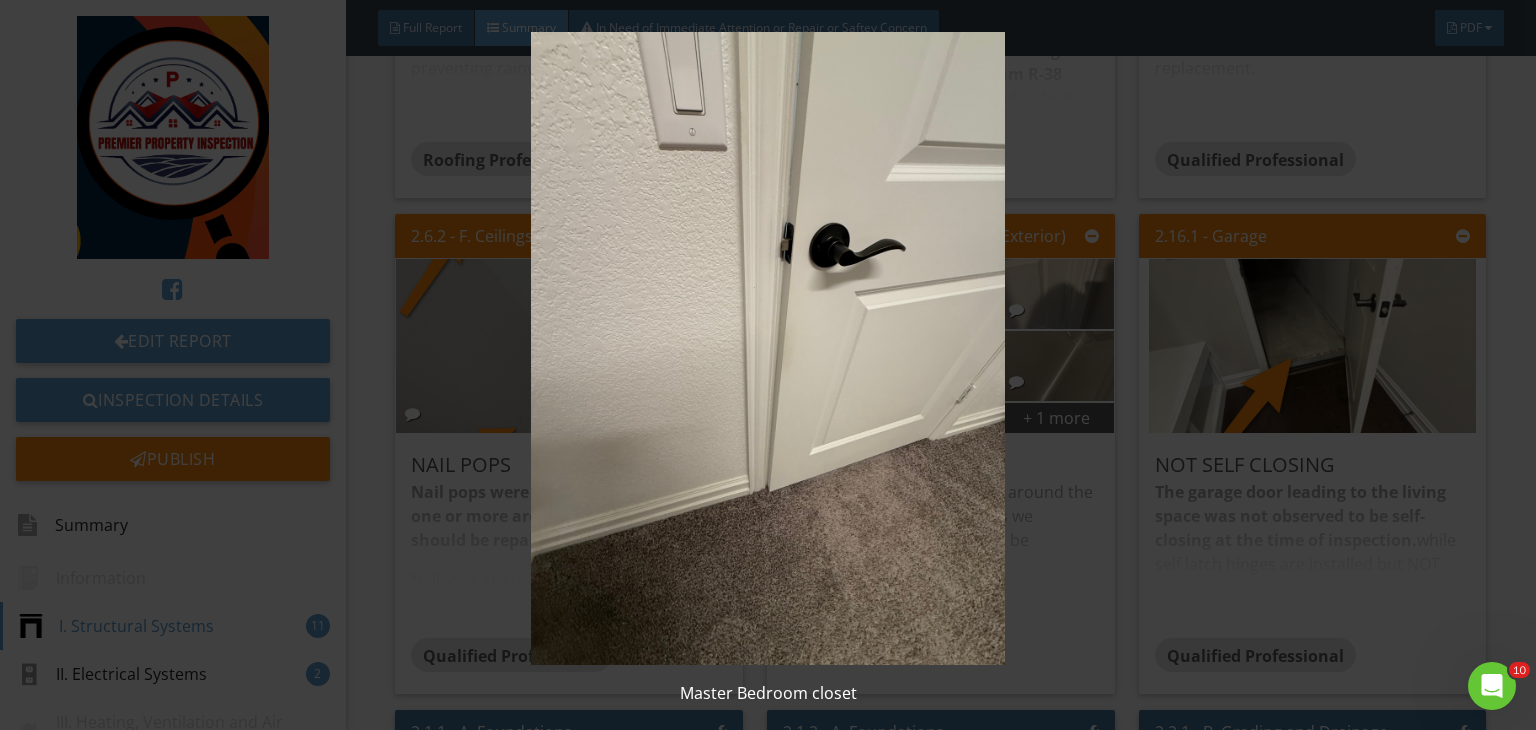 click at bounding box center (768, 348) 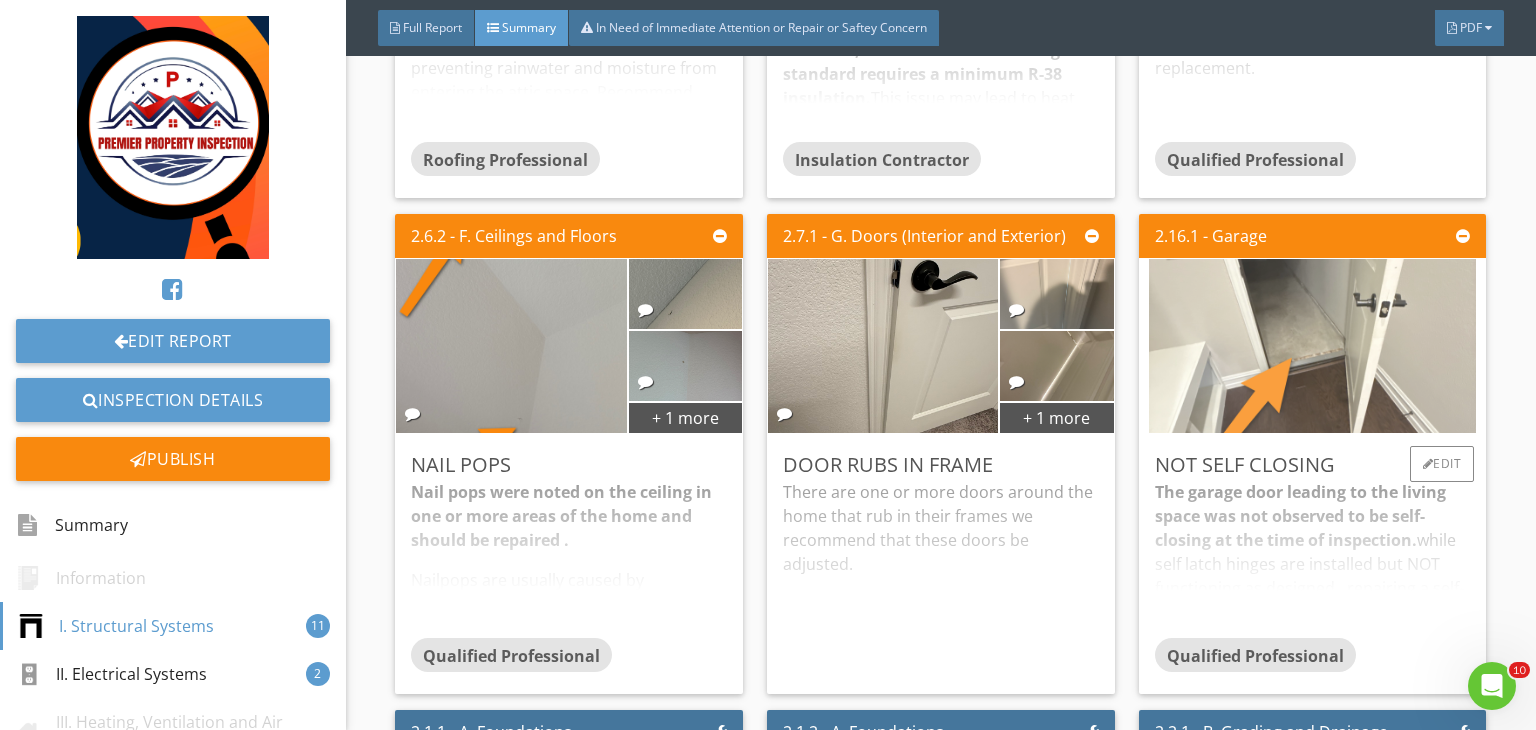 click at bounding box center [1312, 346] 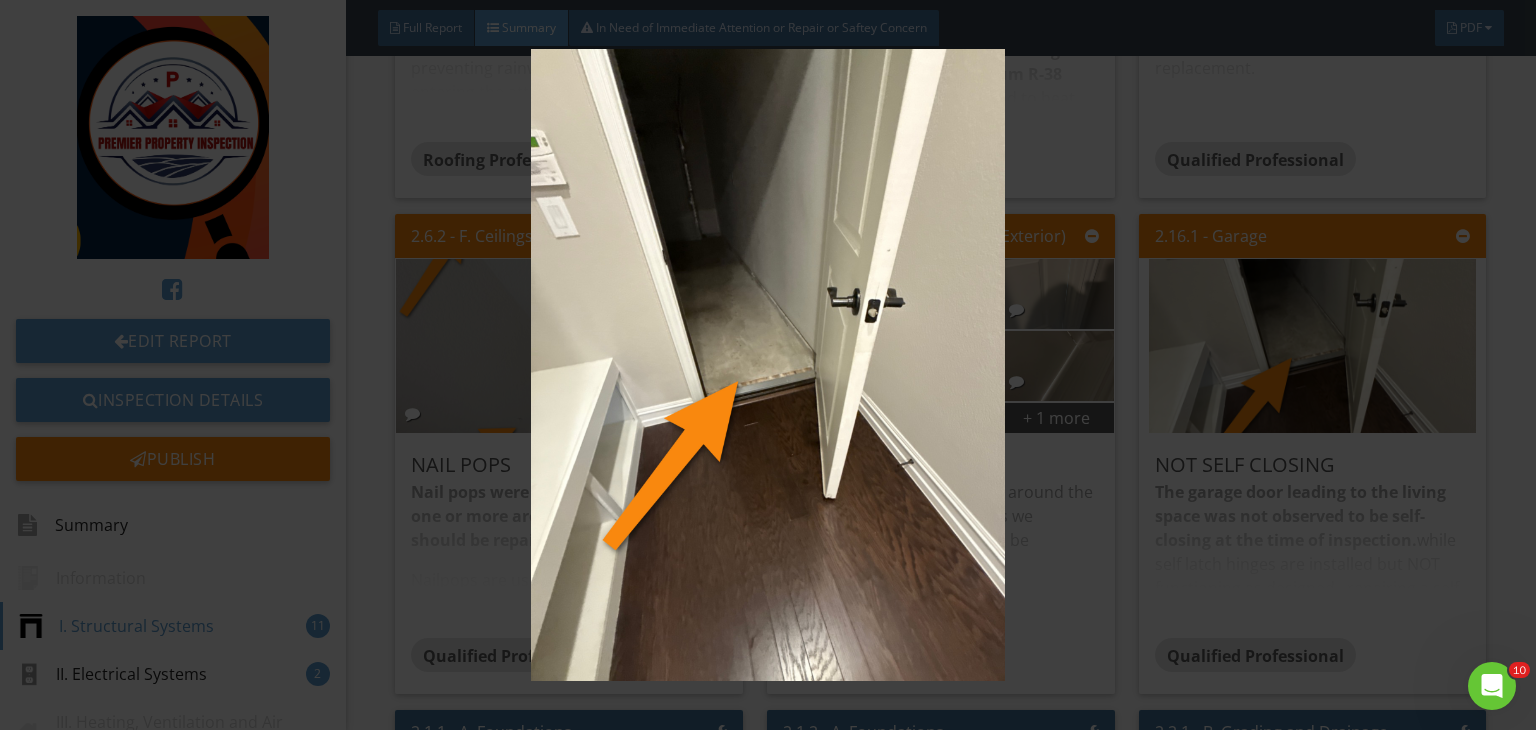 click at bounding box center (768, 365) 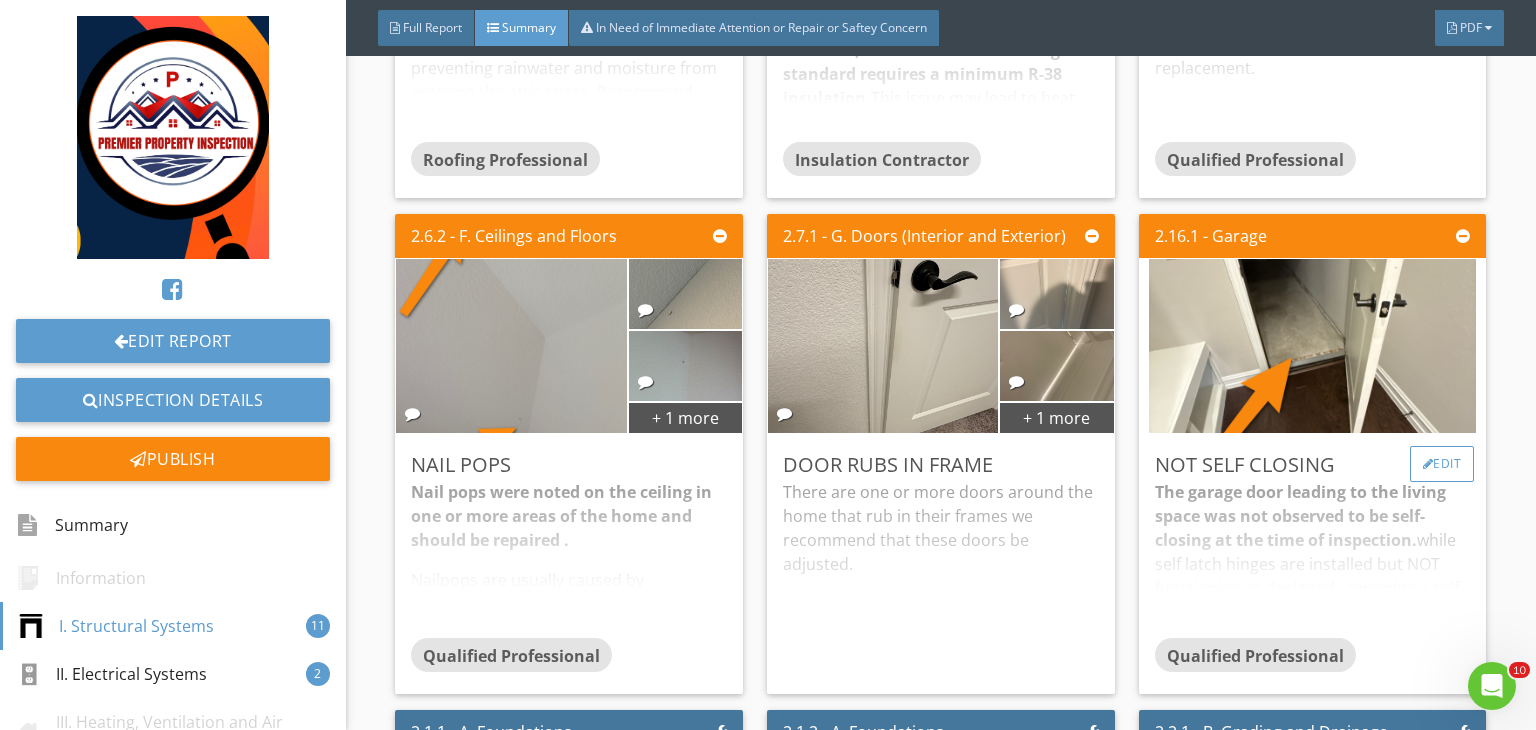 click on "Edit" at bounding box center [1442, 464] 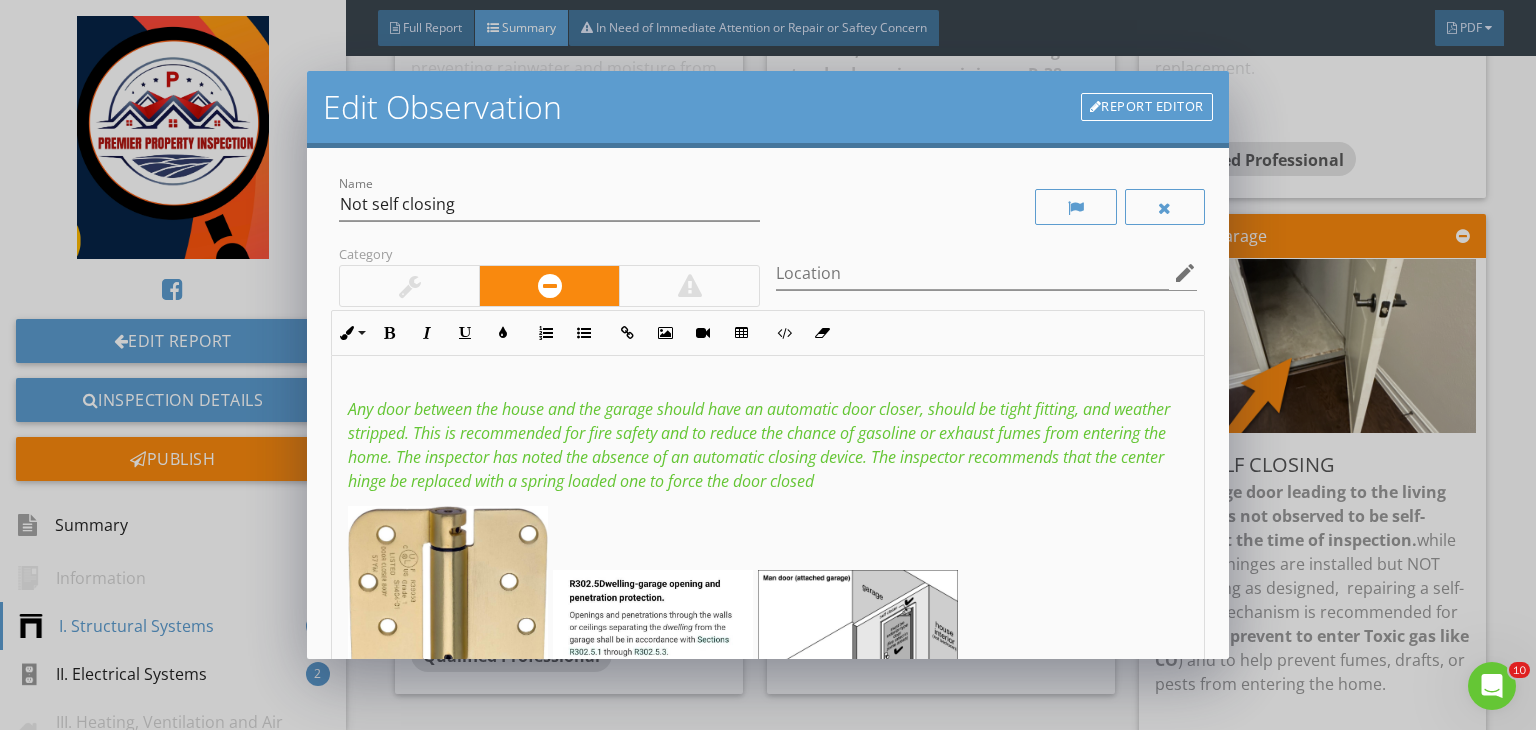 scroll, scrollTop: 144, scrollLeft: 0, axis: vertical 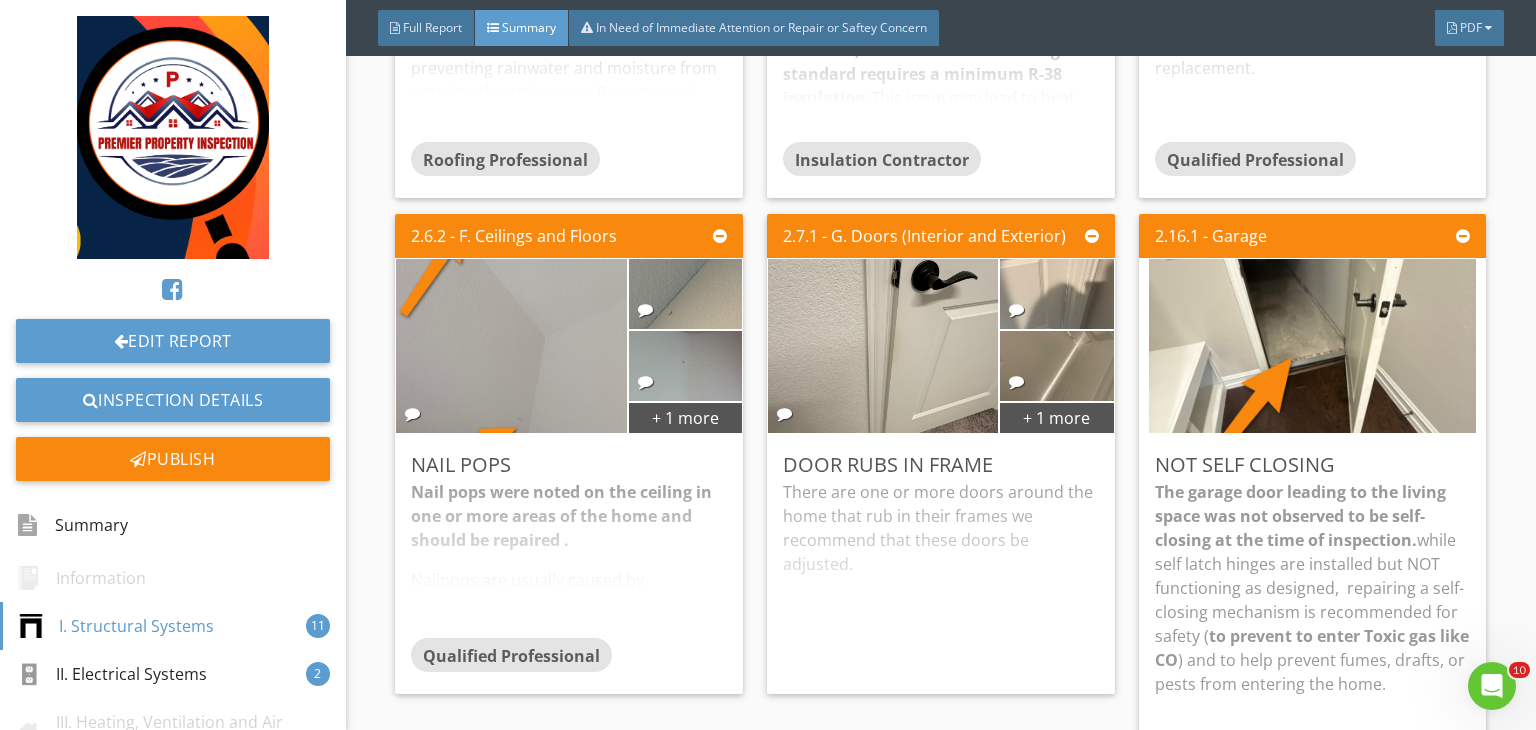 click at bounding box center (768, 365) 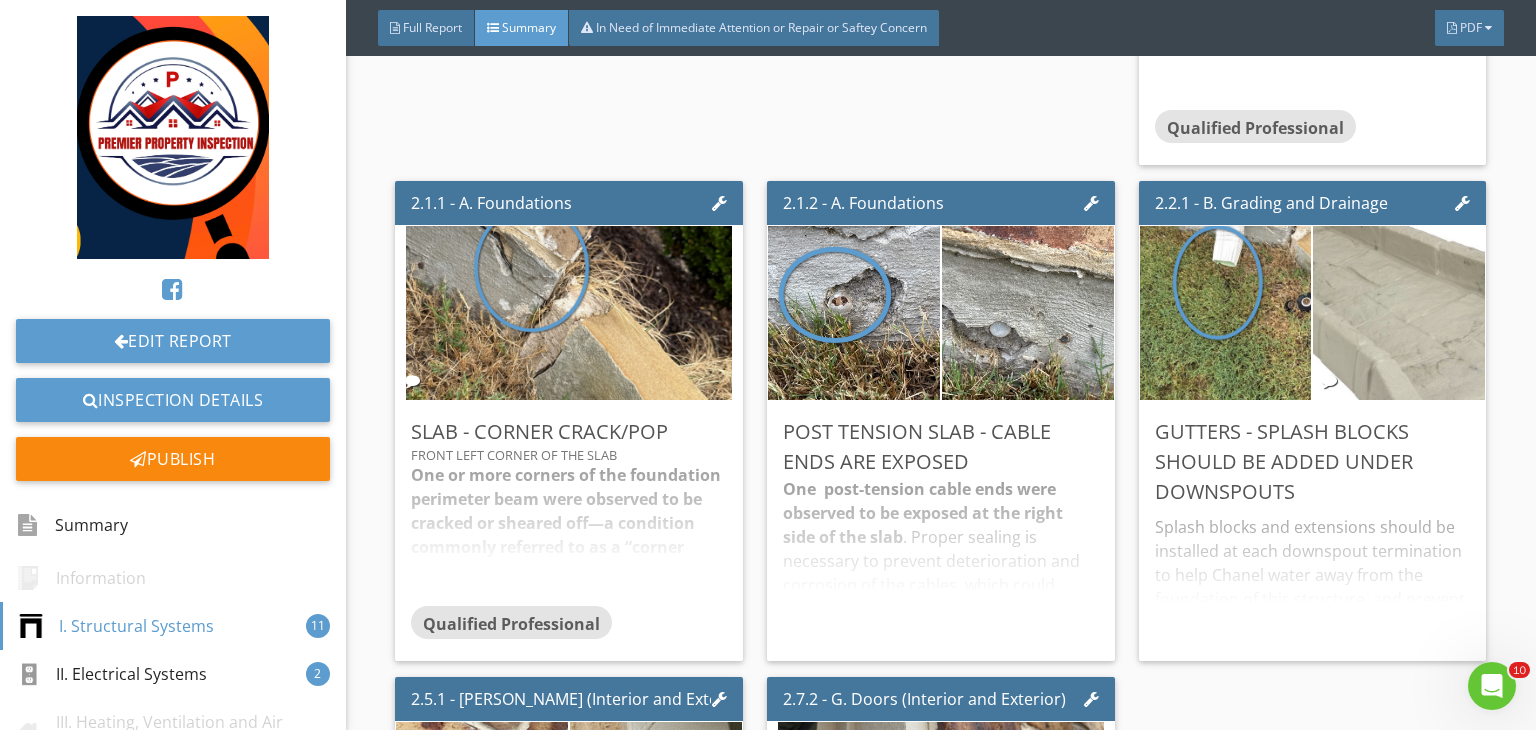 scroll, scrollTop: 2472, scrollLeft: 0, axis: vertical 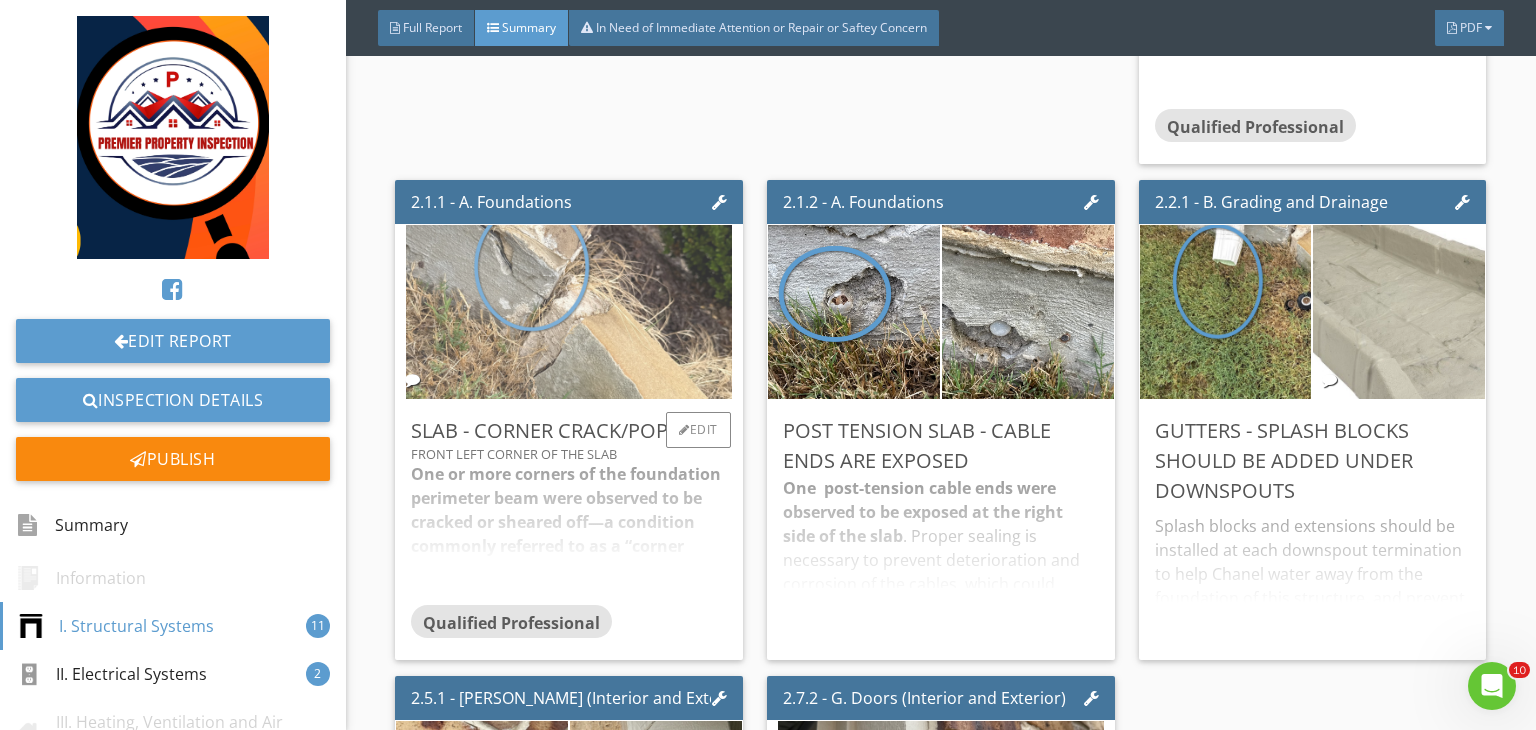 click at bounding box center (569, 312) 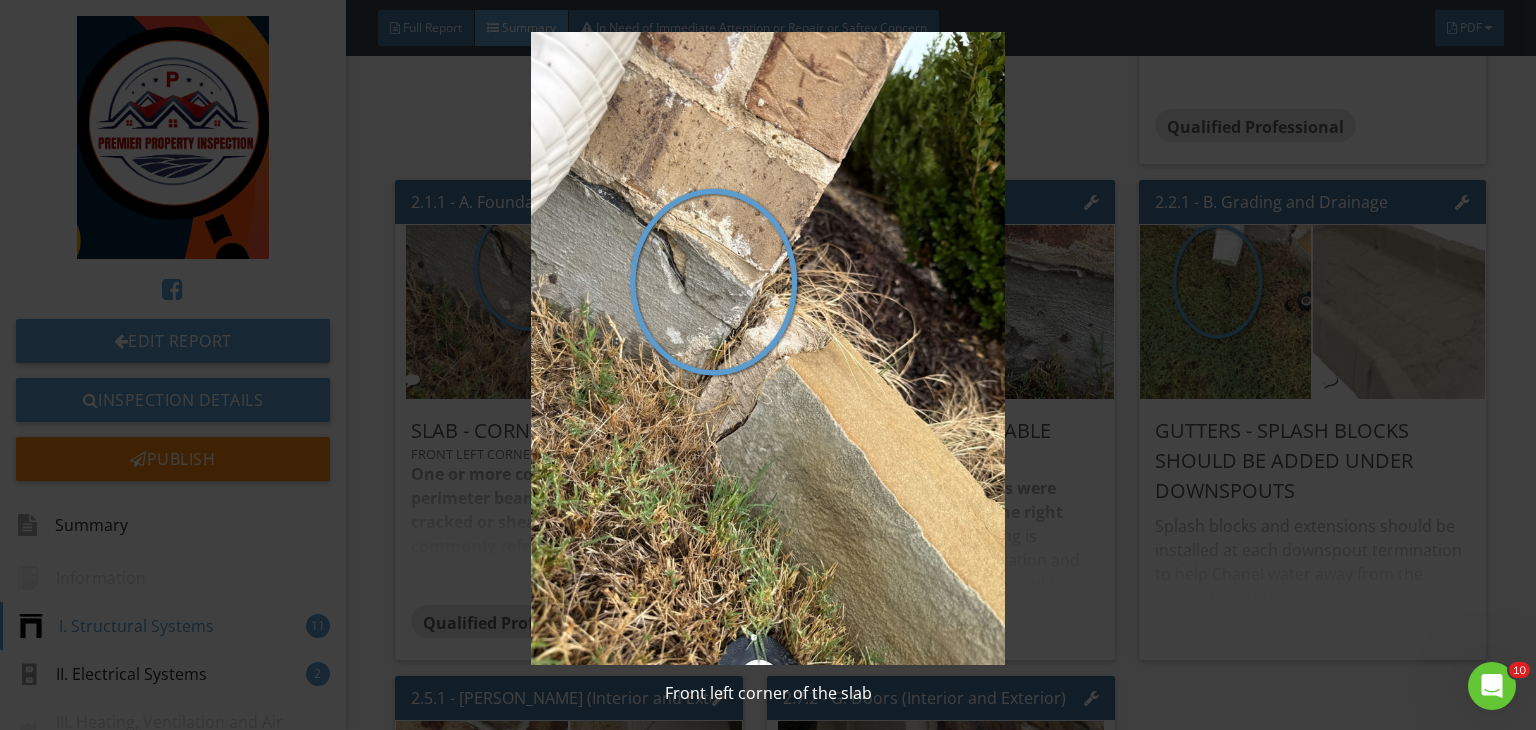 click at bounding box center [768, 348] 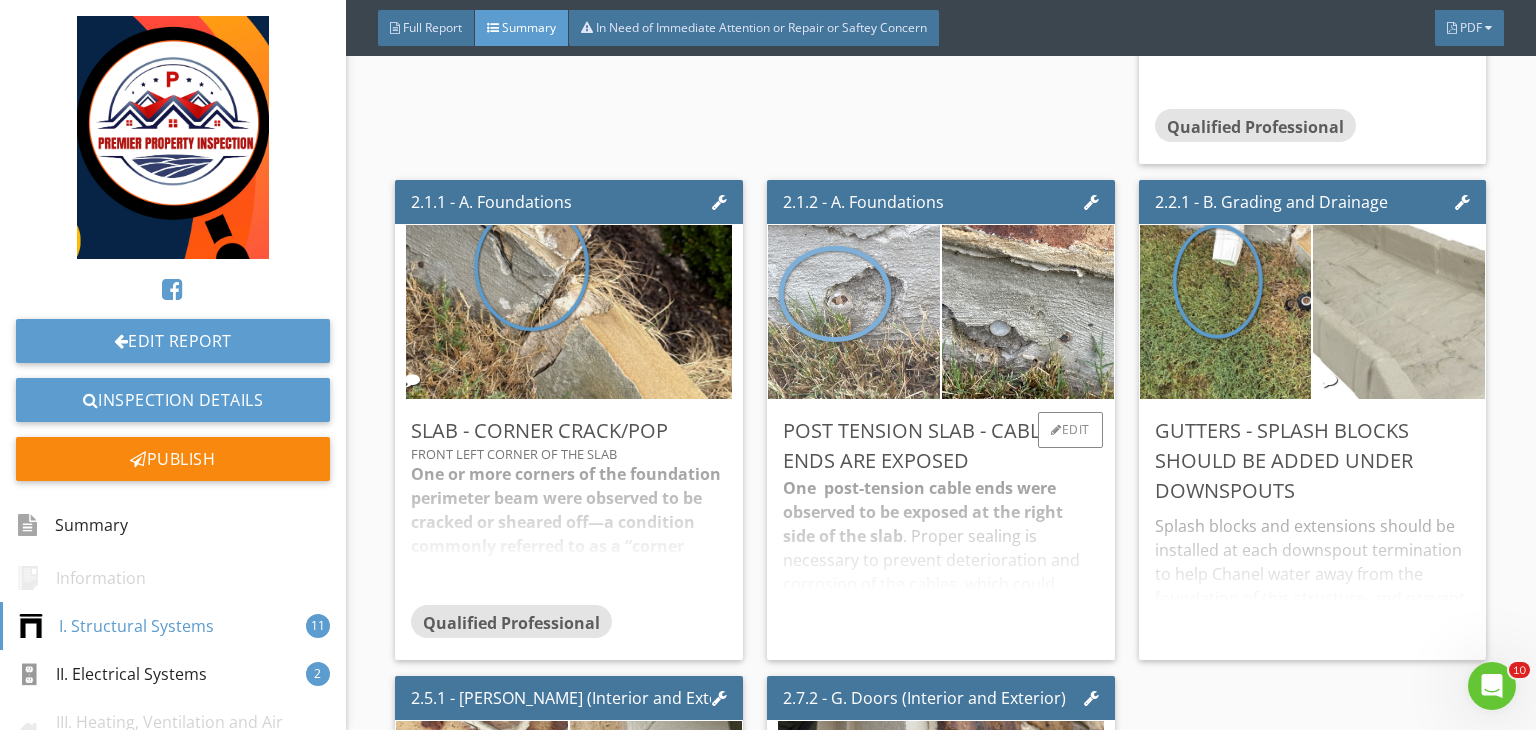 click at bounding box center (854, 312) 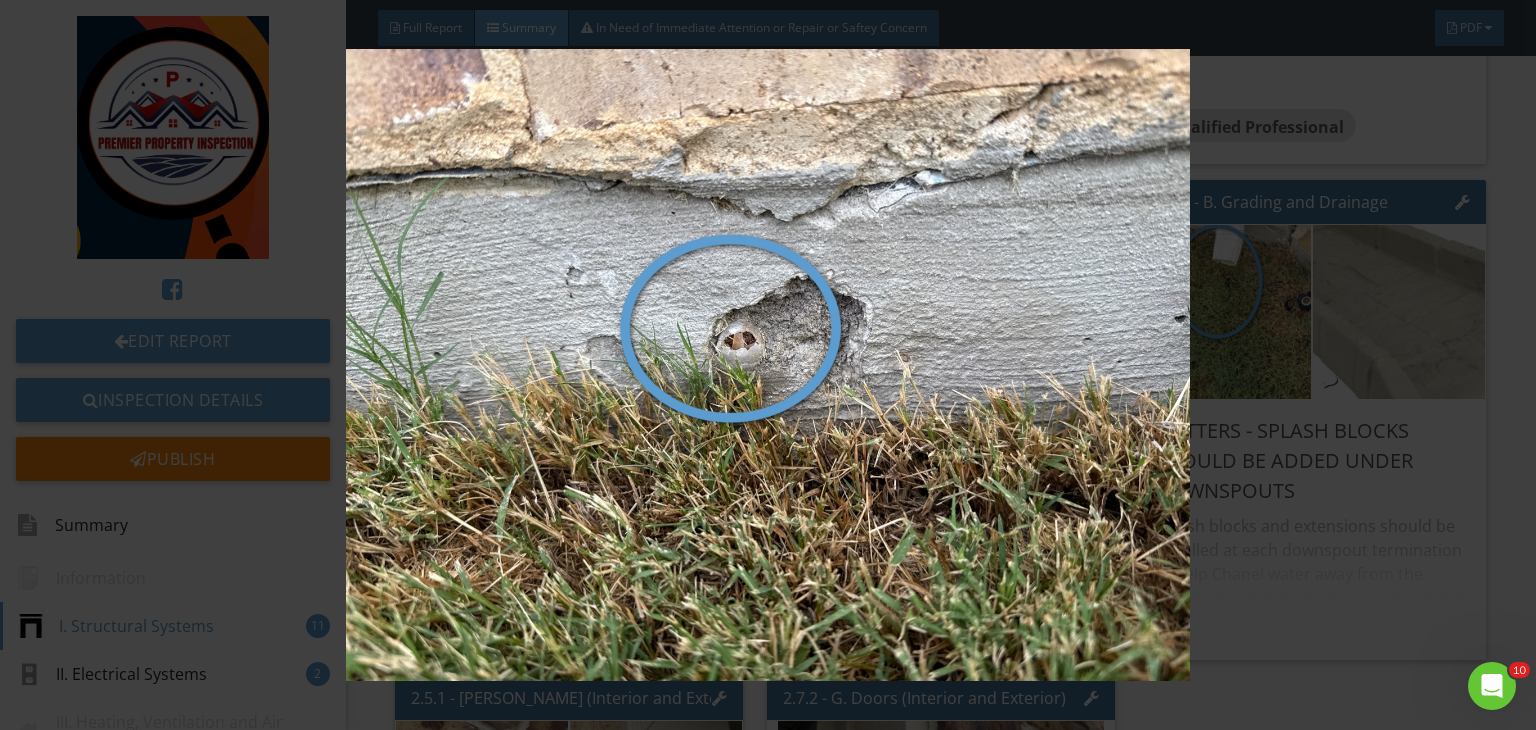 click at bounding box center [768, 365] 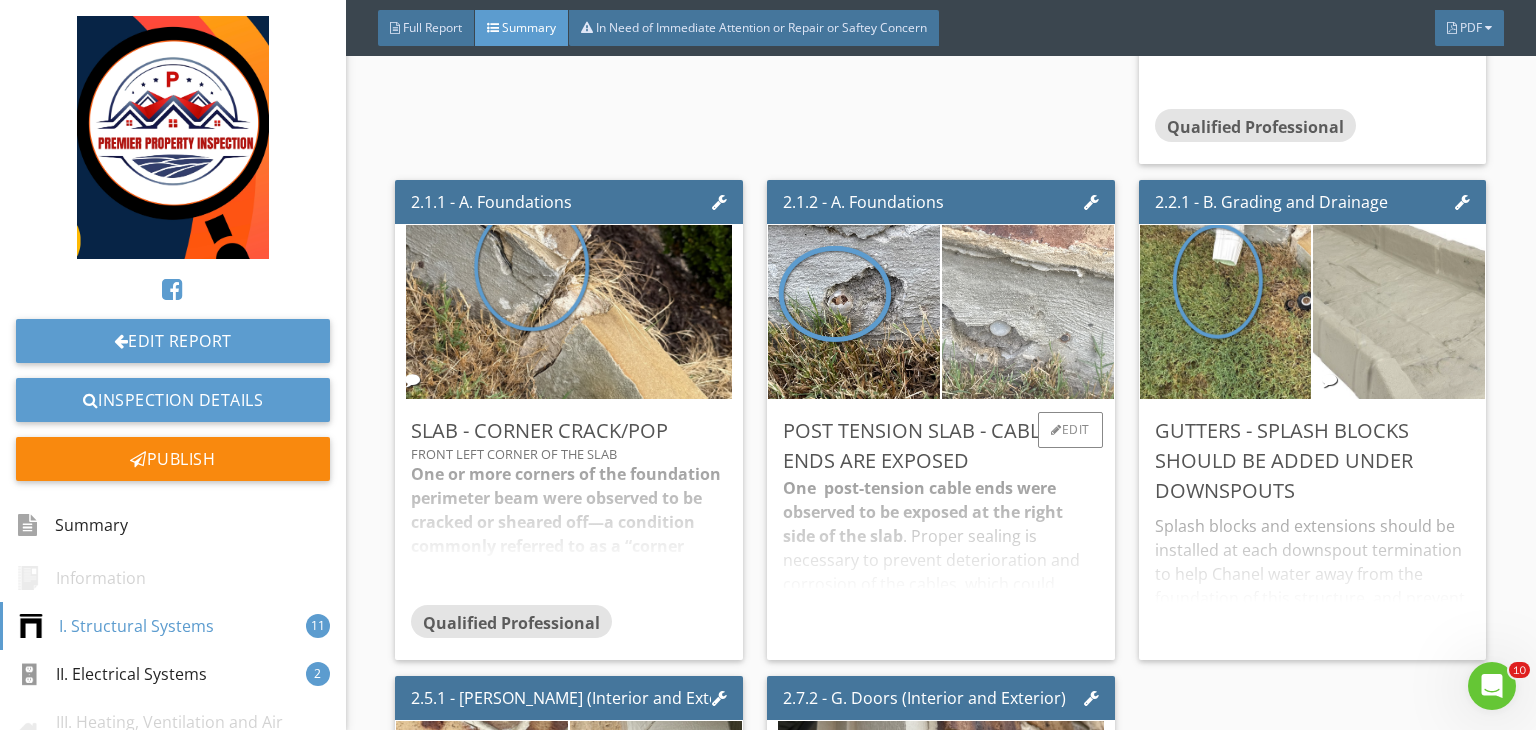 click at bounding box center (1028, 312) 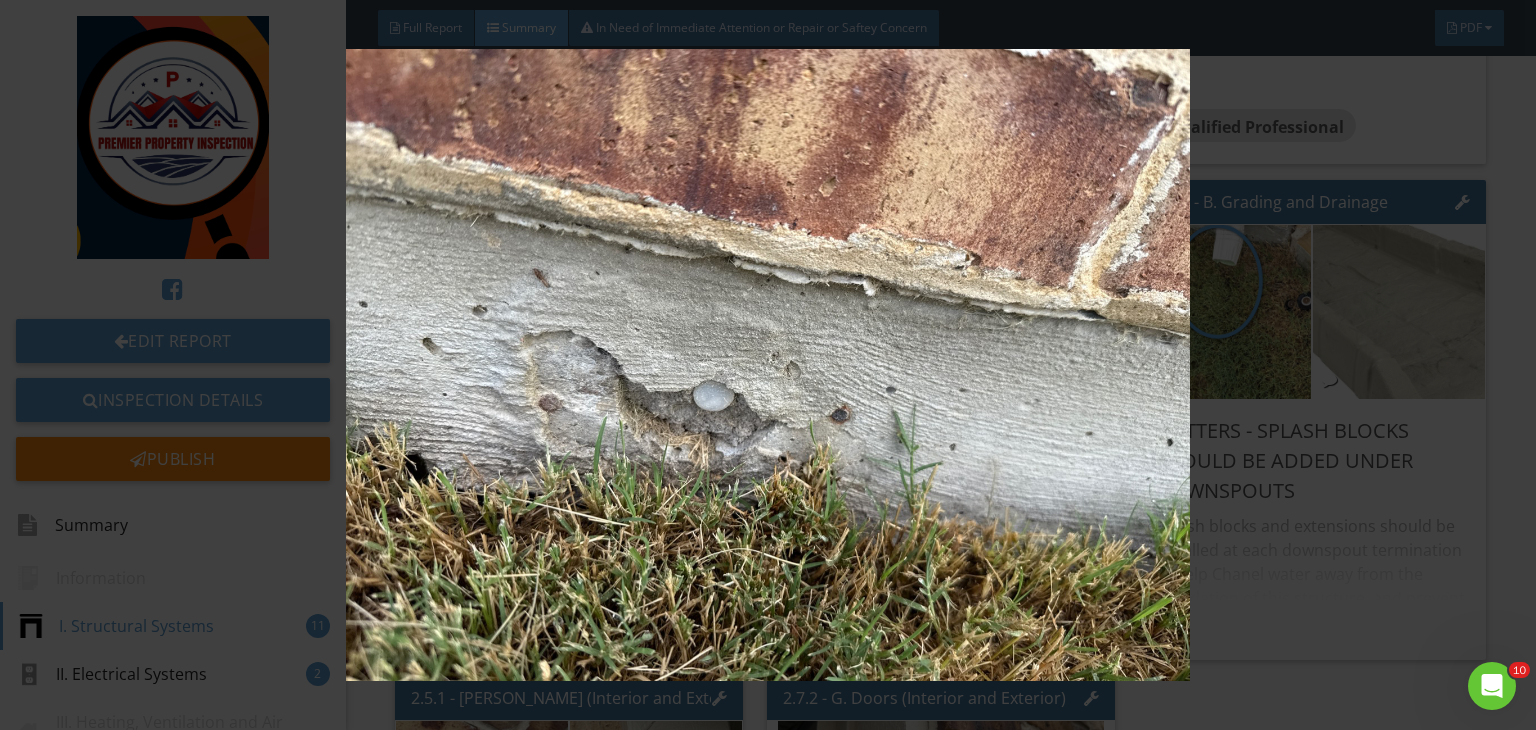 click at bounding box center (768, 365) 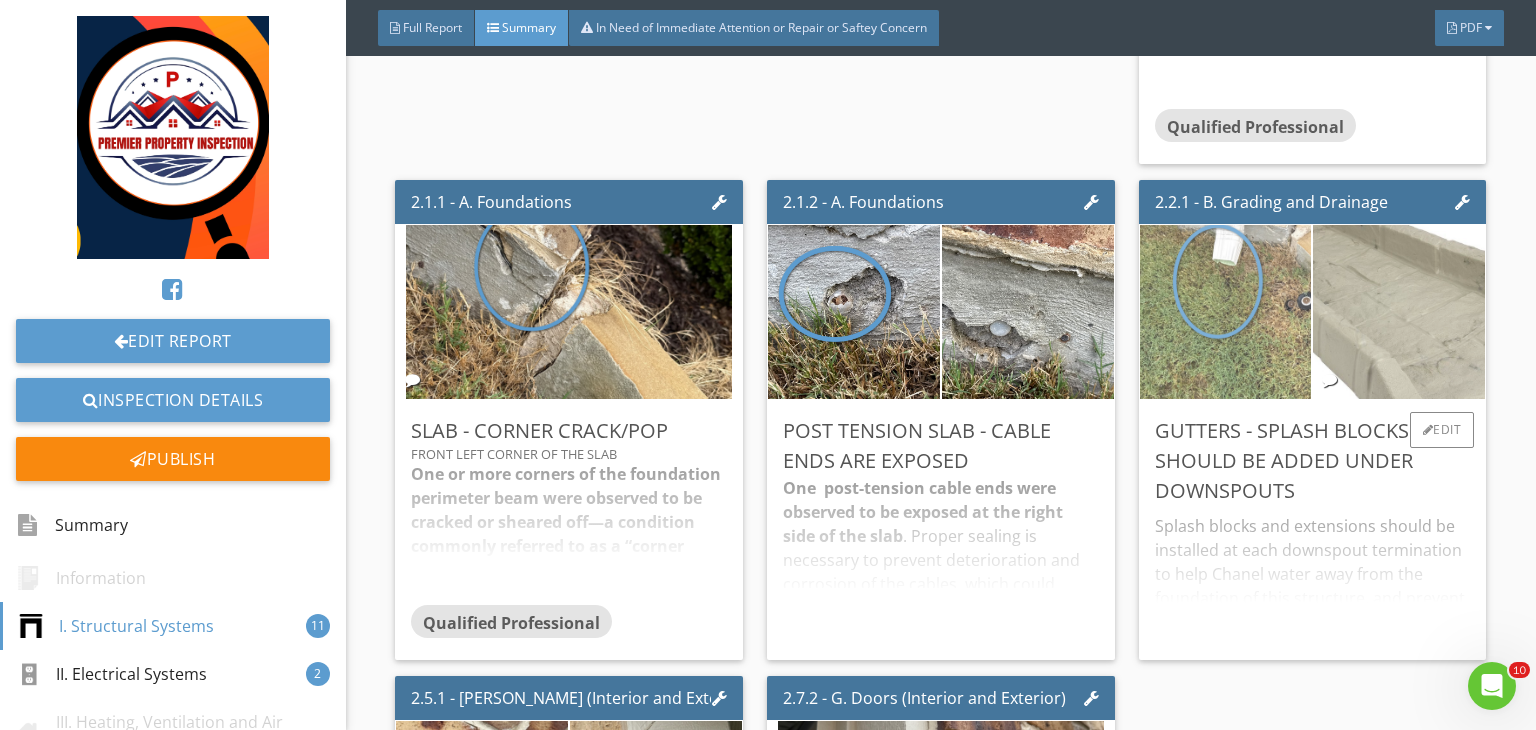 click at bounding box center (1225, 312) 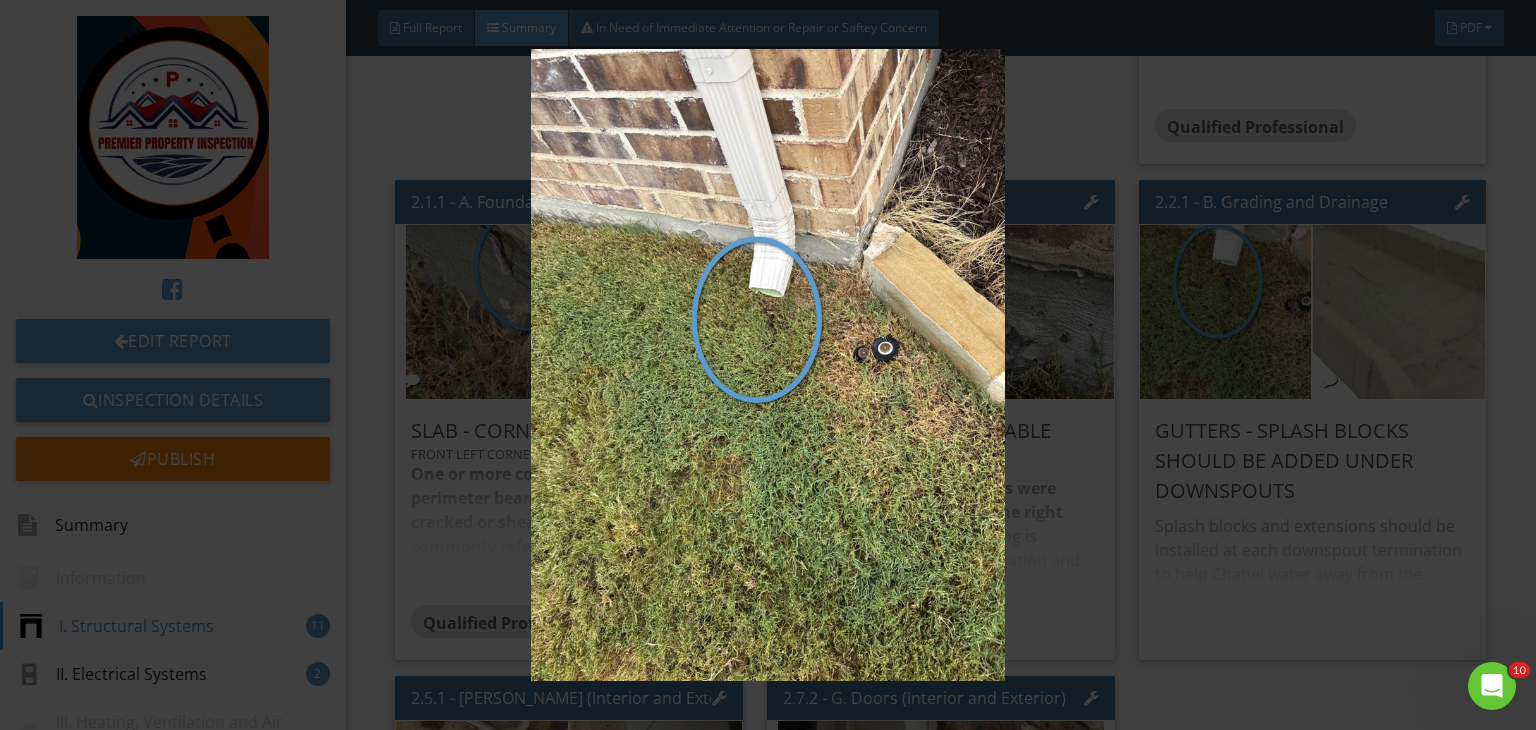 click at bounding box center (768, 365) 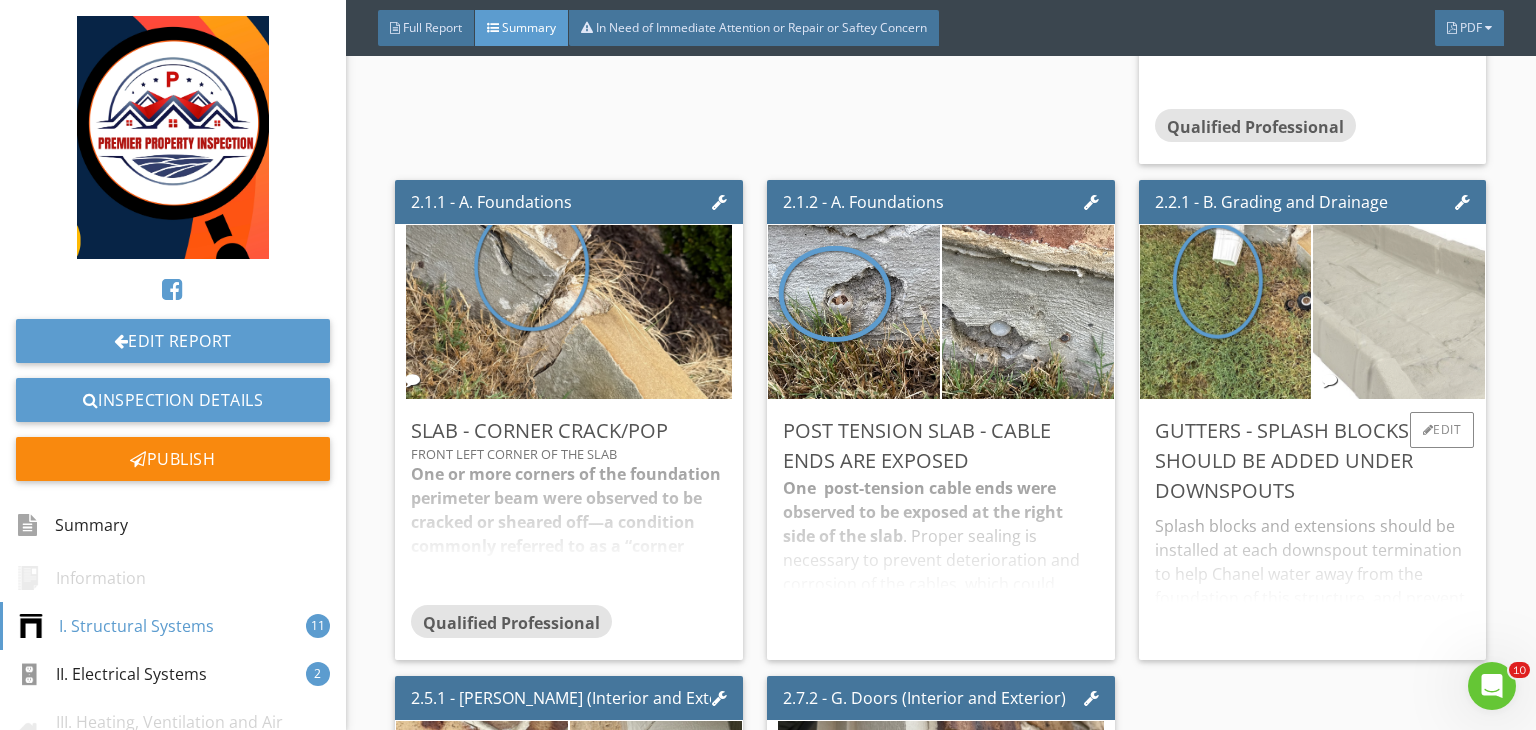 click at bounding box center [1400, 312] 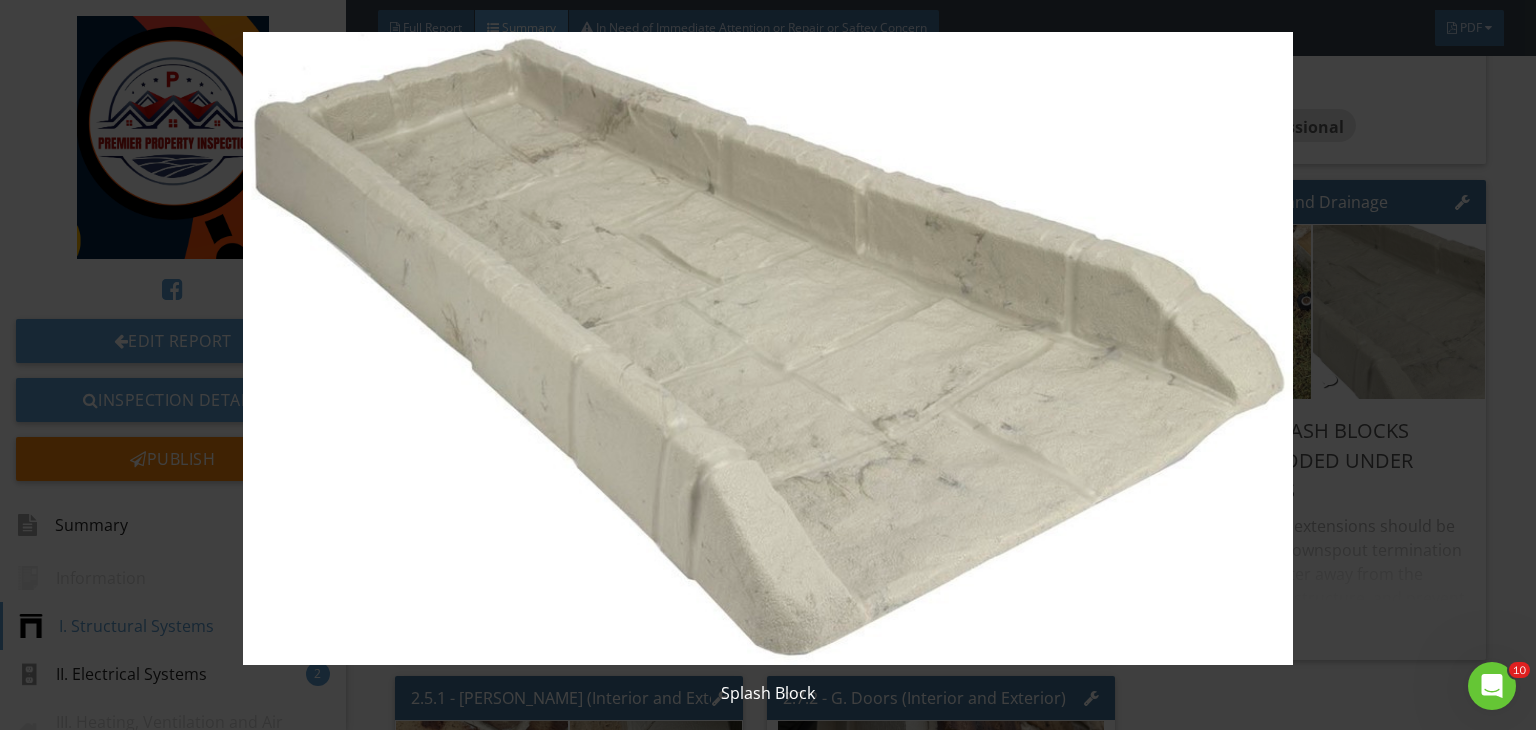 click on "Splash Block" at bounding box center (768, 365) 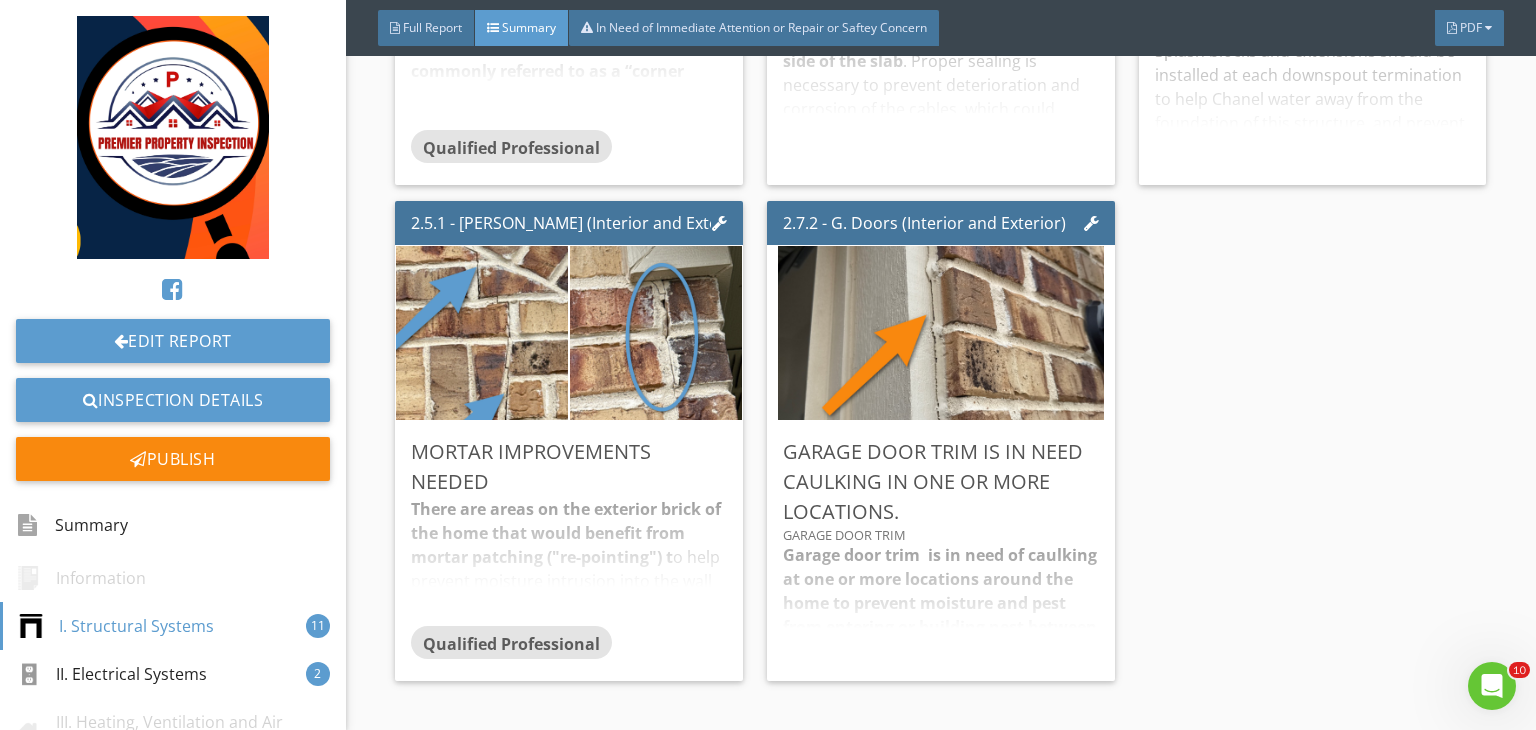 scroll, scrollTop: 2935, scrollLeft: 0, axis: vertical 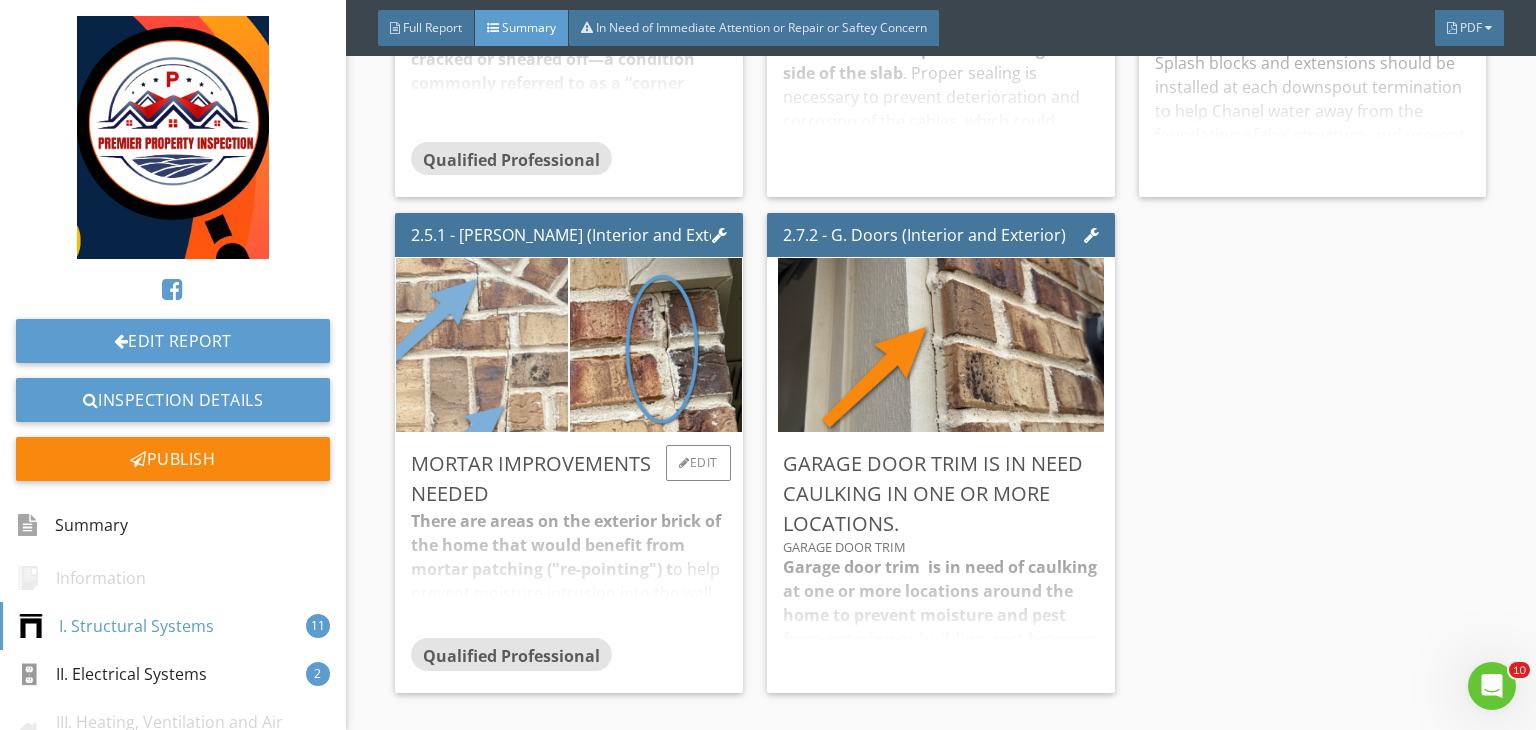 click at bounding box center [482, 345] 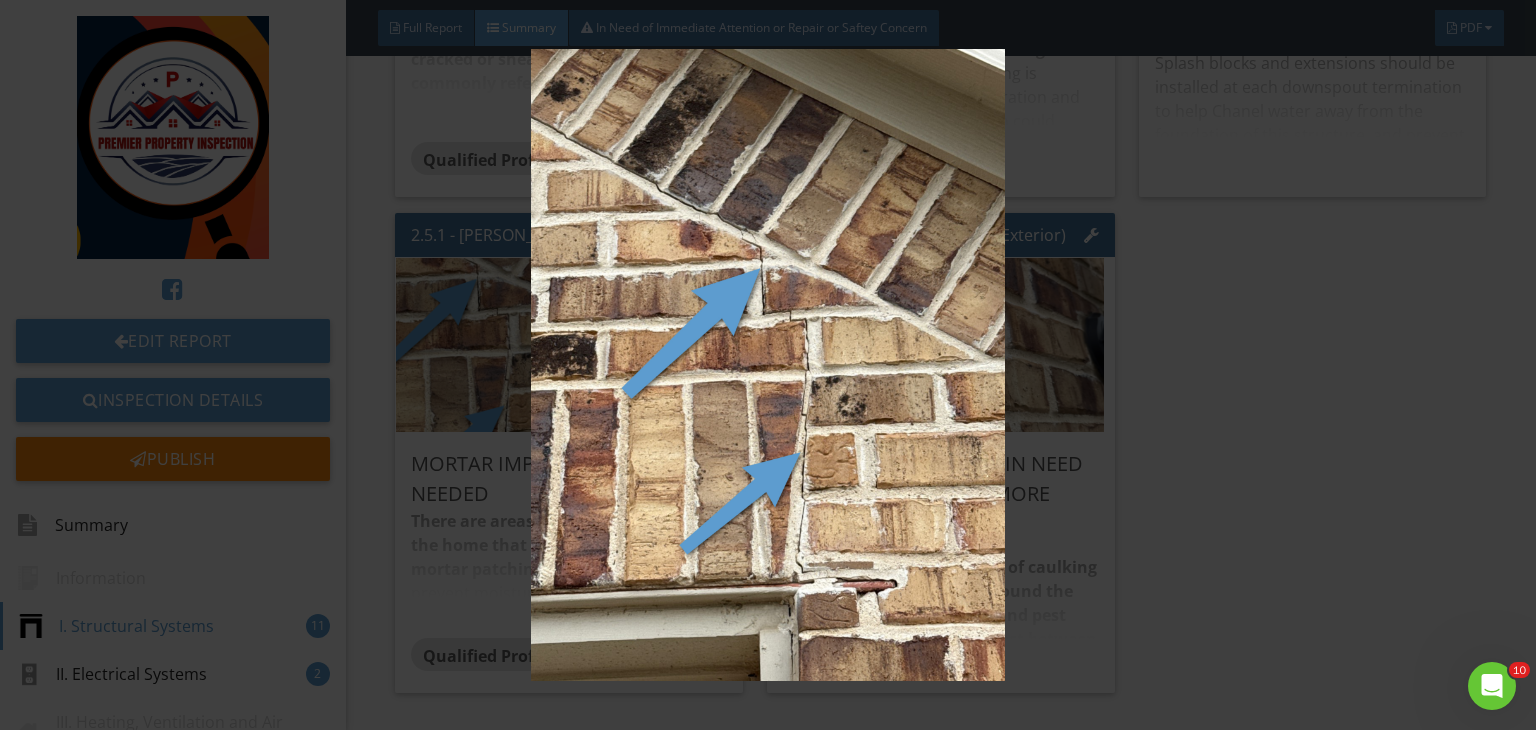 click at bounding box center (768, 365) 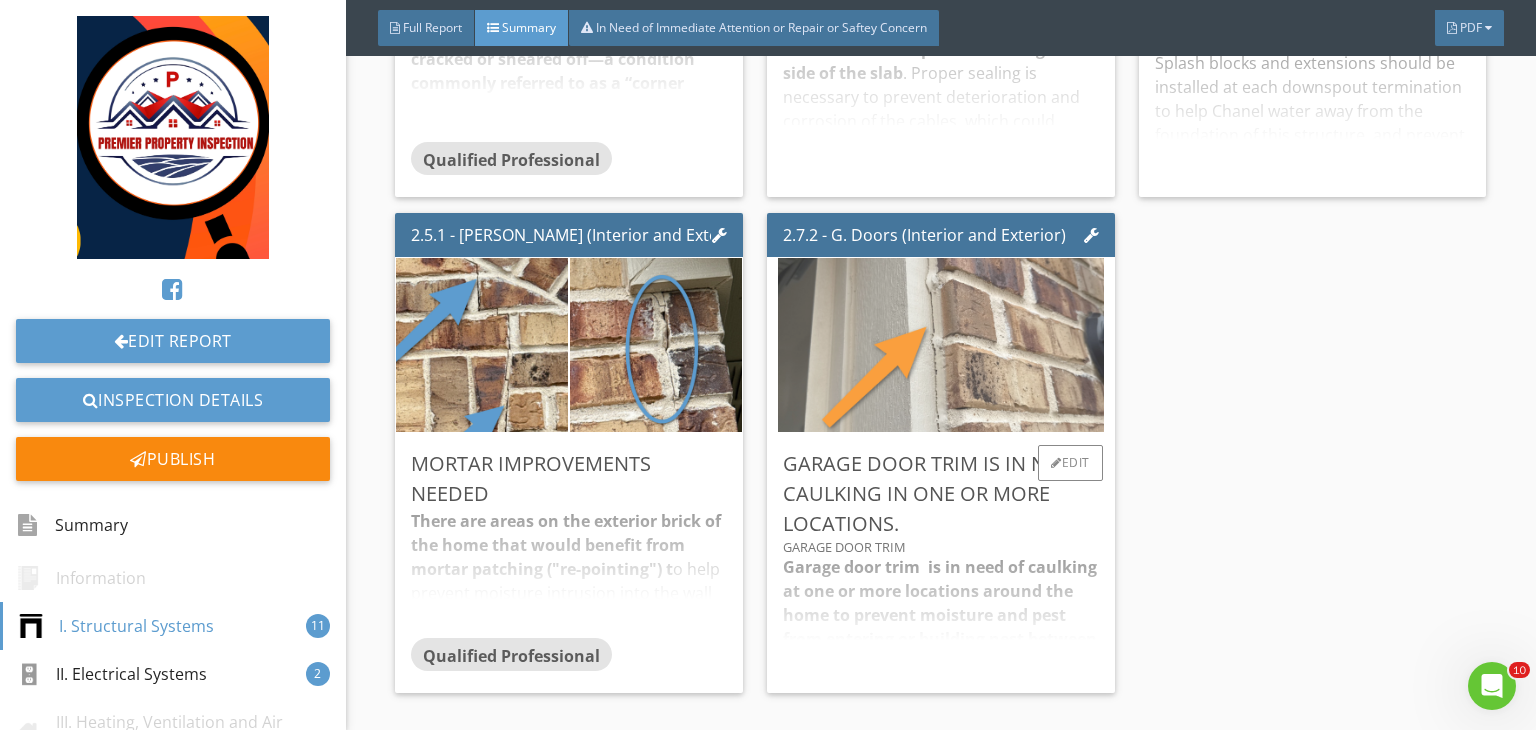 click at bounding box center [941, 345] 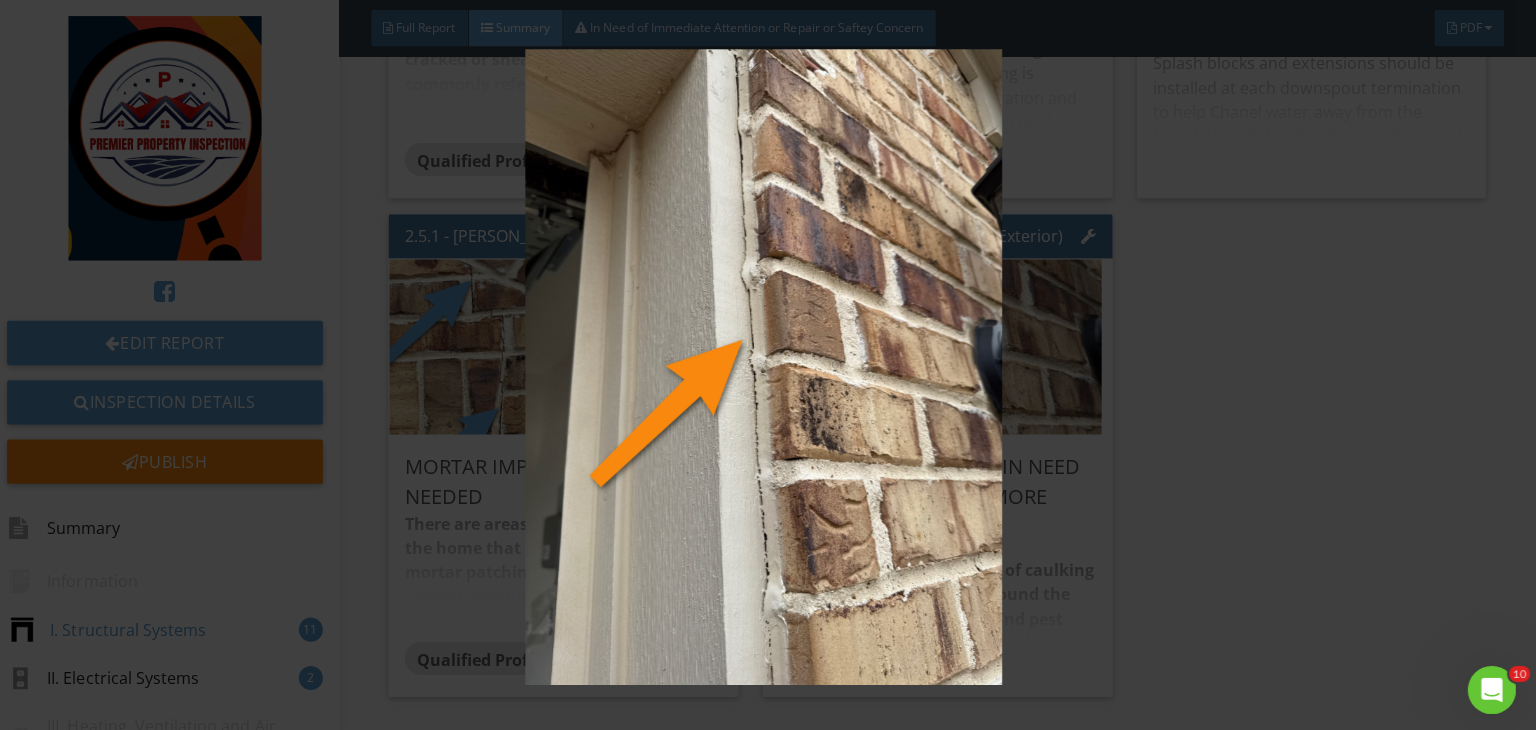 scroll, scrollTop: 0, scrollLeft: 0, axis: both 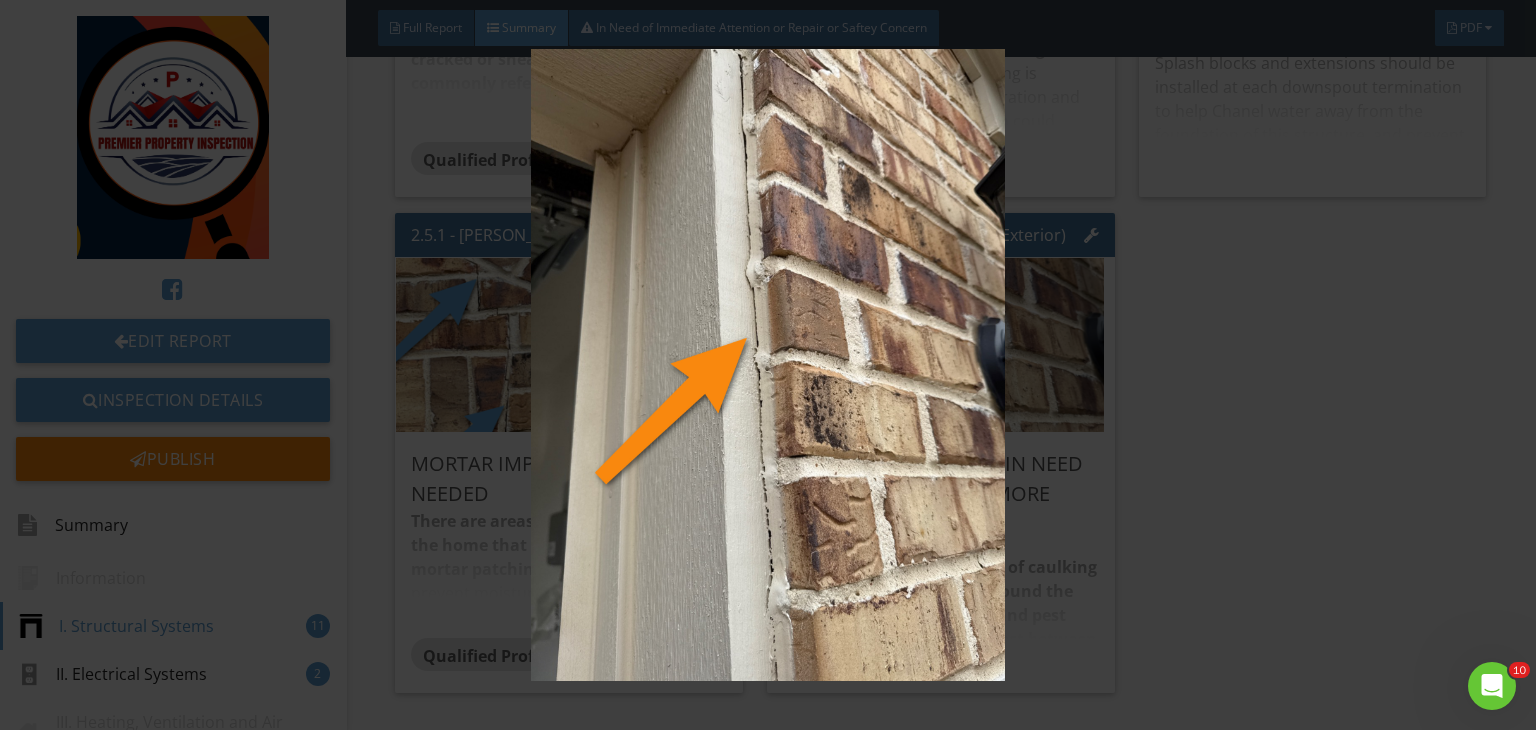 click at bounding box center [768, 365] 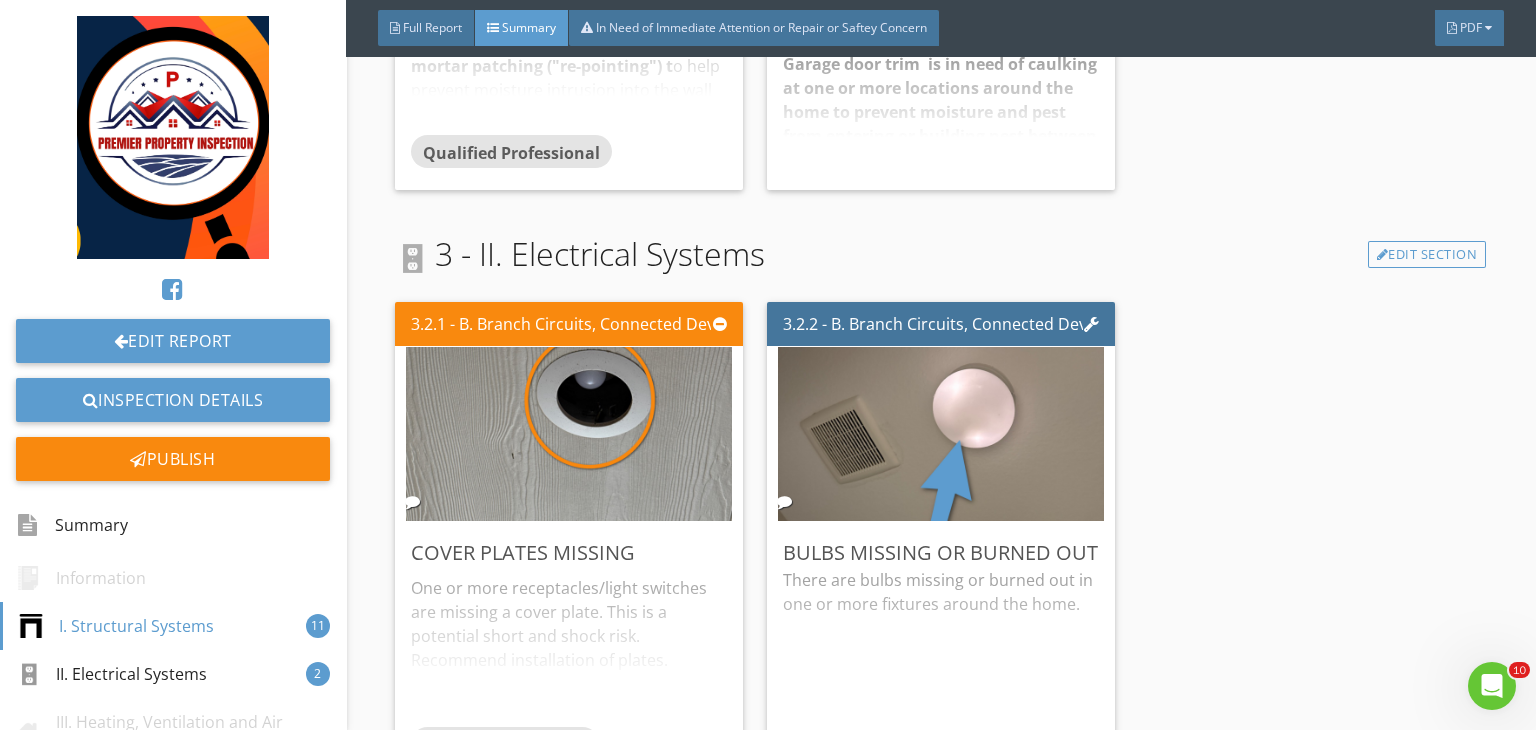 scroll, scrollTop: 3486, scrollLeft: 0, axis: vertical 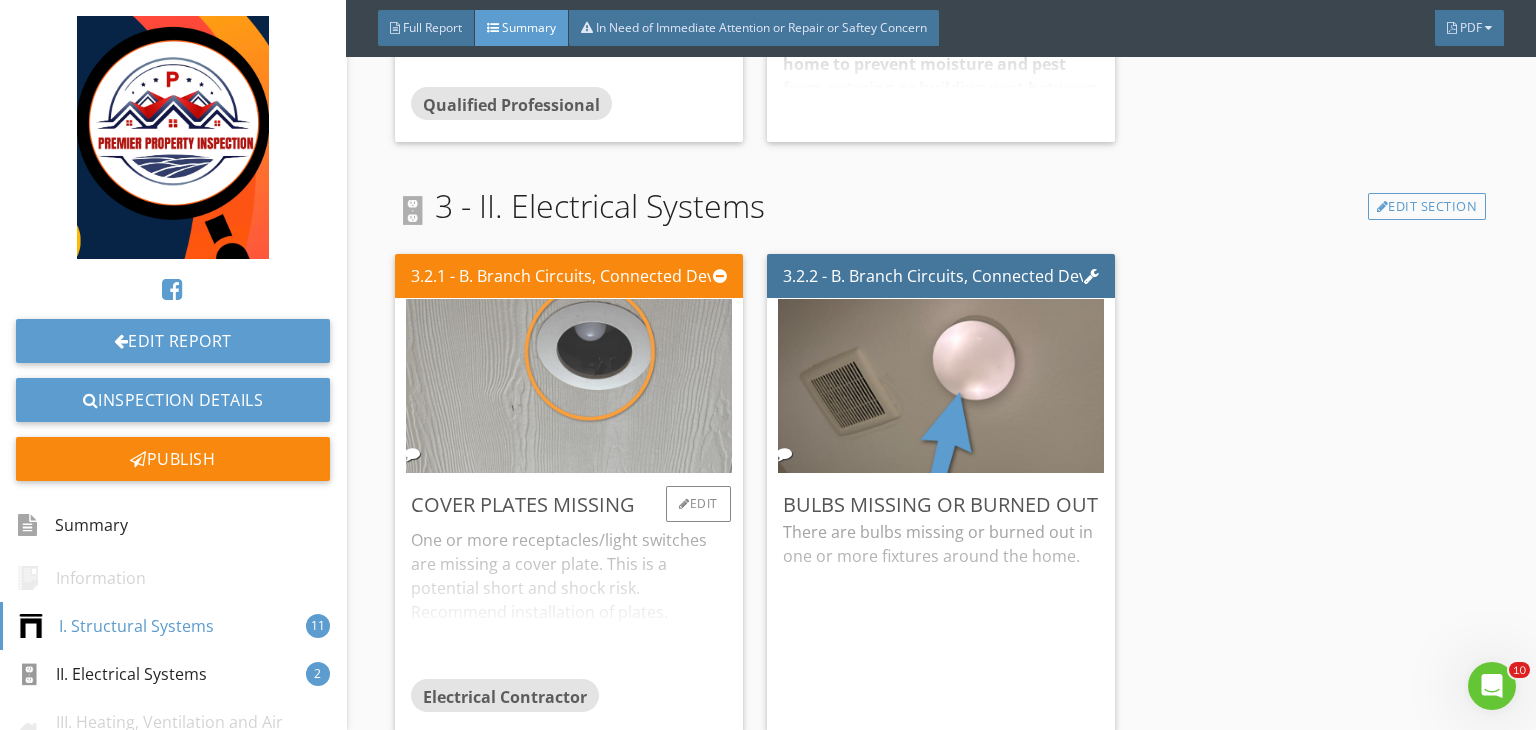 click at bounding box center [569, 386] 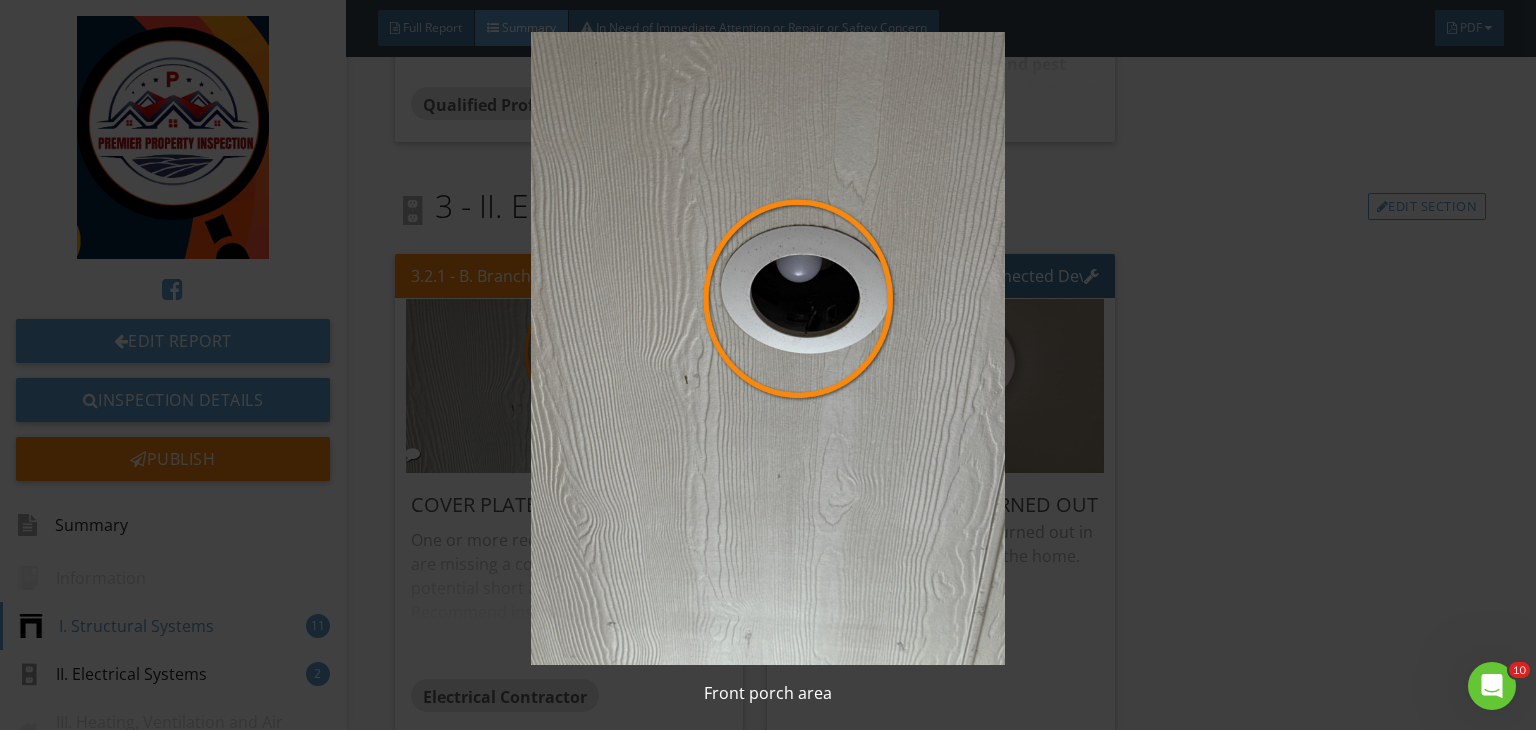 click at bounding box center [768, 348] 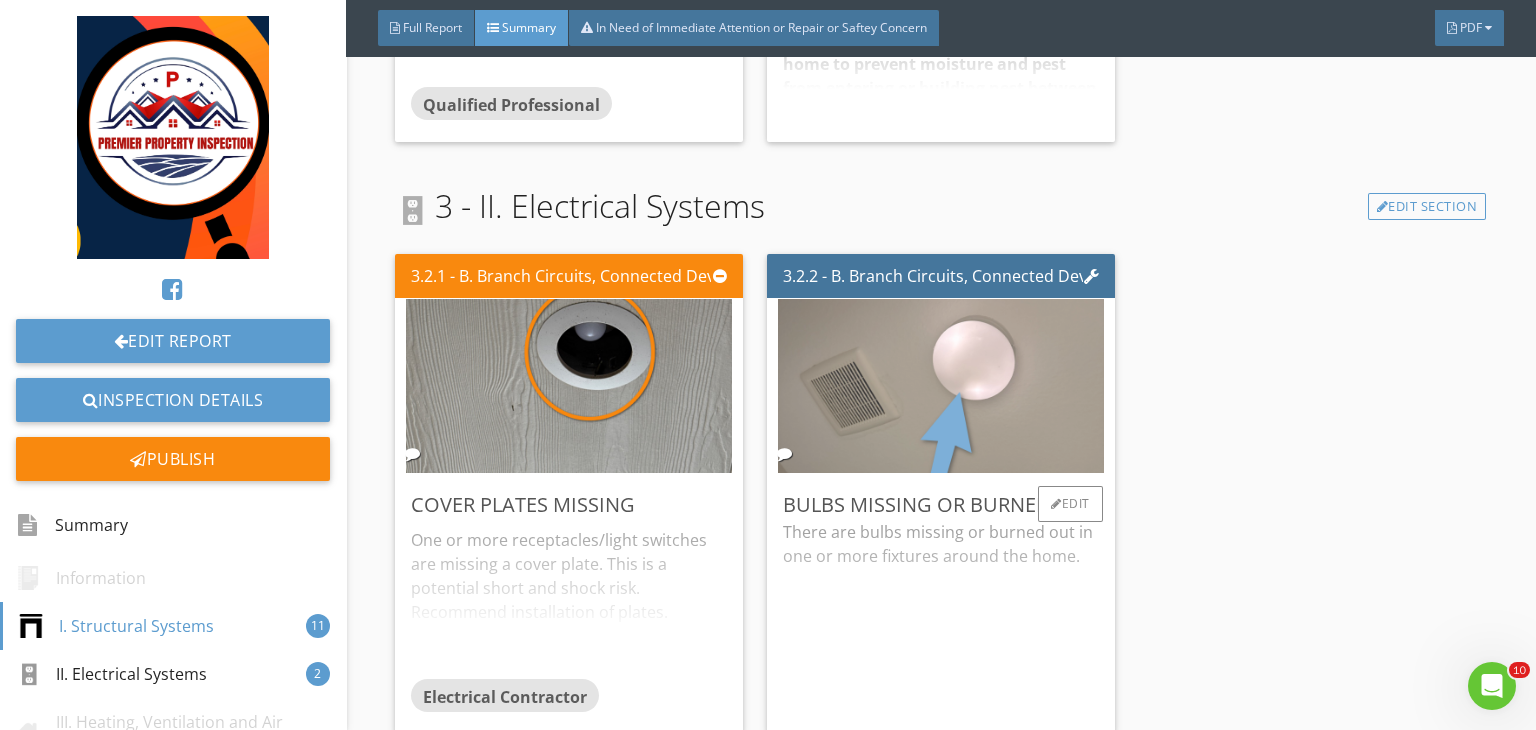 click at bounding box center [941, 386] 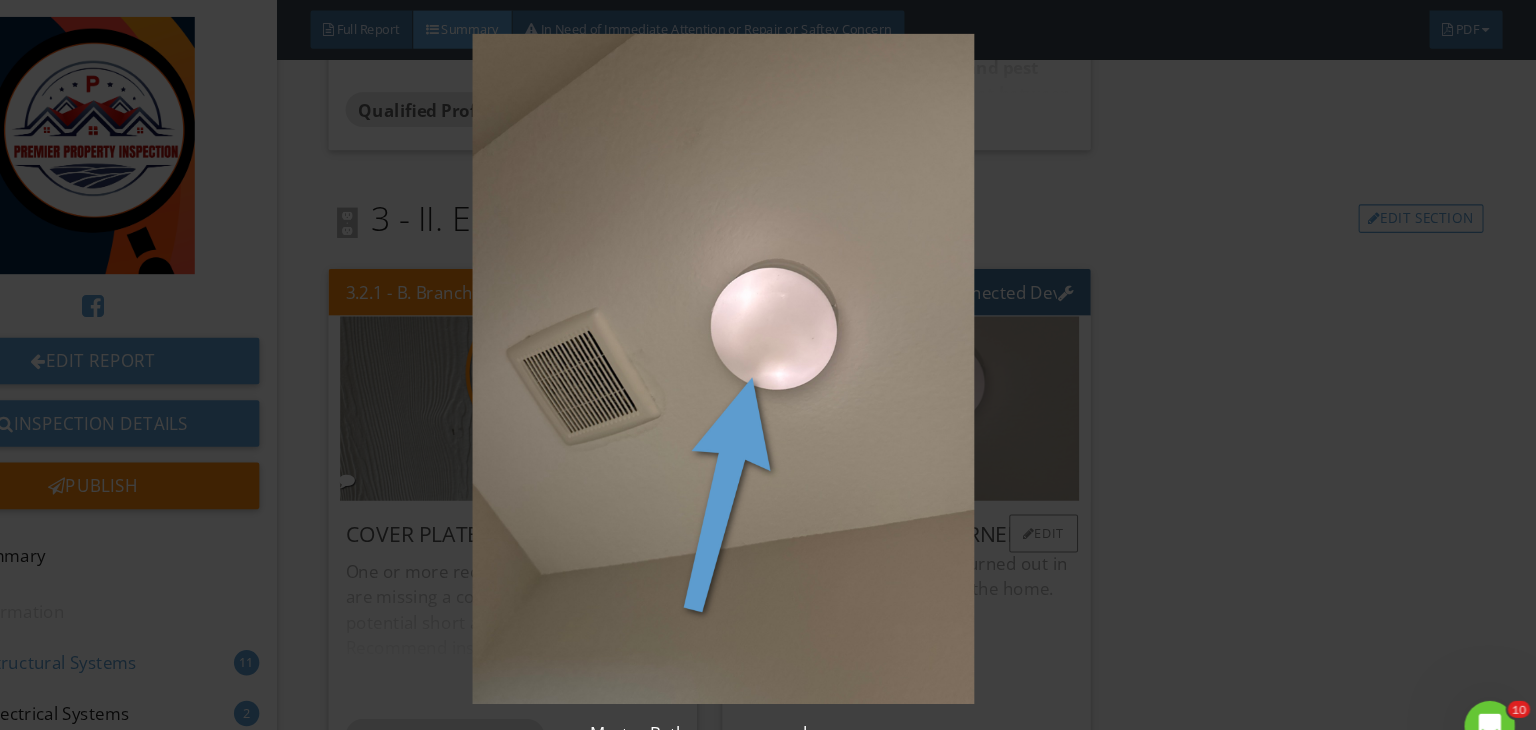 scroll, scrollTop: 0, scrollLeft: 0, axis: both 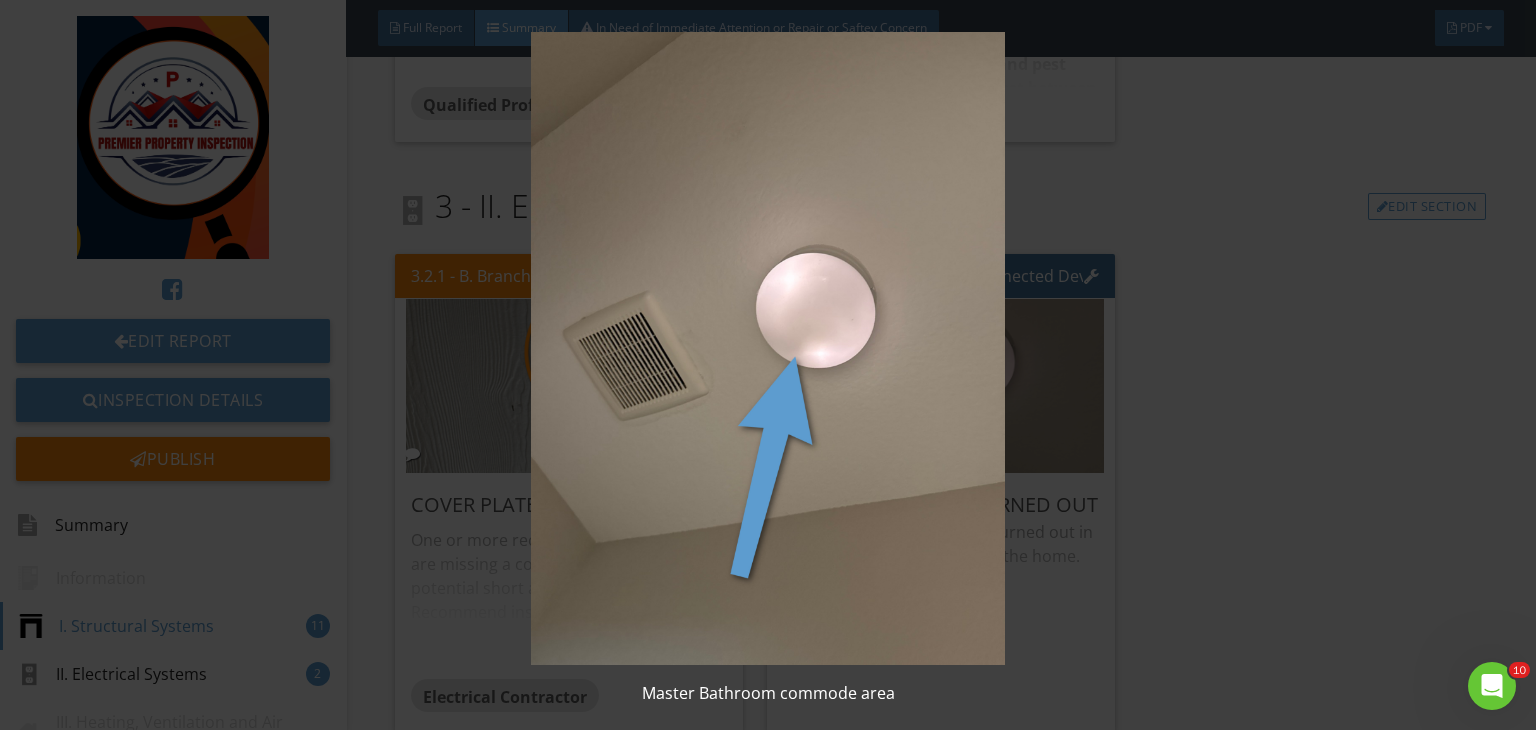 click at bounding box center (768, 348) 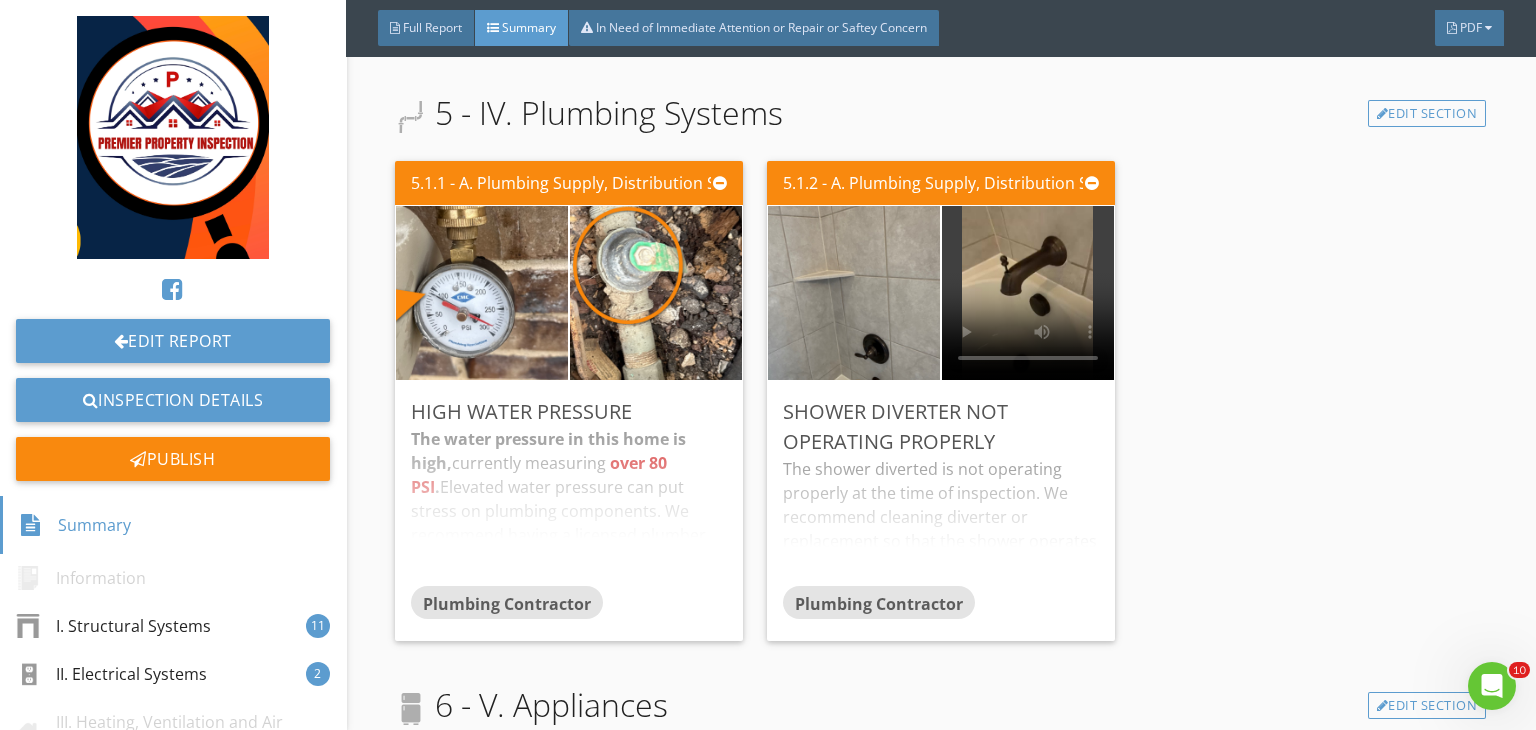 scroll, scrollTop: 4172, scrollLeft: 0, axis: vertical 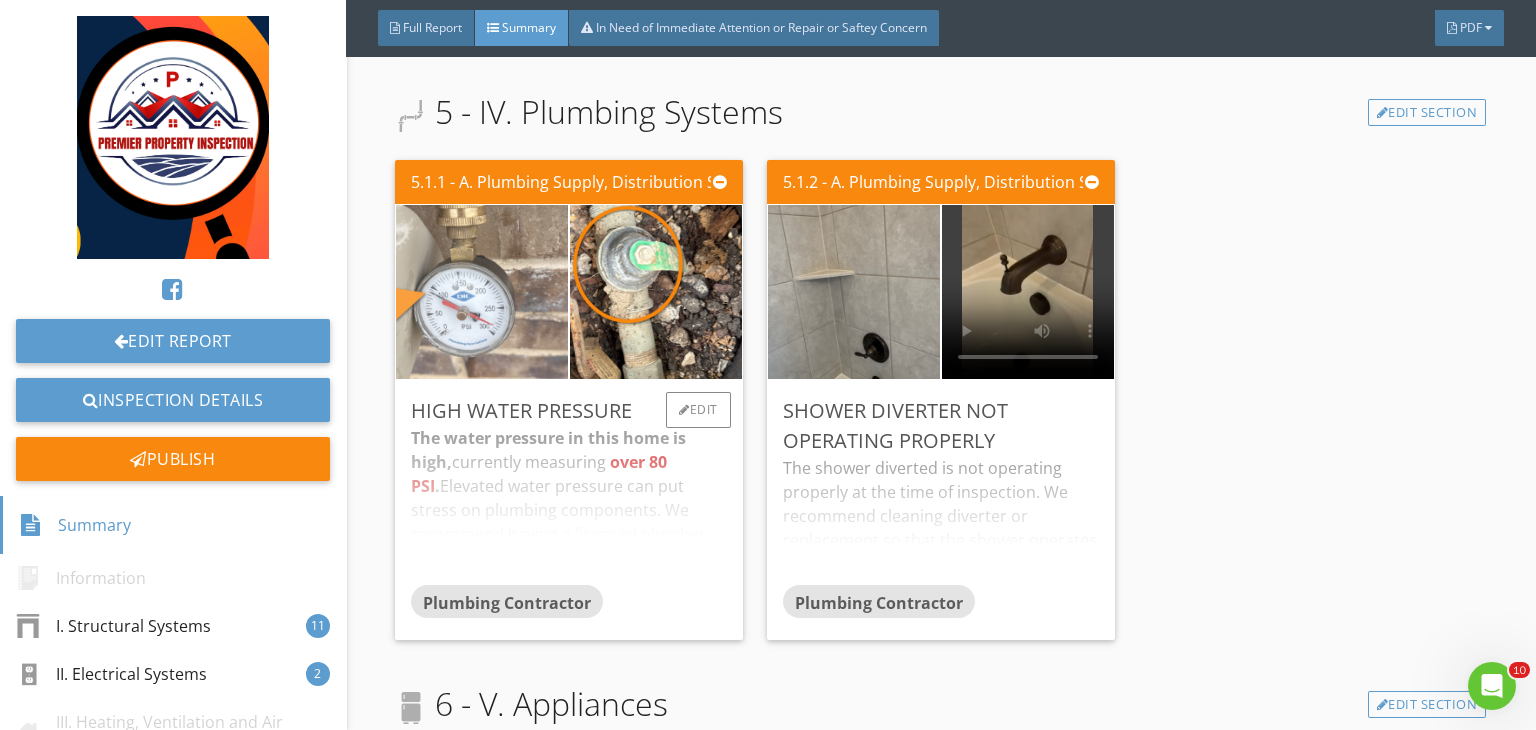 click at bounding box center (482, 292) 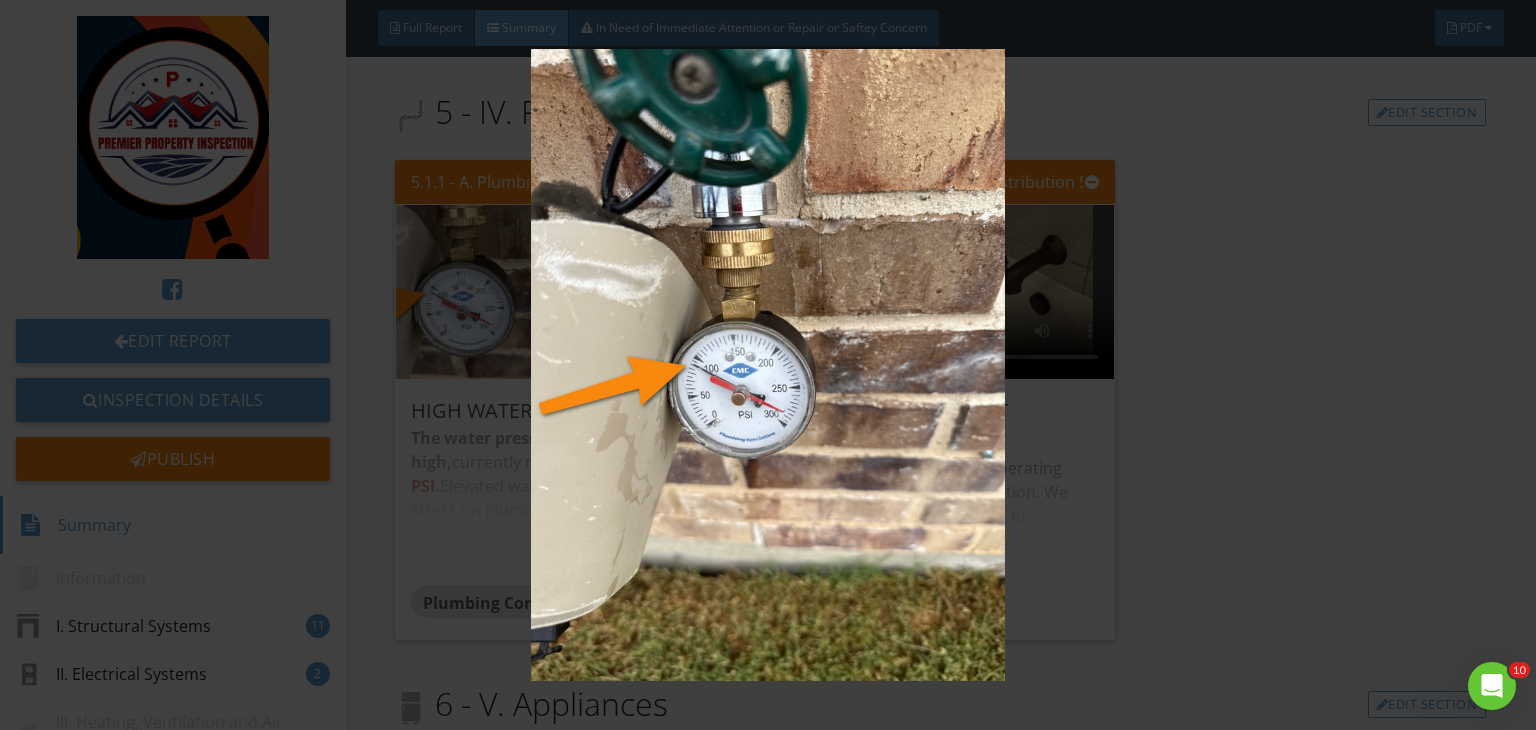 click at bounding box center (768, 365) 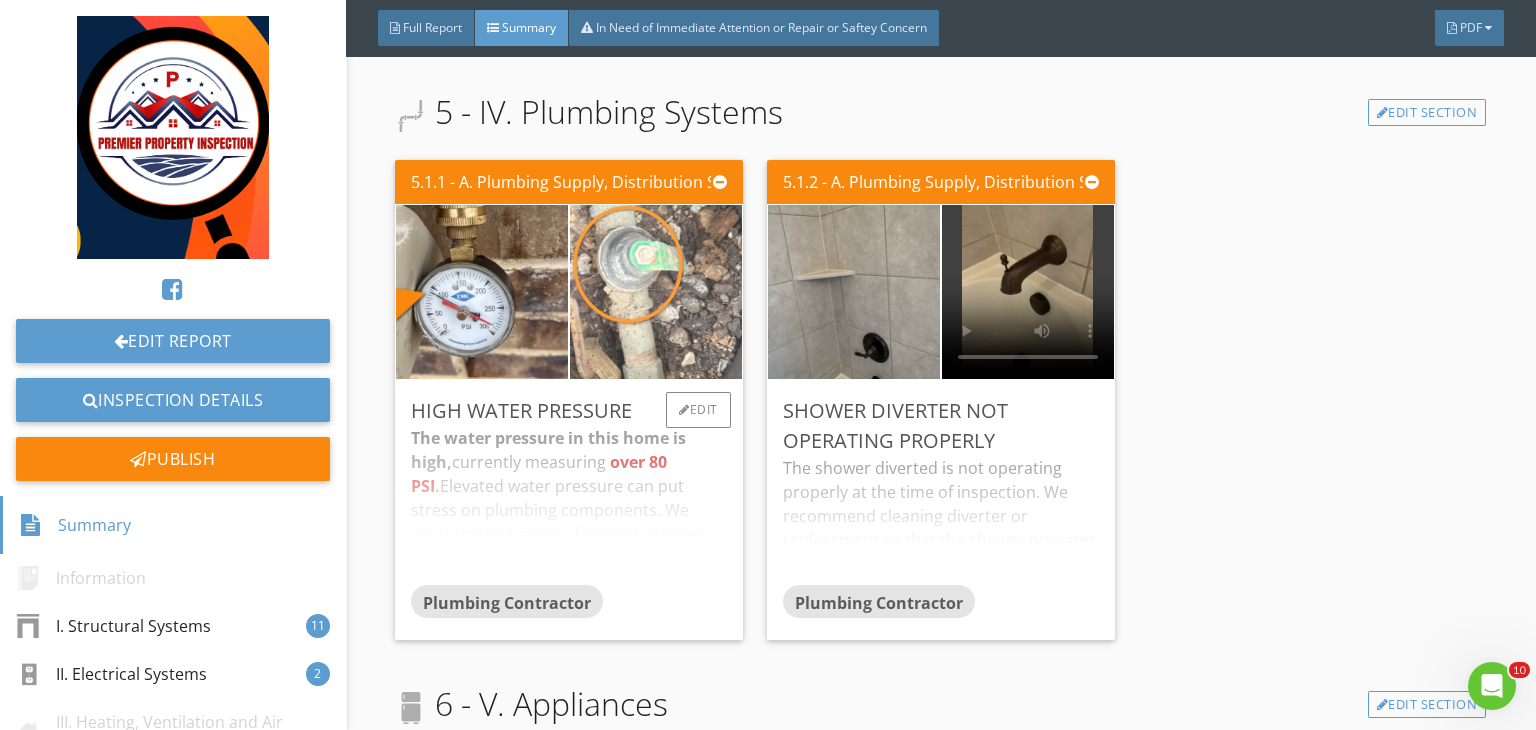 click at bounding box center [656, 292] 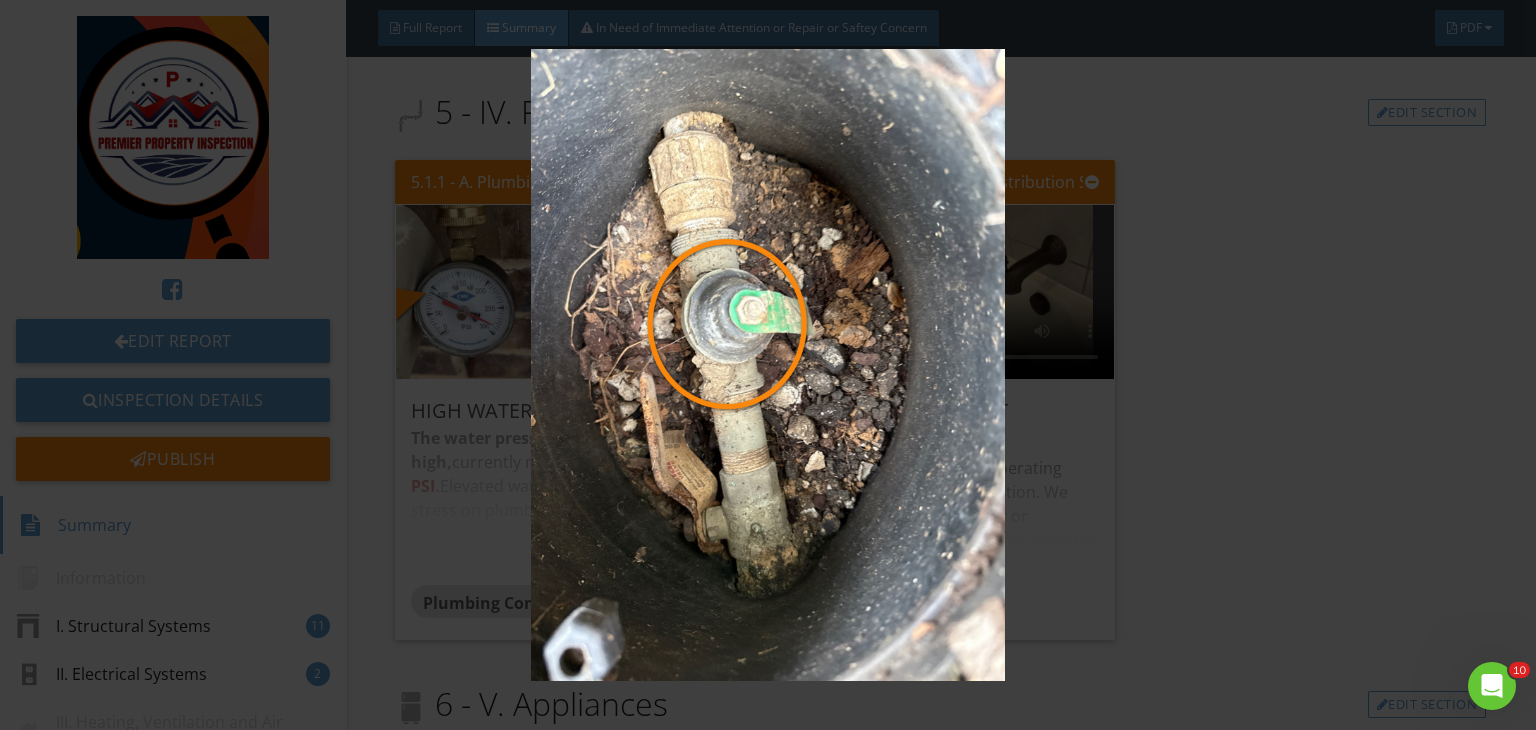 click at bounding box center [768, 365] 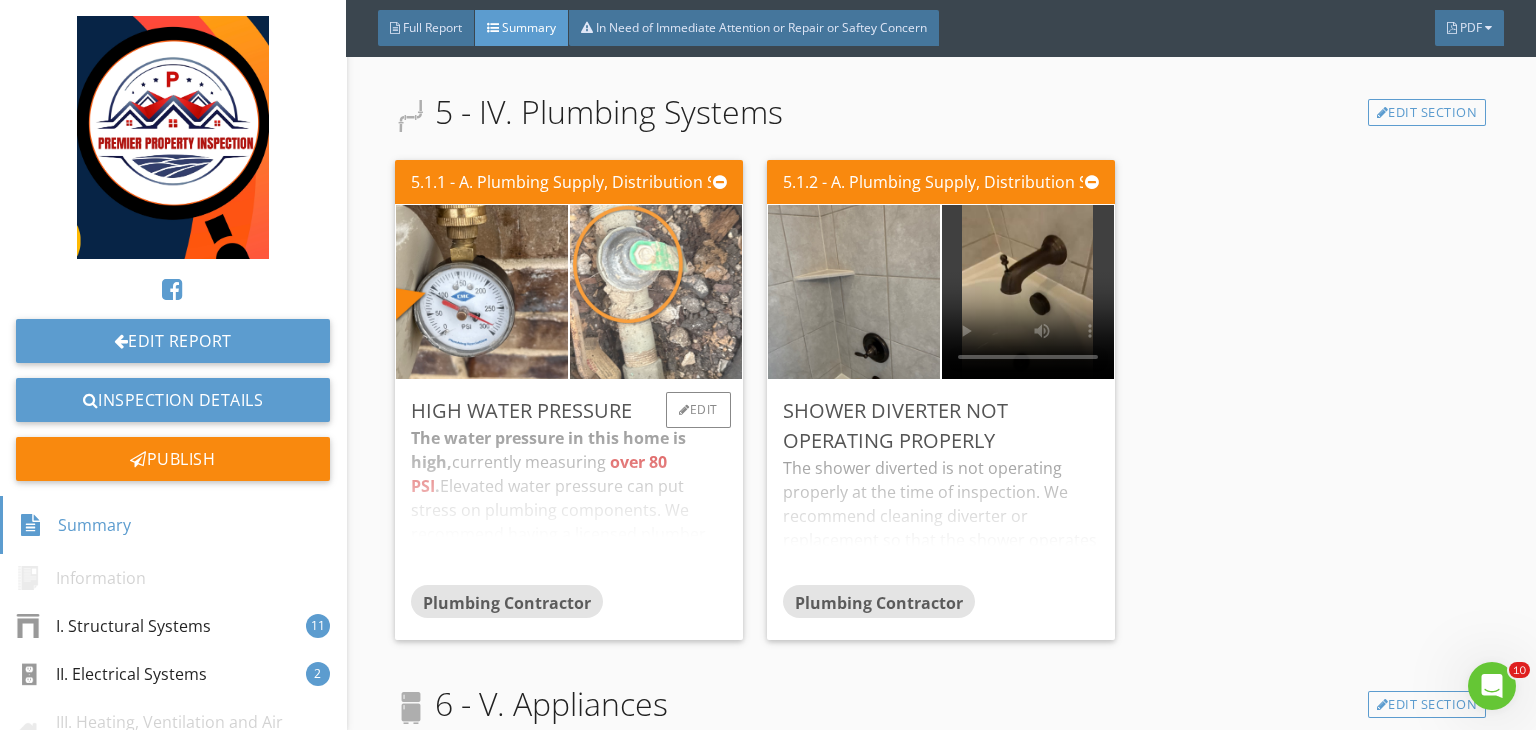 click at bounding box center [656, 292] 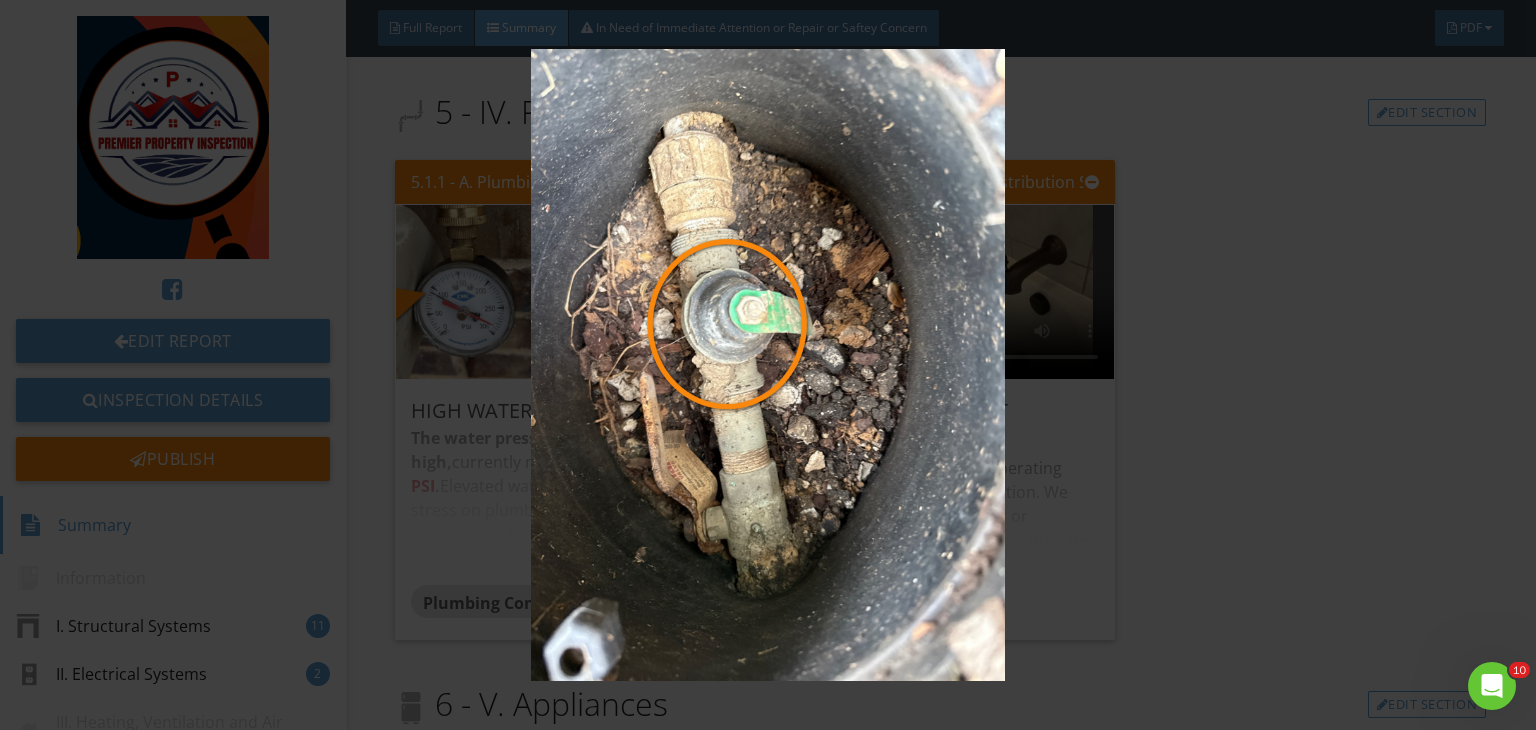 click at bounding box center [768, 365] 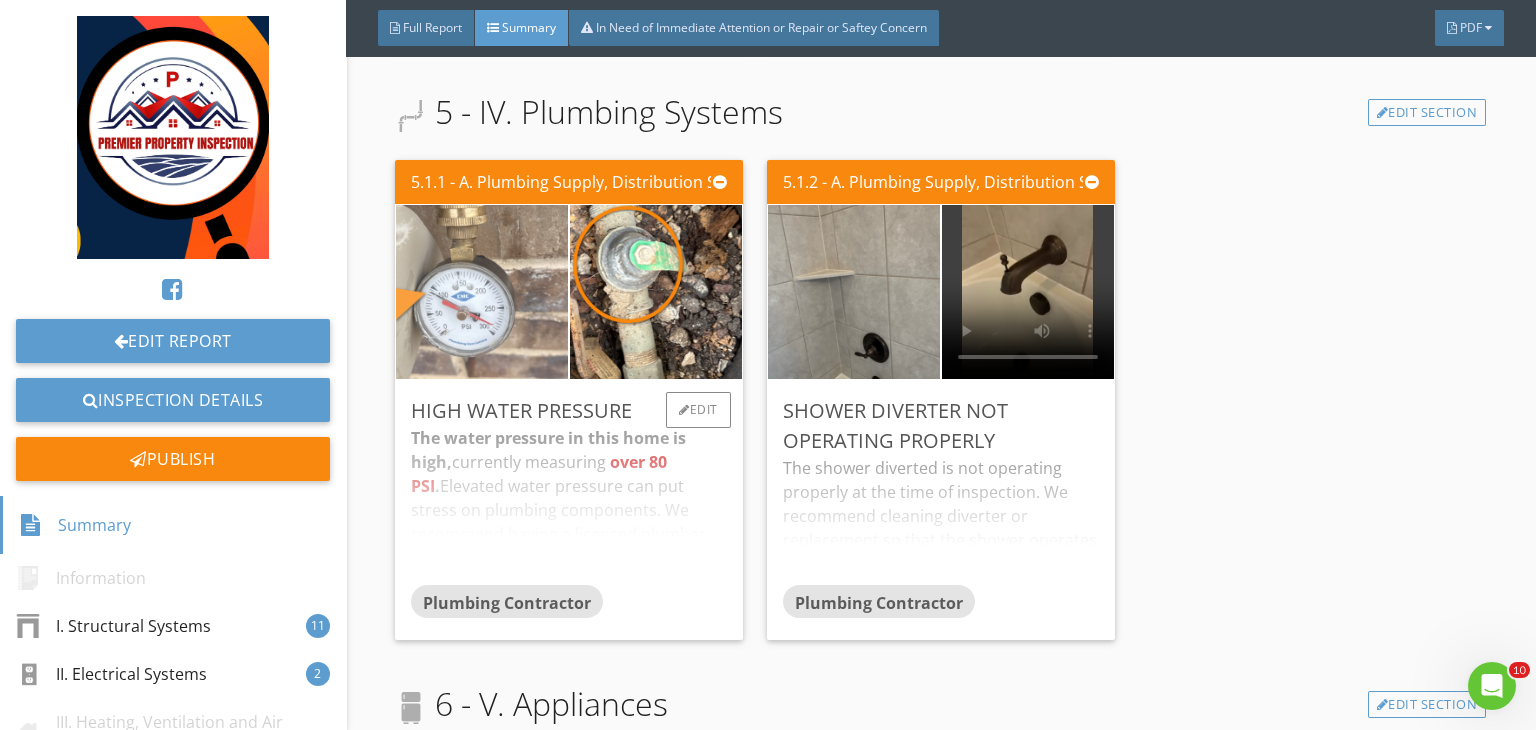 click at bounding box center [482, 292] 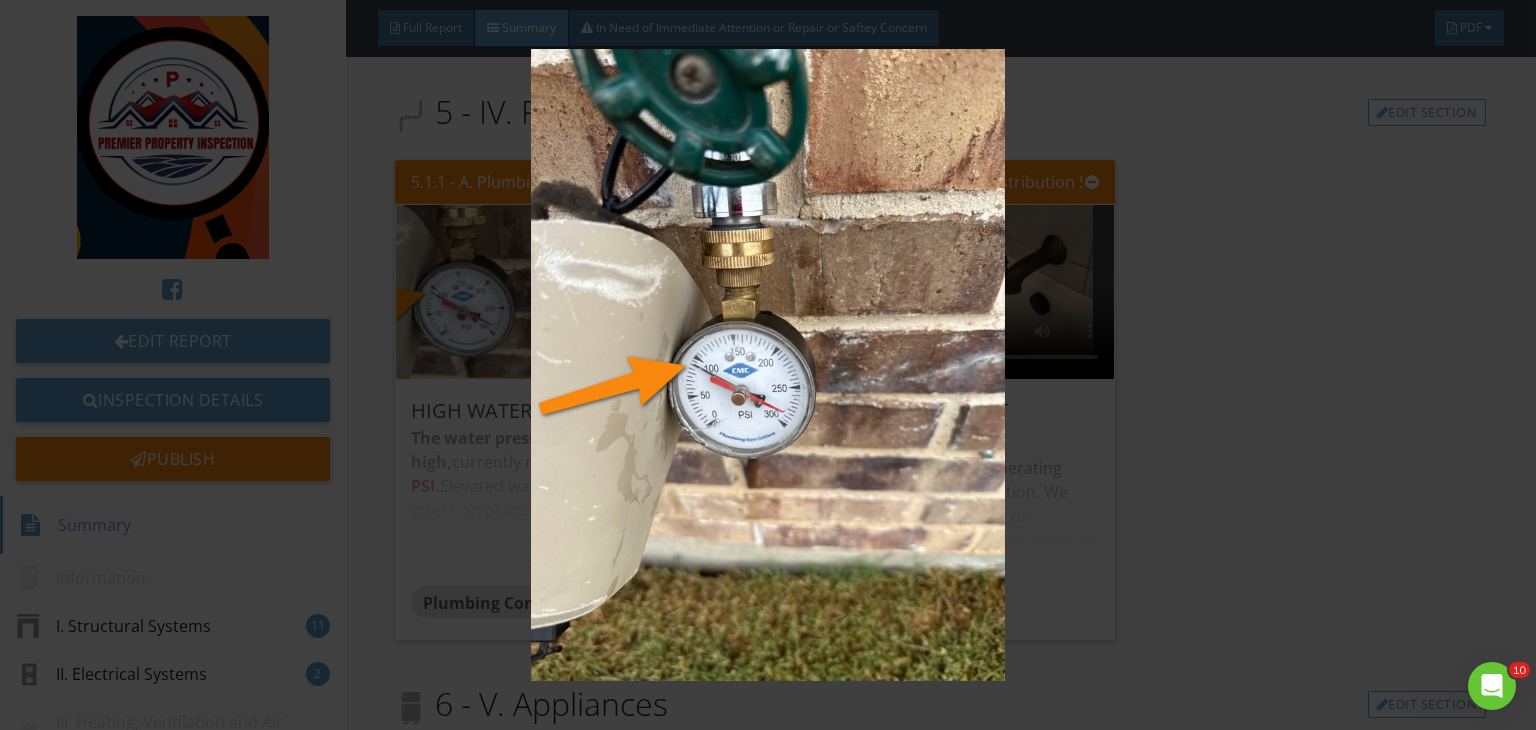 click at bounding box center [768, 365] 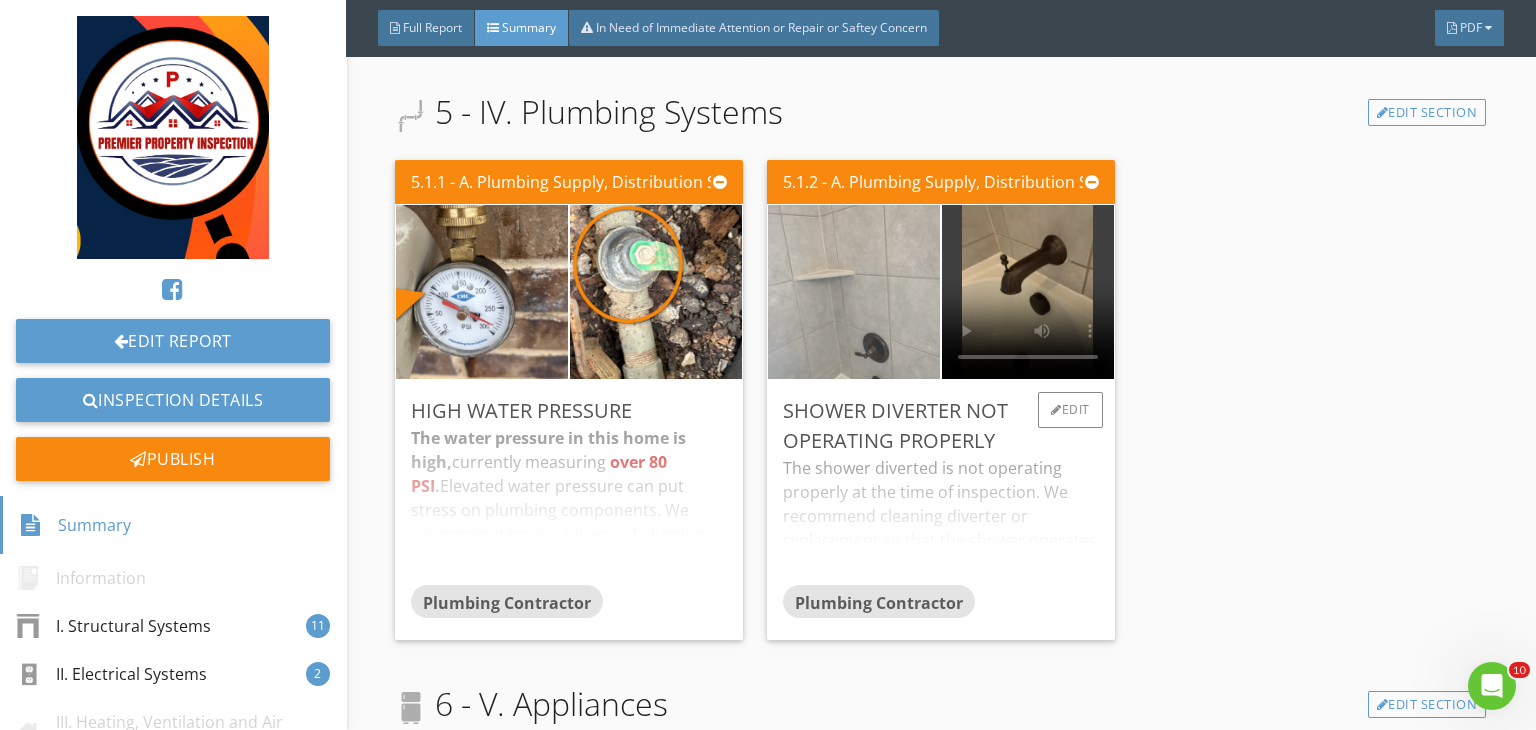 click at bounding box center (854, 292) 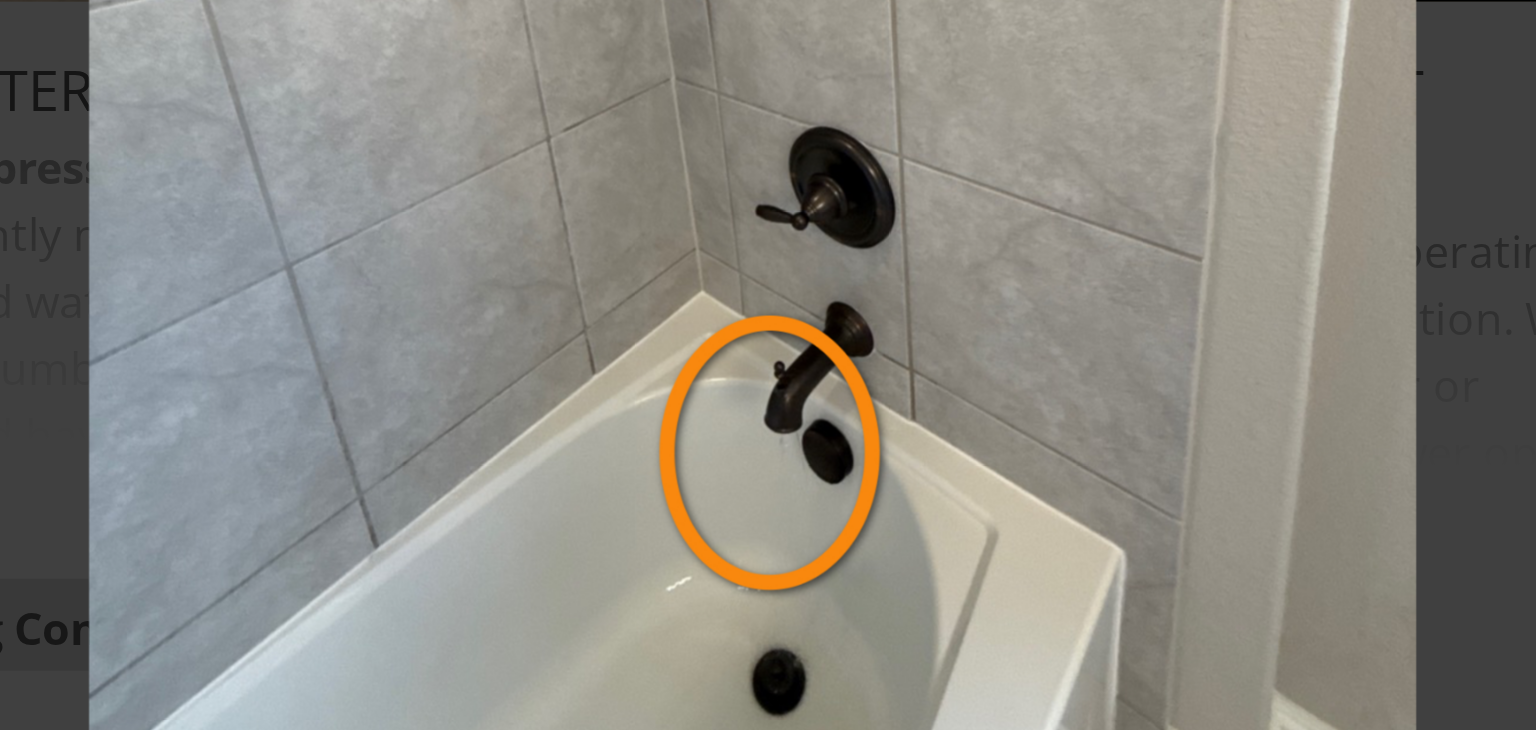 click at bounding box center [768, 365] 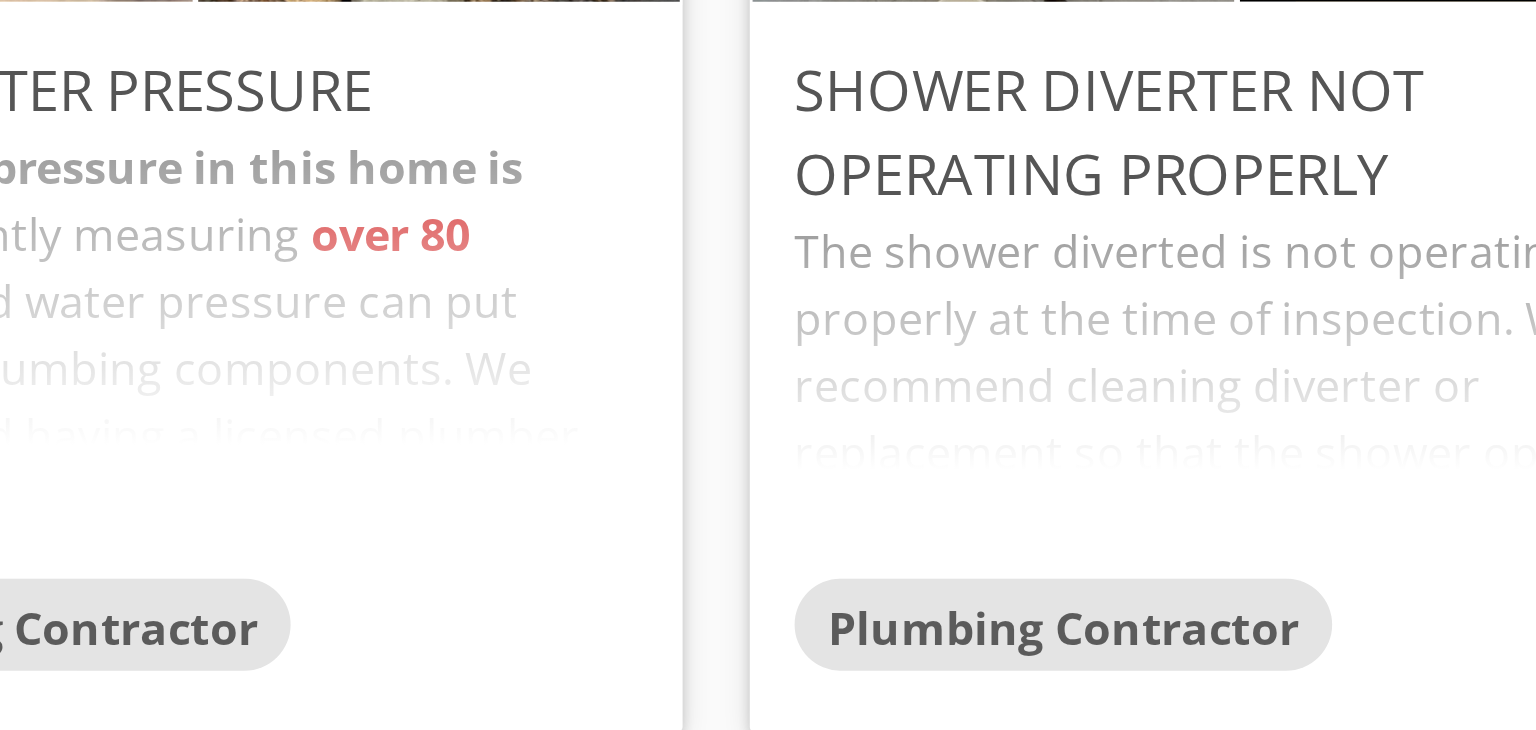 scroll, scrollTop: 4171, scrollLeft: 0, axis: vertical 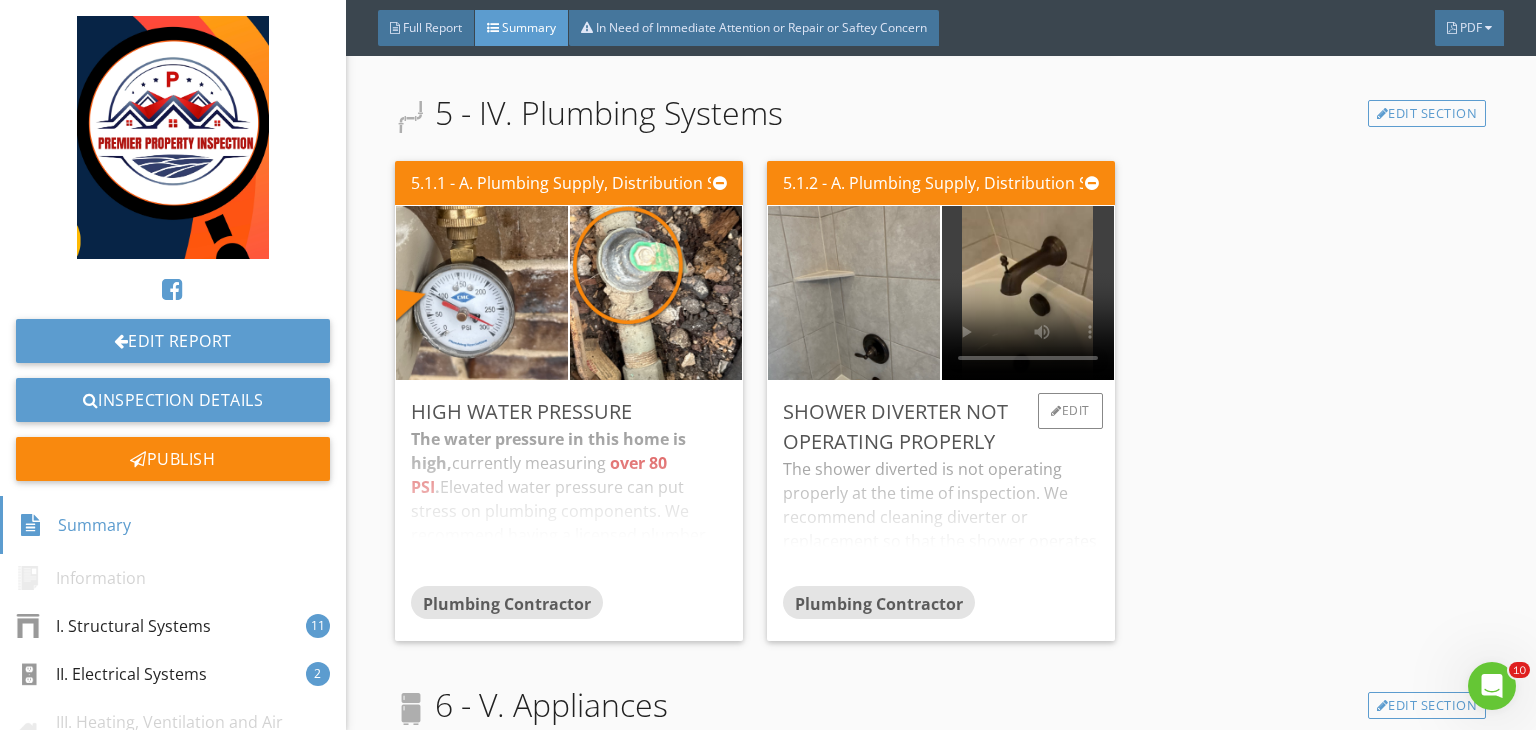 click on "5.1.1 - A. Plumbing Supply, Distribution Systems, and Fixtures
High water pressure
The water pressure in this home is high,  currently measuring   over 80 PSI .  Elevated water pressure can put stress on plumbing components. We recommend having a licensed plumber evaluate and install or adjust a pressure-reducing valve as needed. These valves are typically installed between the home and the meter to regulate pressure within the  recommended range of 40-80 PSI.   Plumbing Contractor
Edit
5.1.2 - A. Plumbing Supply, Distribution Systems, and Fixtures
Shower diverter not operating properly
The shower diverted is not operating properly at the time of inspection. We recommend cleaning diverter or replacement so that the shower operates as intended.   Plumbing Contractor
Edit" at bounding box center (940, 401) 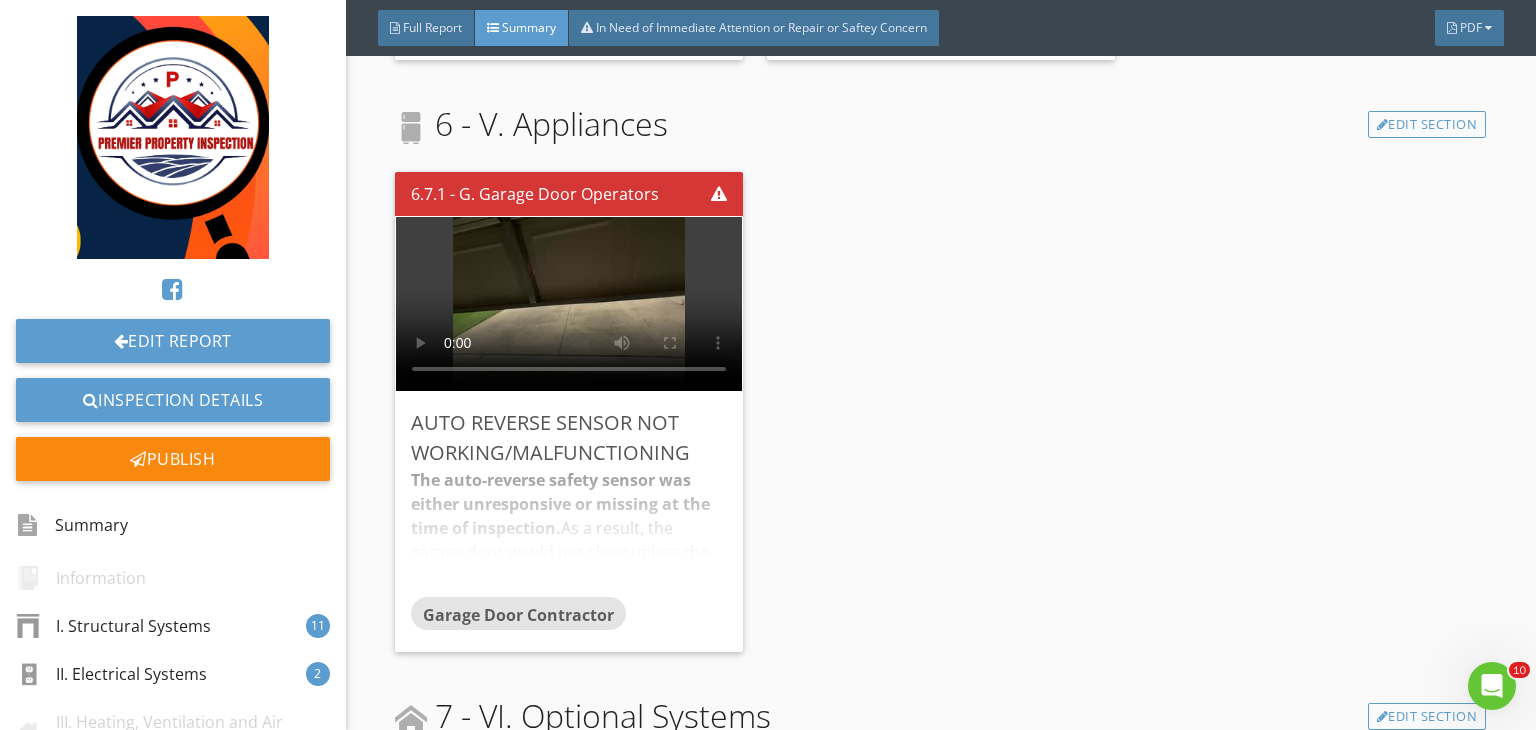 scroll, scrollTop: 4755, scrollLeft: 0, axis: vertical 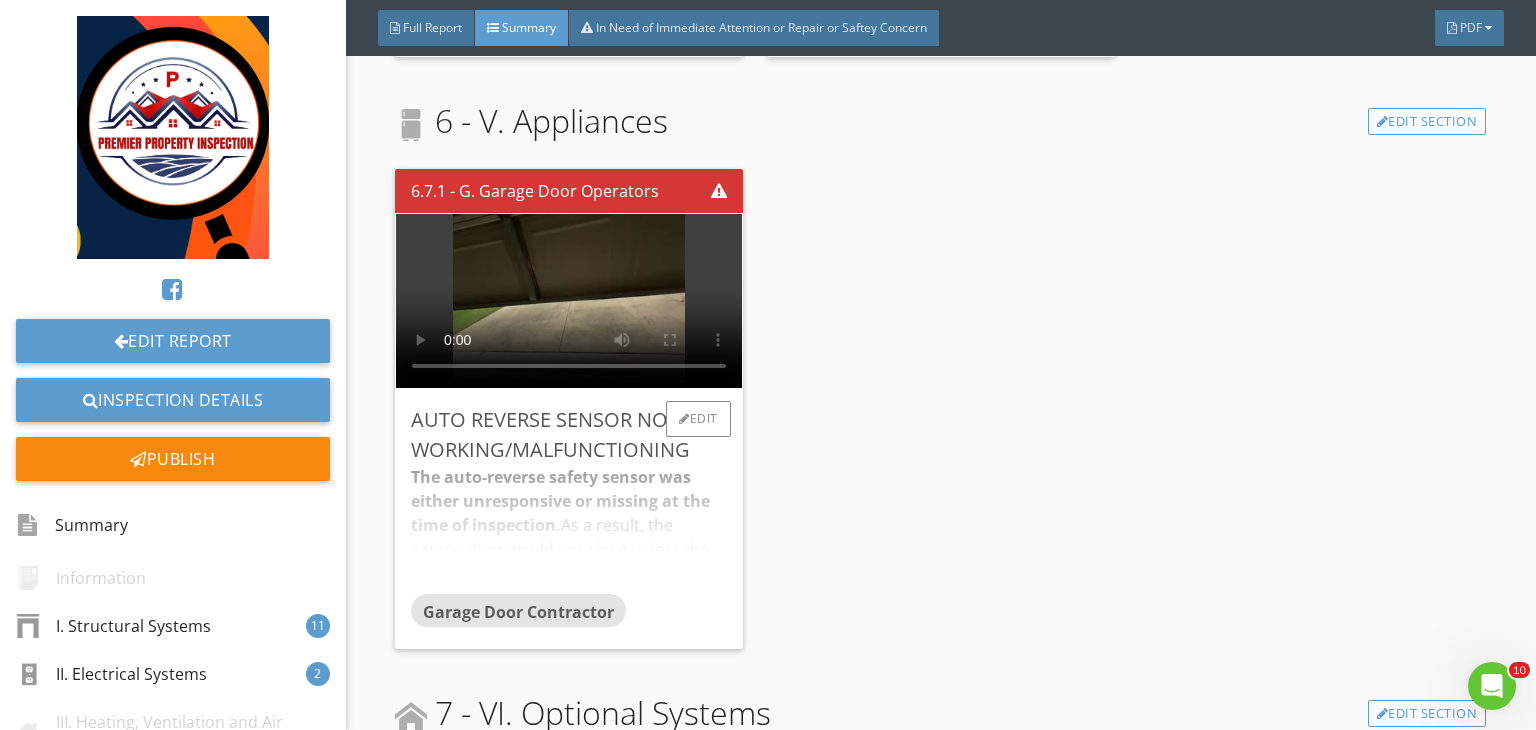 click at bounding box center (569, 301) 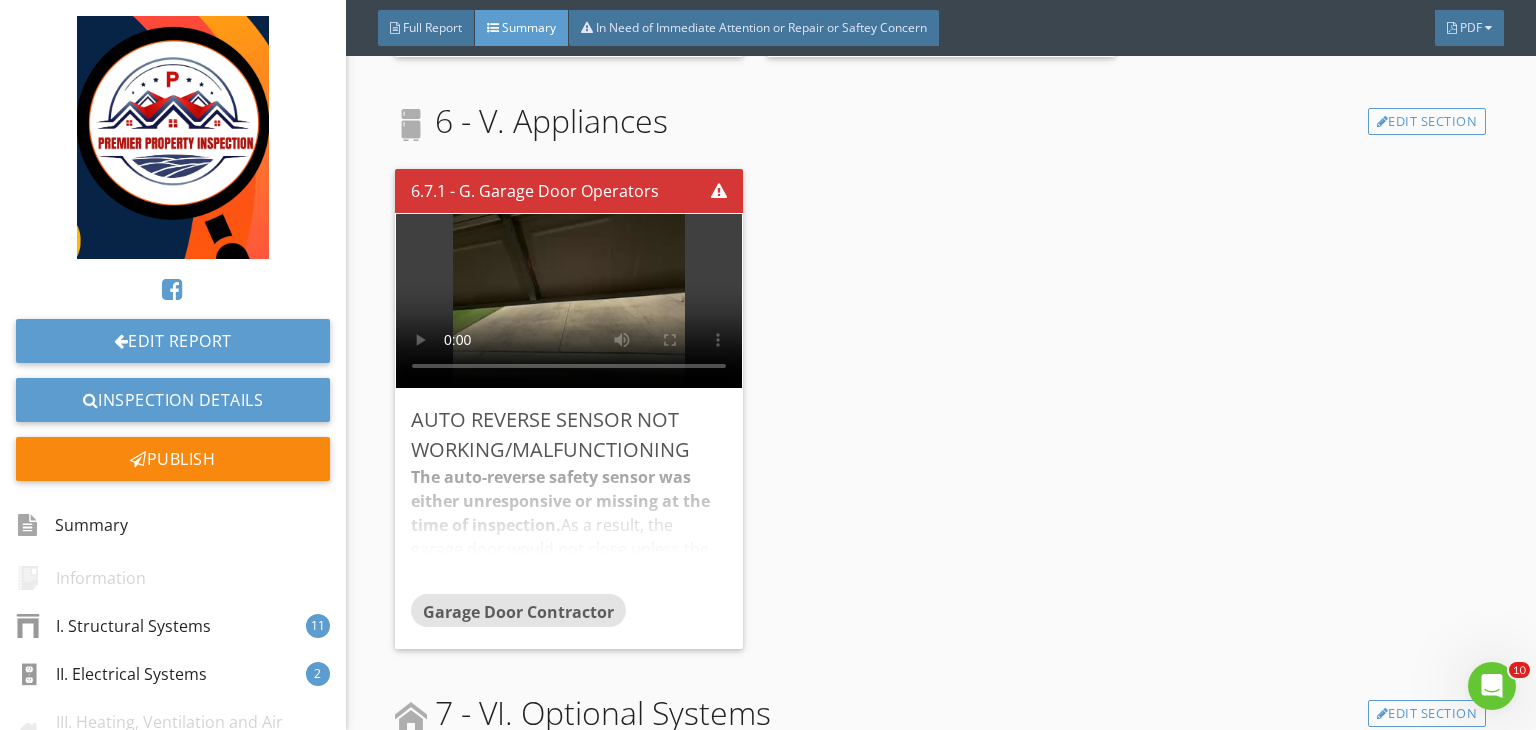 click on "6.7.1 - G. Garage Door Operators
Auto Reverse Sensor Not Working/malfunctioning
The auto-reverse safety sensor was either unresponsive or missing at the time of inspection.  As a result, the garage door would not close unless the wall-mounted remote button was continuously held down. This is a potential safety concern. Recommend evaluation and repair or replacement by a qualified garage door contractor. In some cases, sensitivity adjustments at the opener may also be necessary.    Garage Door Contractor
Edit" at bounding box center [940, 409] 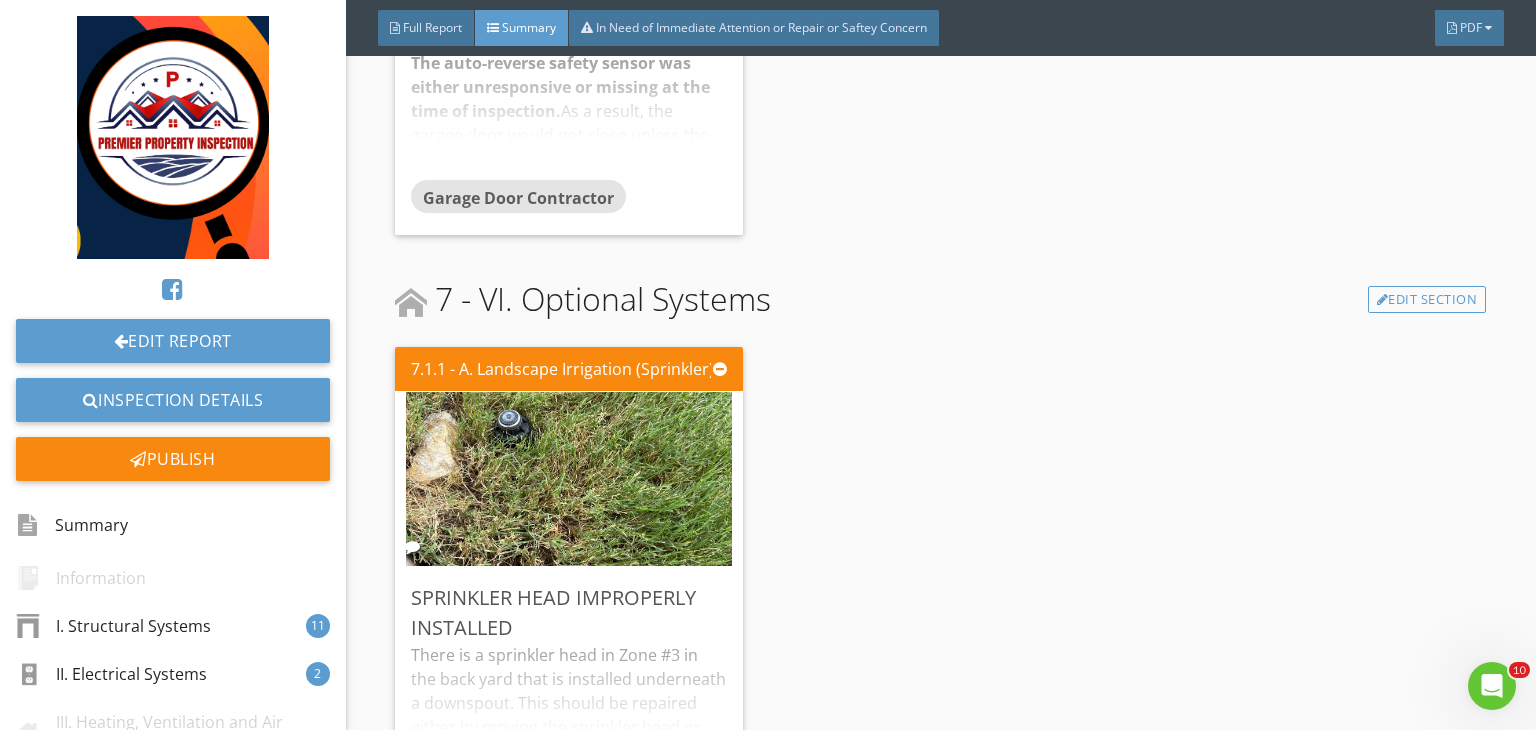 scroll, scrollTop: 5314, scrollLeft: 0, axis: vertical 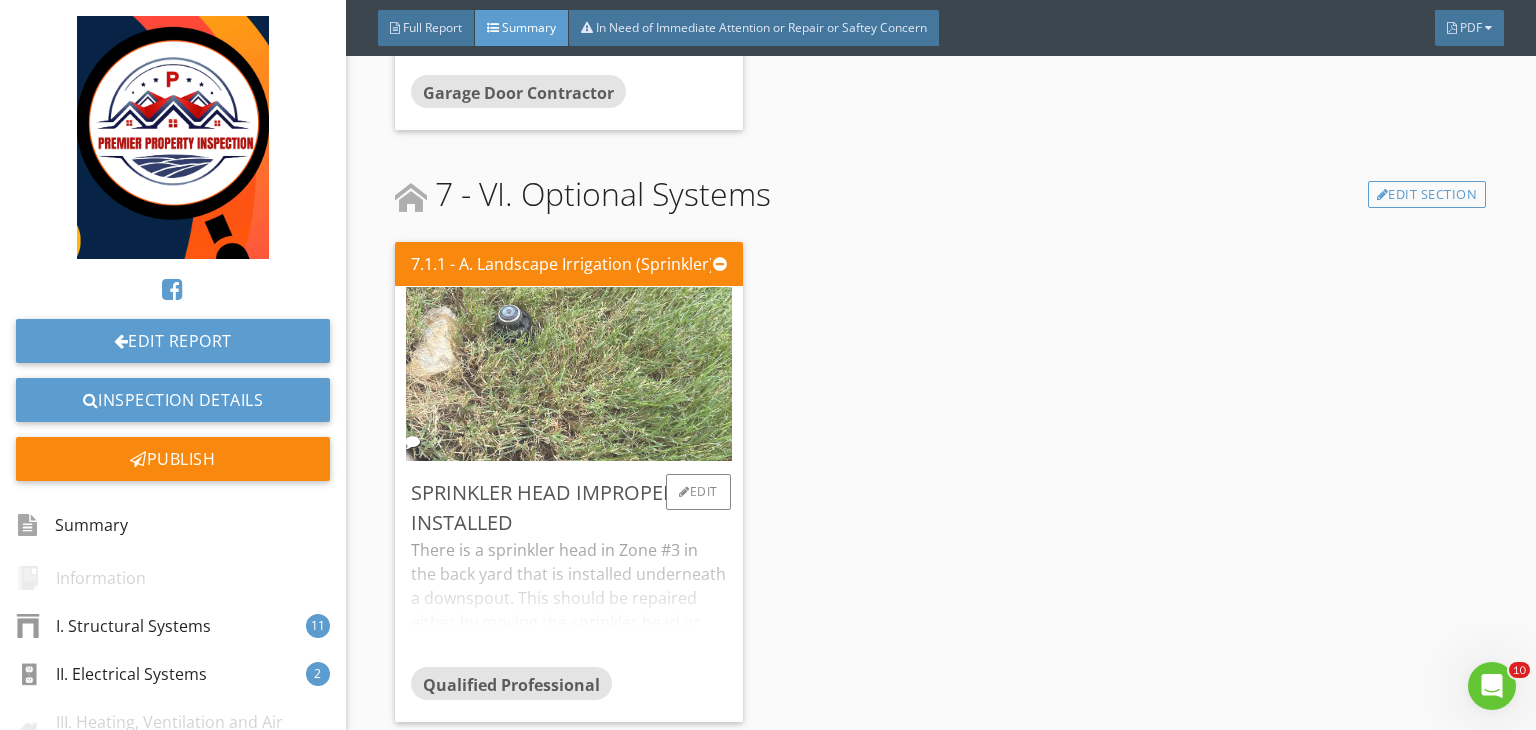 click at bounding box center (569, 374) 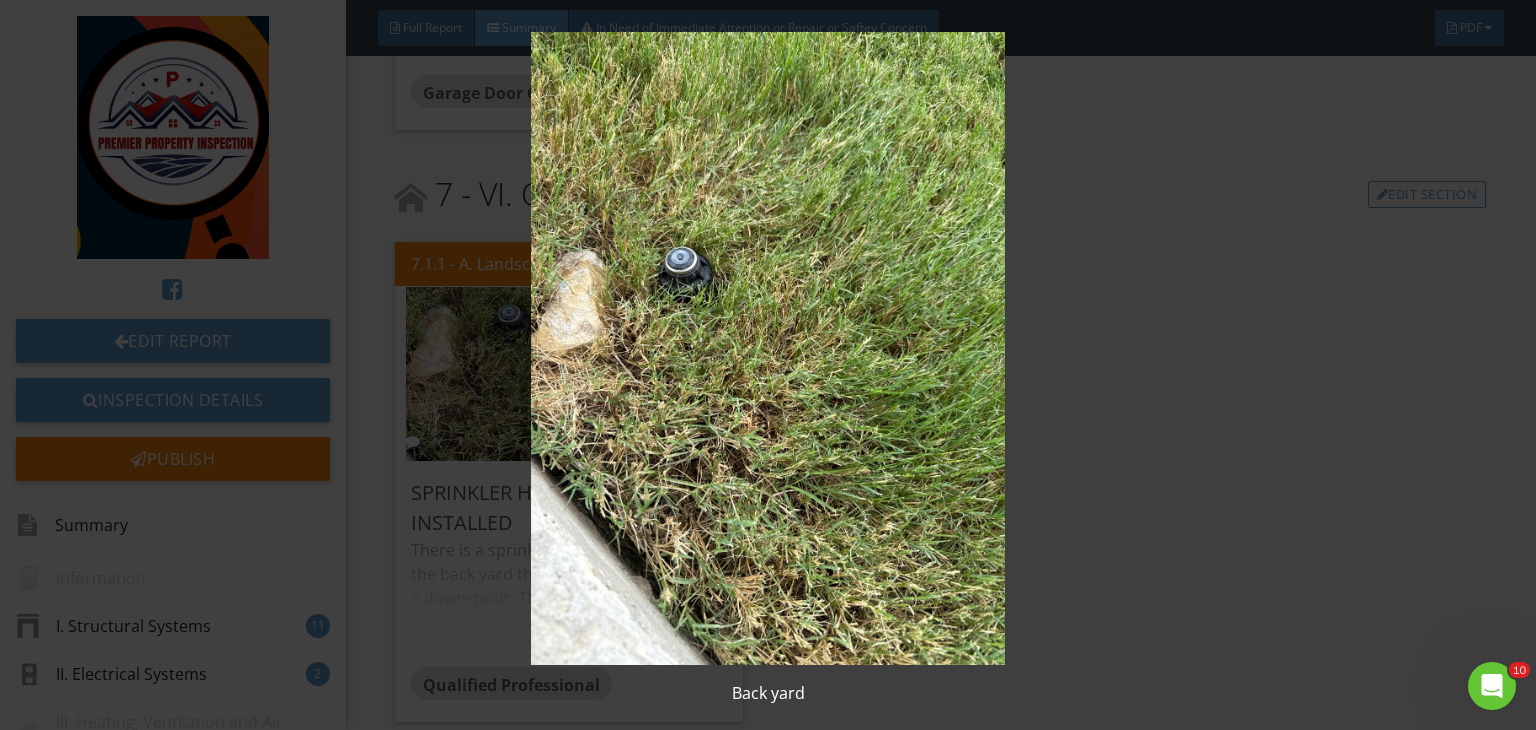 click at bounding box center [768, 348] 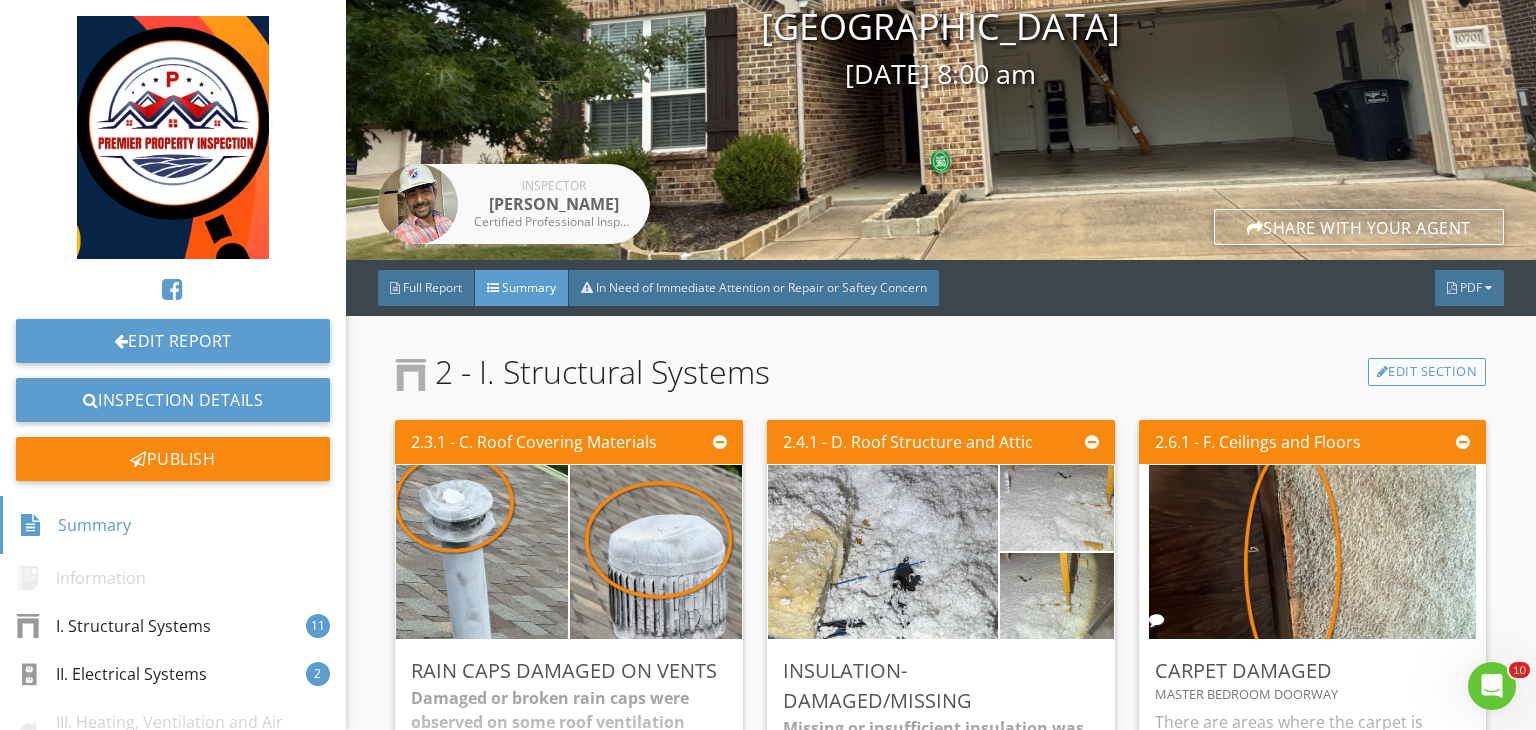 scroll, scrollTop: 224, scrollLeft: 0, axis: vertical 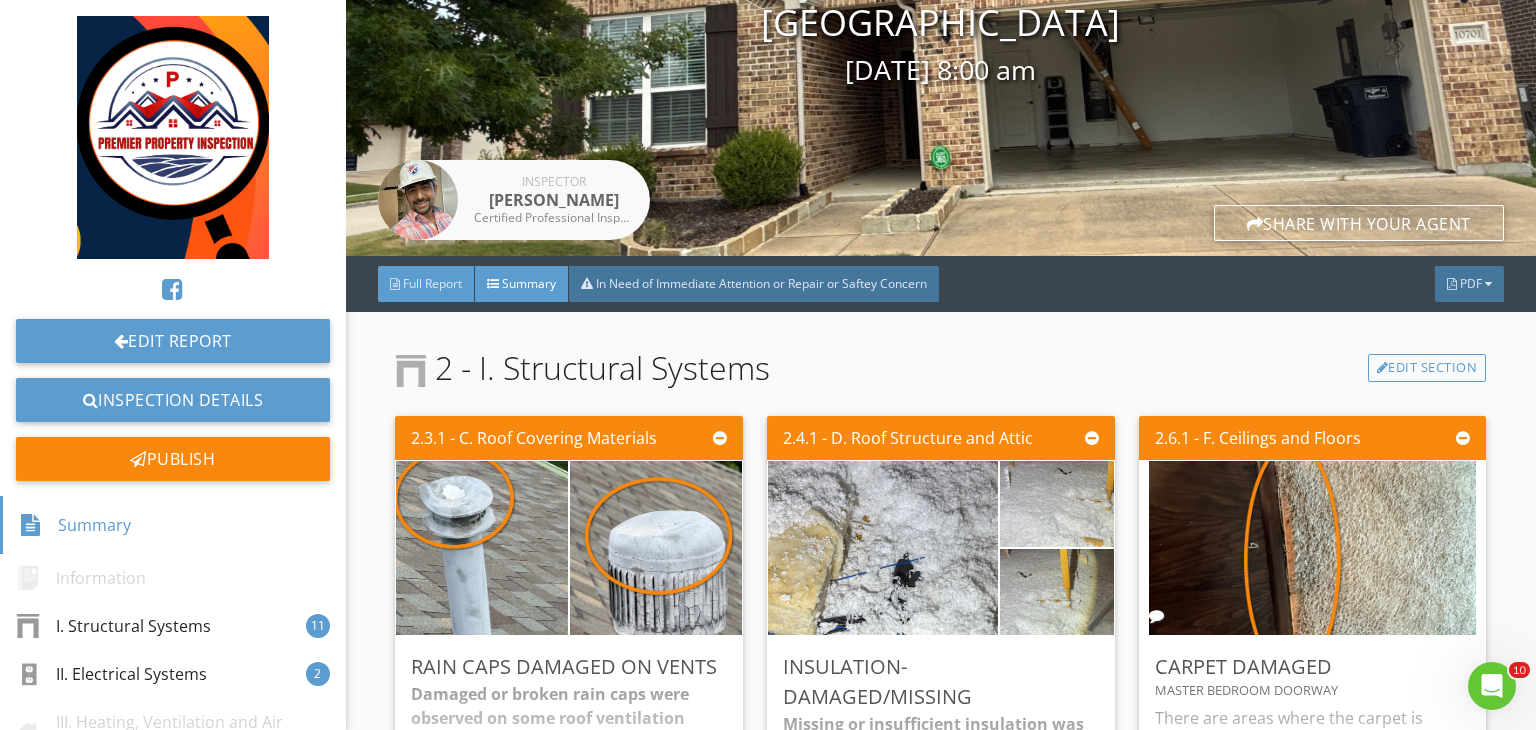 click on "Full Report" at bounding box center [432, 283] 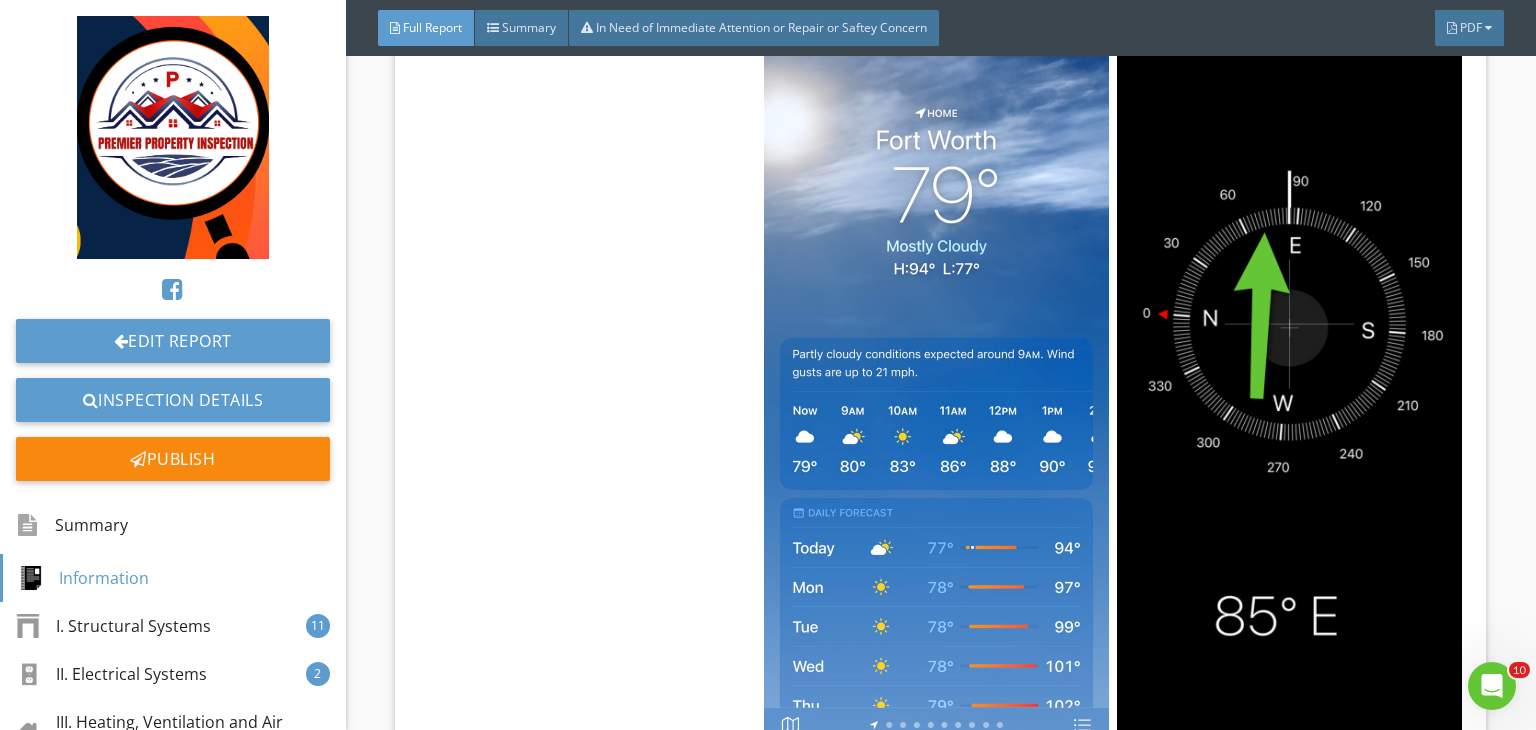 scroll, scrollTop: 1116, scrollLeft: 0, axis: vertical 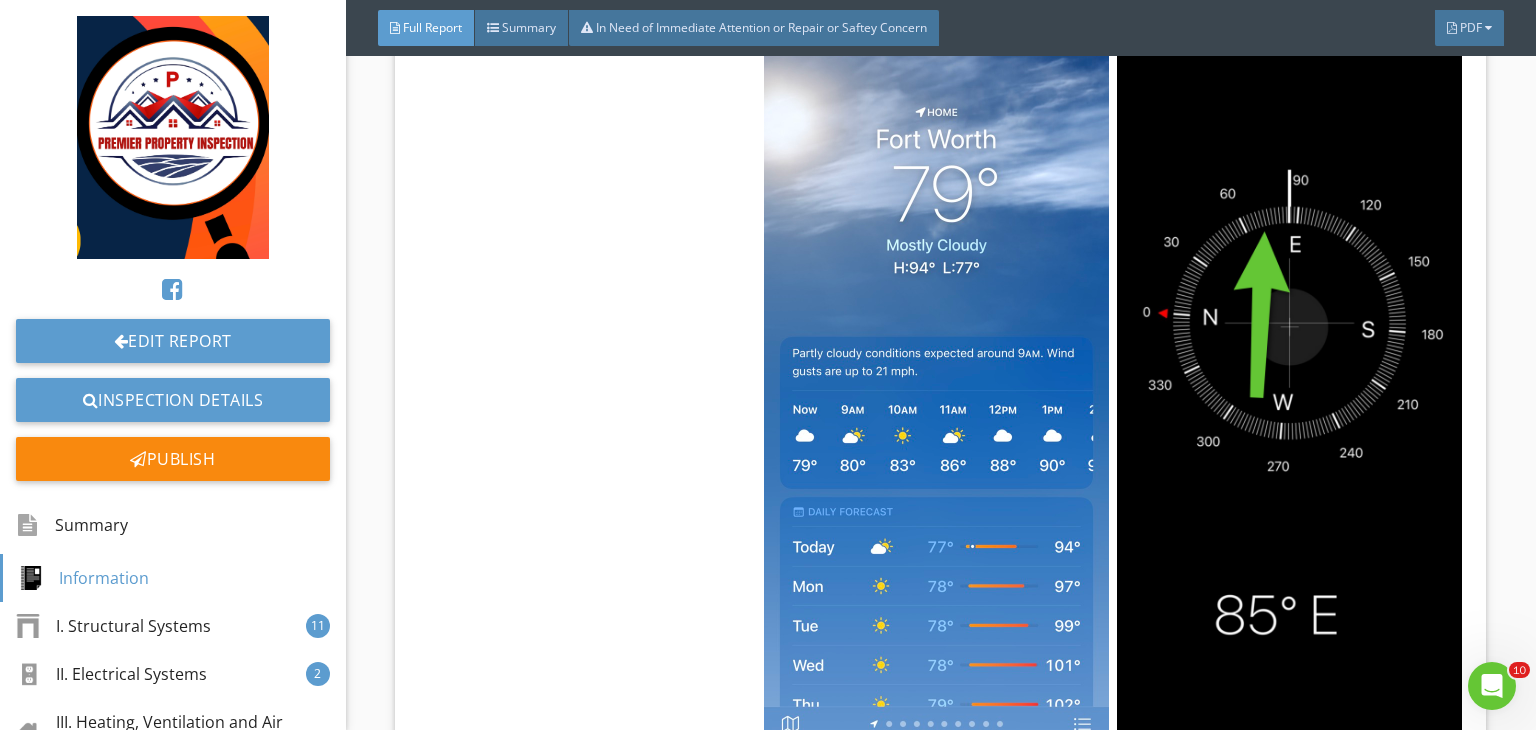 click on "Information" at bounding box center (795, 1059) 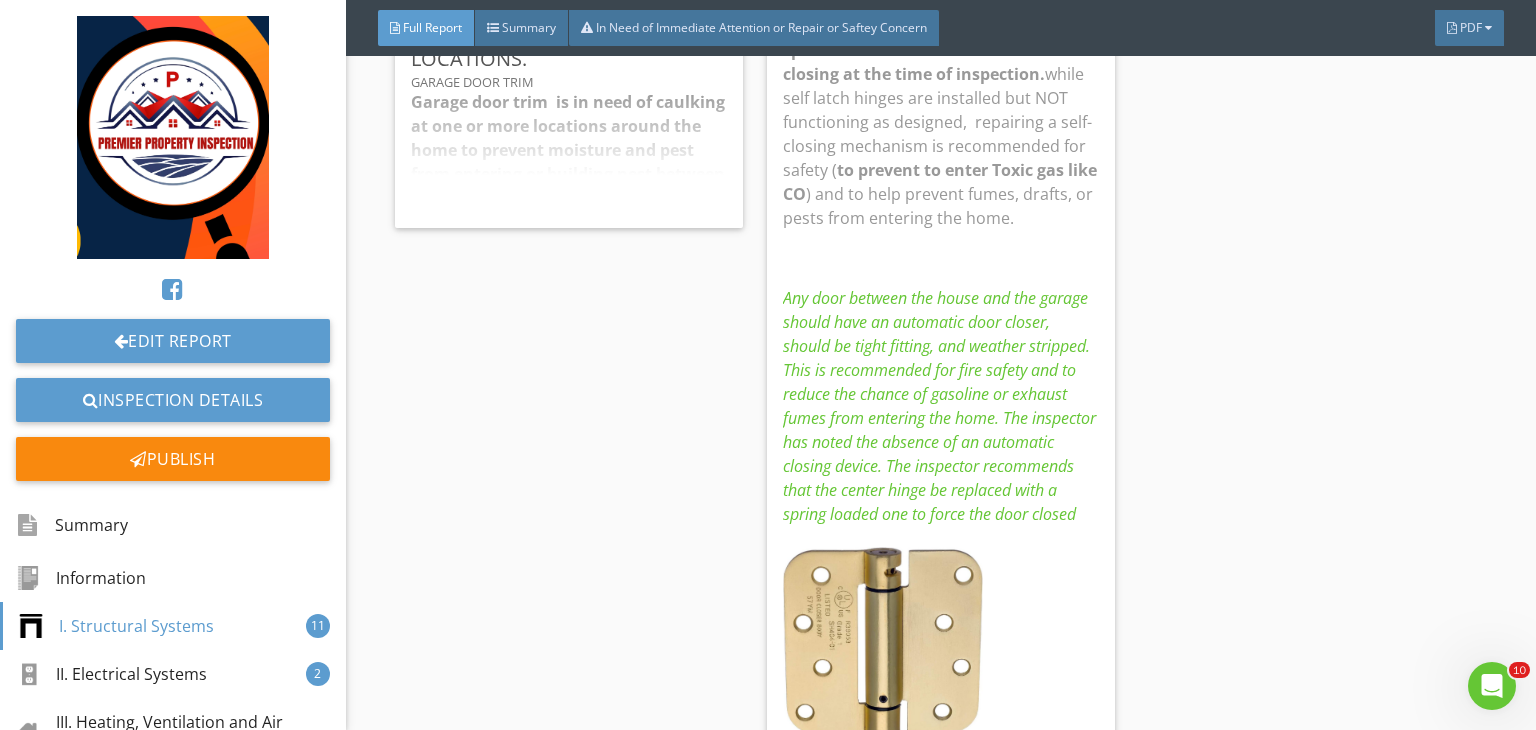scroll, scrollTop: 22312, scrollLeft: 0, axis: vertical 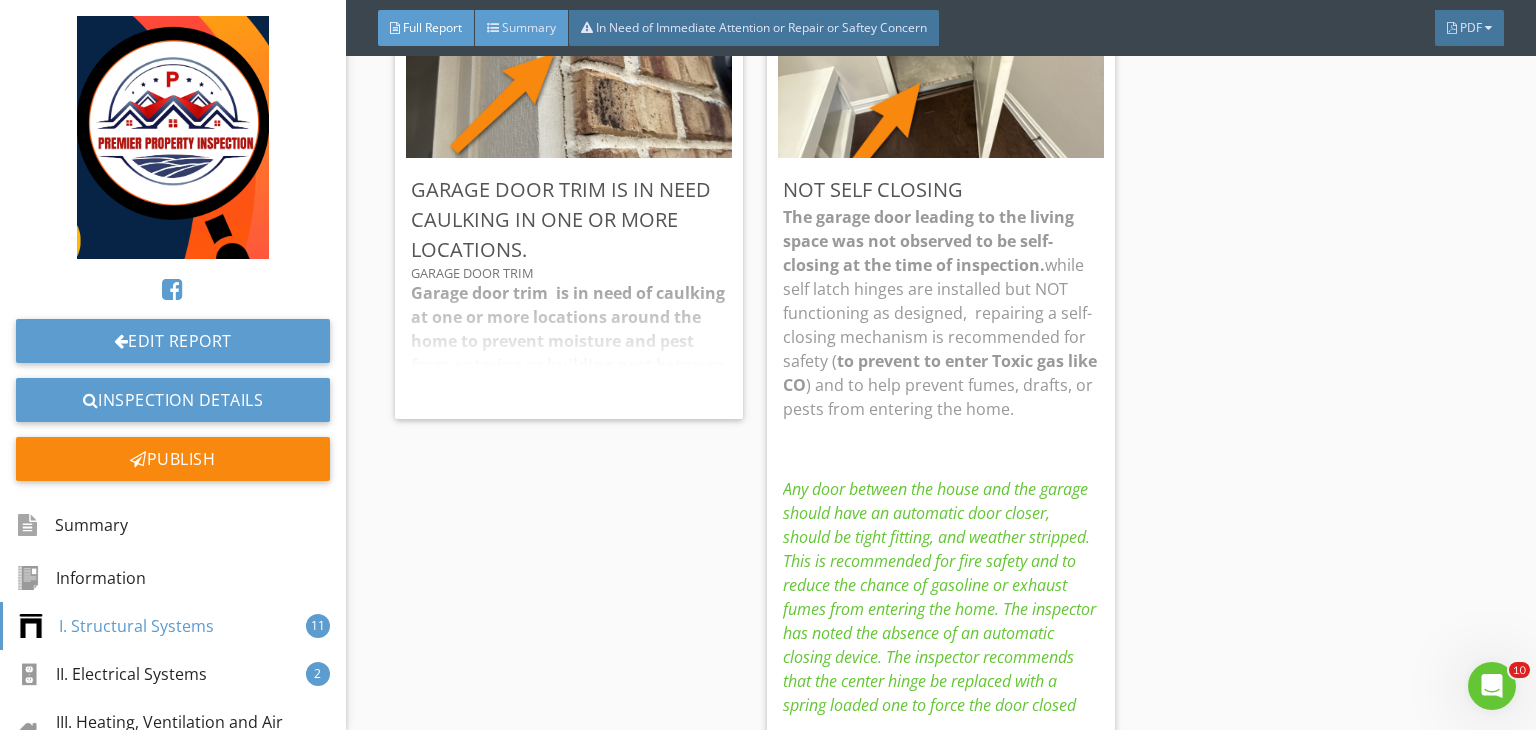 click on "Summary" at bounding box center [529, 27] 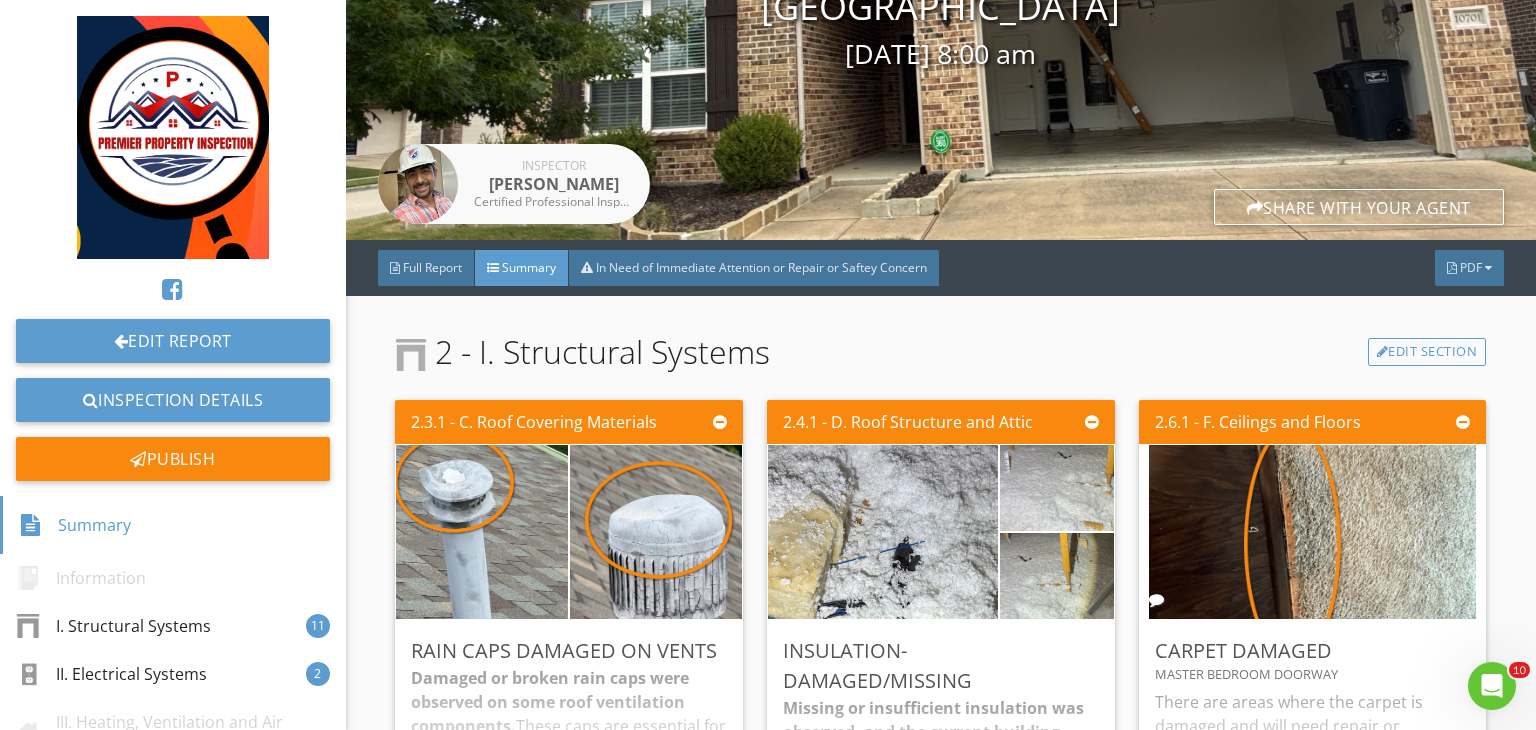 scroll, scrollTop: 242, scrollLeft: 0, axis: vertical 